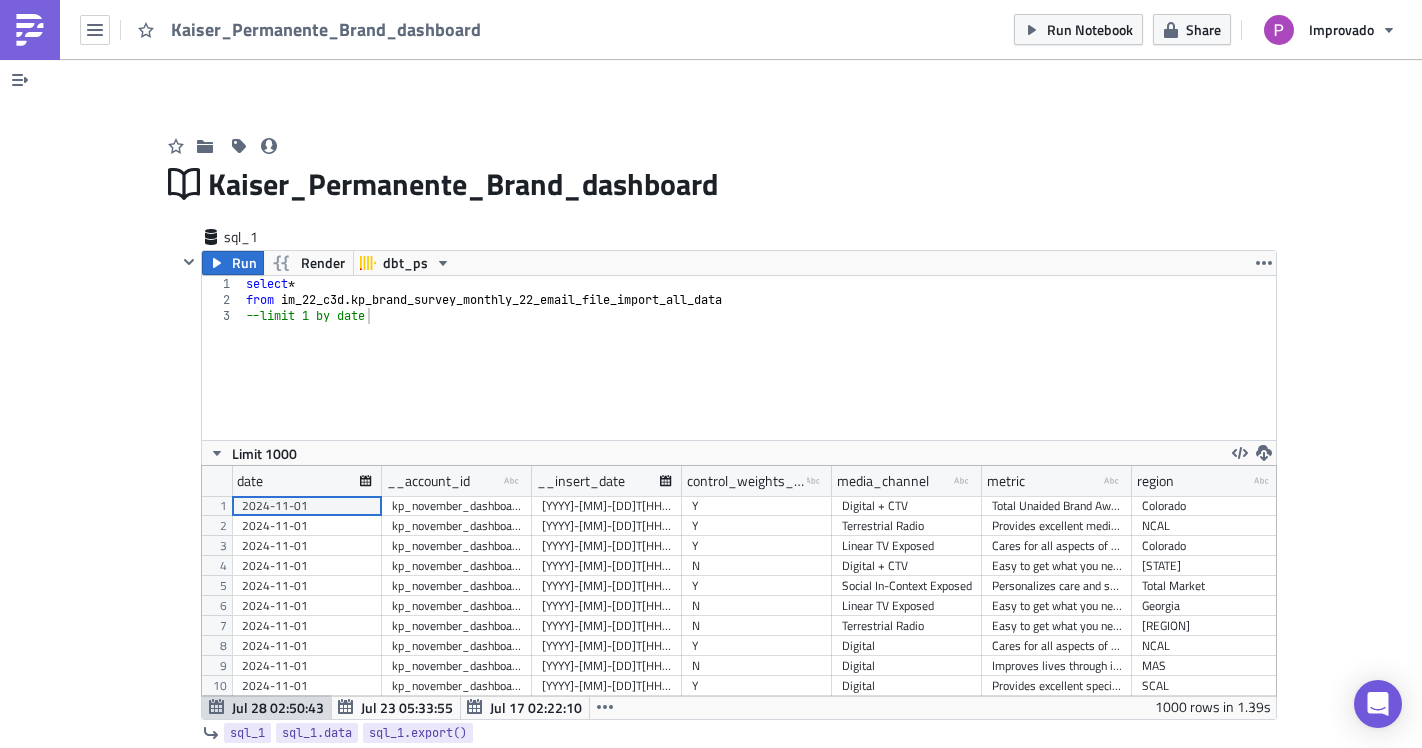 scroll, scrollTop: 0, scrollLeft: 0, axis: both 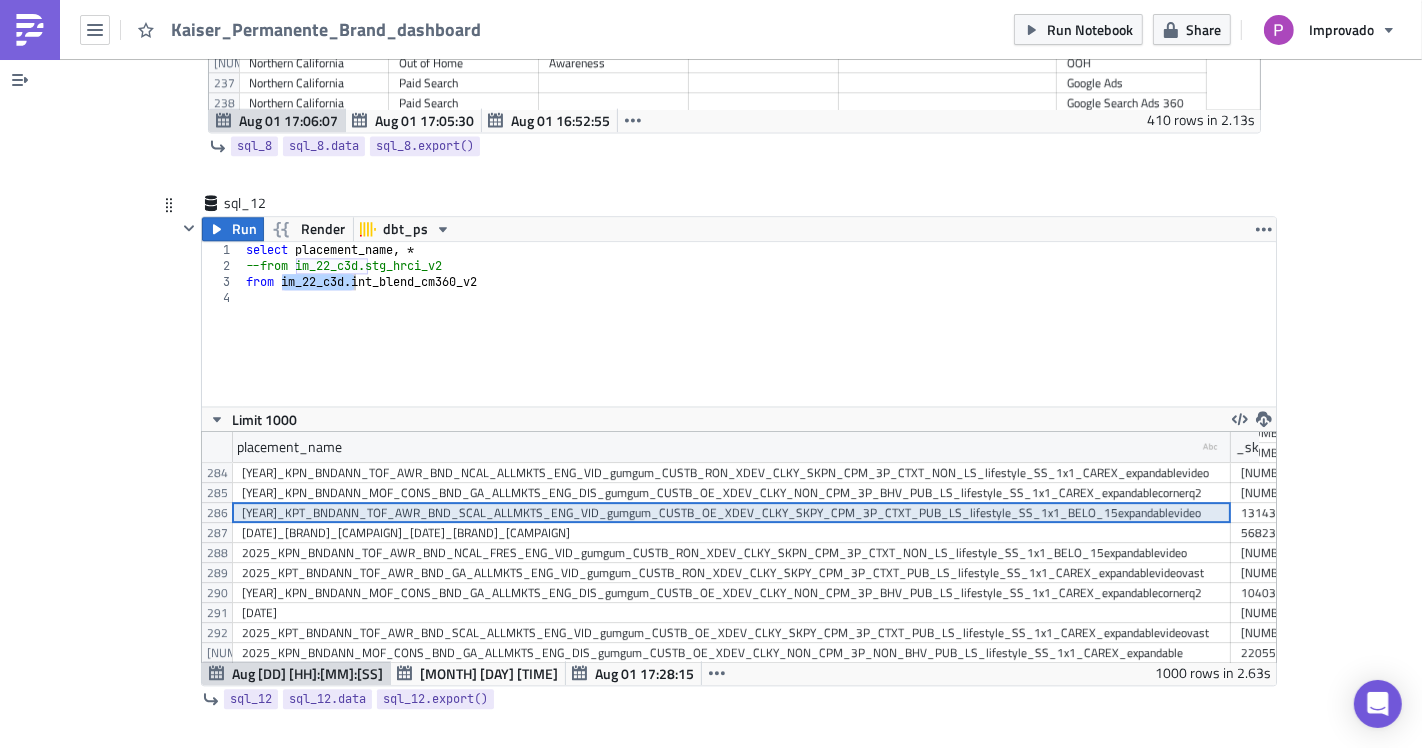 click on "select   placement_name , * --from im_22_c3d.stg_hrci_v2 from   im_22_c3d . int_blend_cm360_v2" at bounding box center [759, 340] 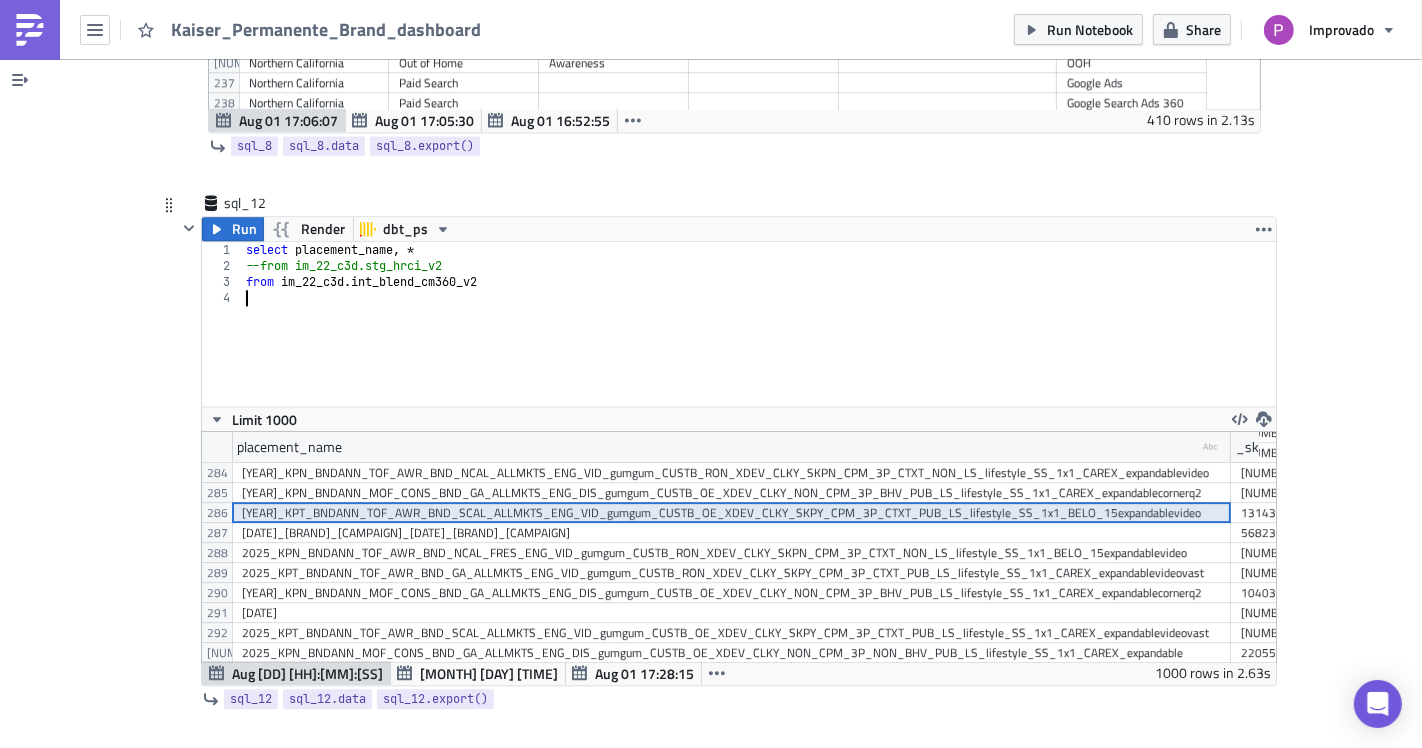 click on "select   placement_name , * --from im_22_c3d.stg_hrci_v2 from   im_22_c3d . int_blend_cm360_v2" at bounding box center [759, 340] 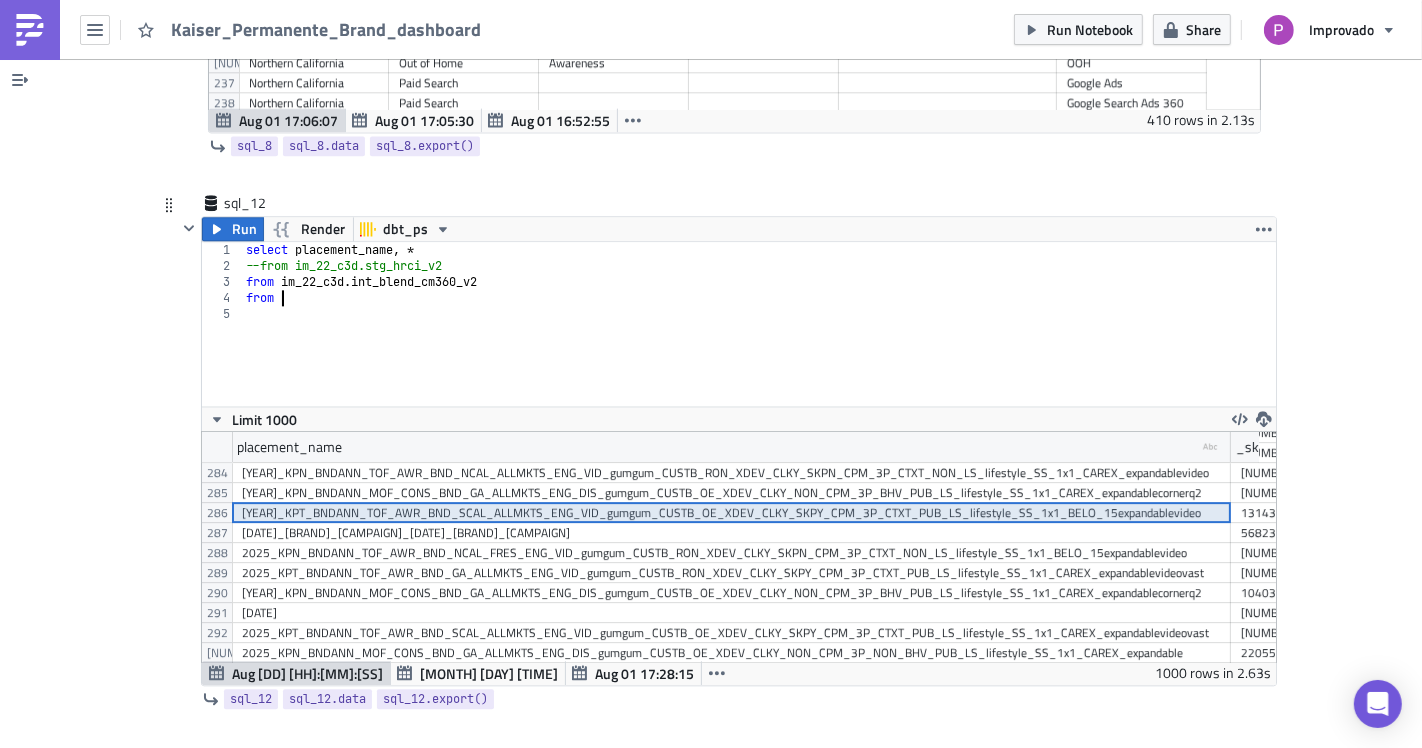 paste on "stg_offline_drtv_v2" 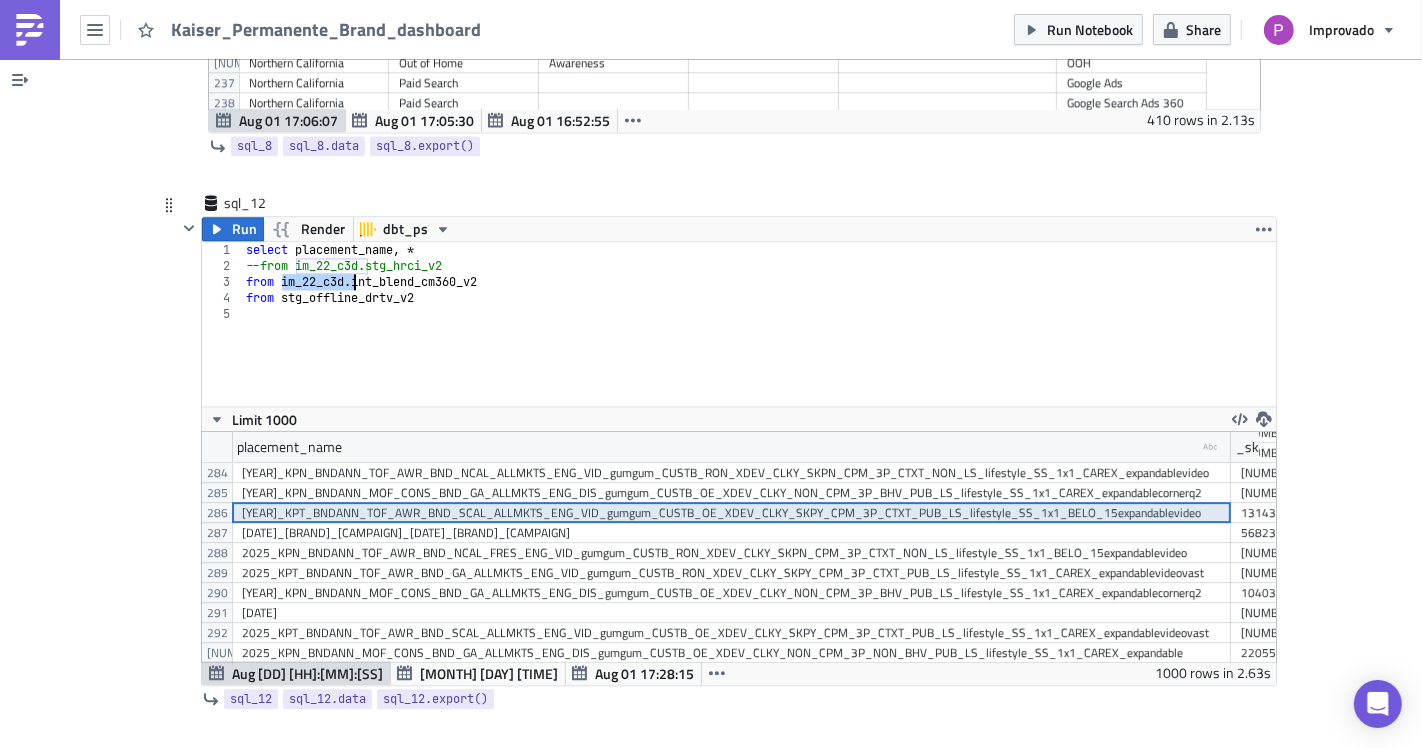 drag, startPoint x: 274, startPoint y: 270, endPoint x: 342, endPoint y: 271, distance: 68.007355 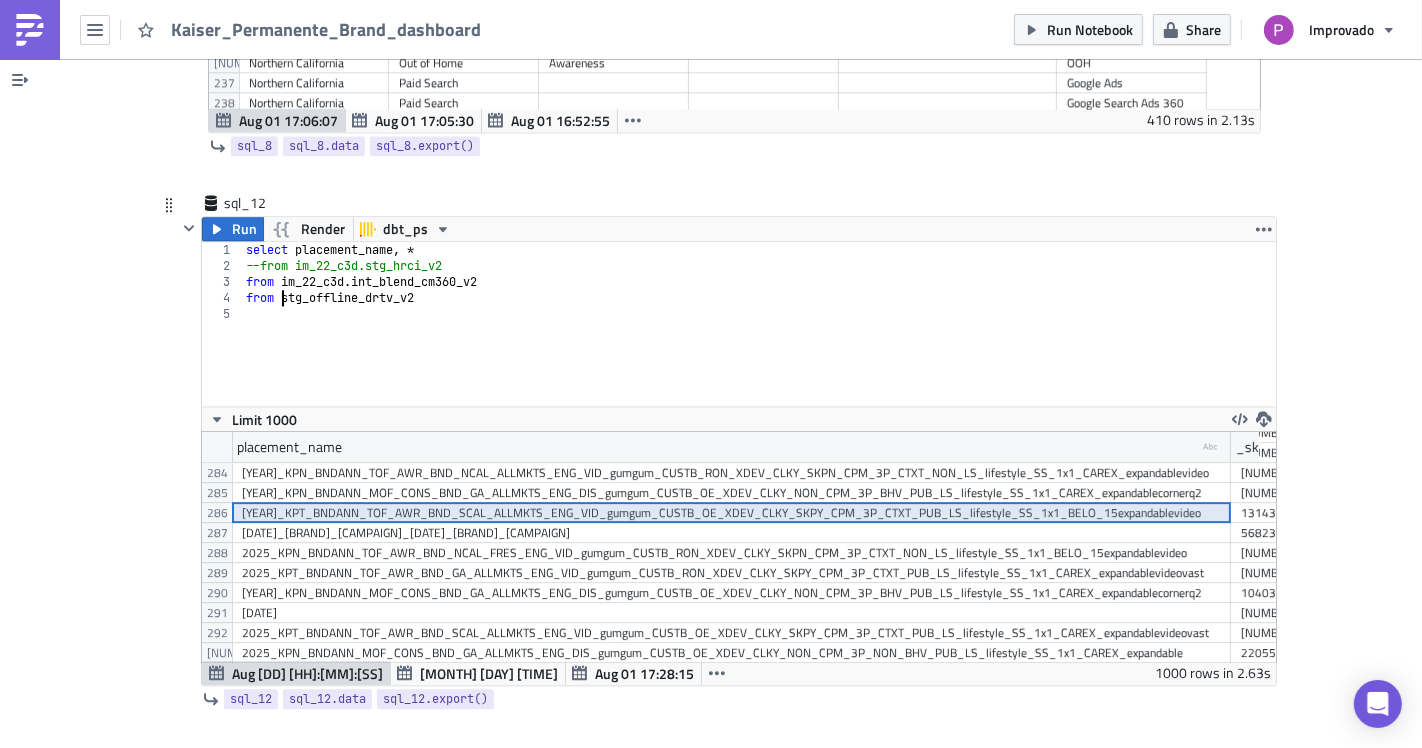 paste on "im_22_c3d." 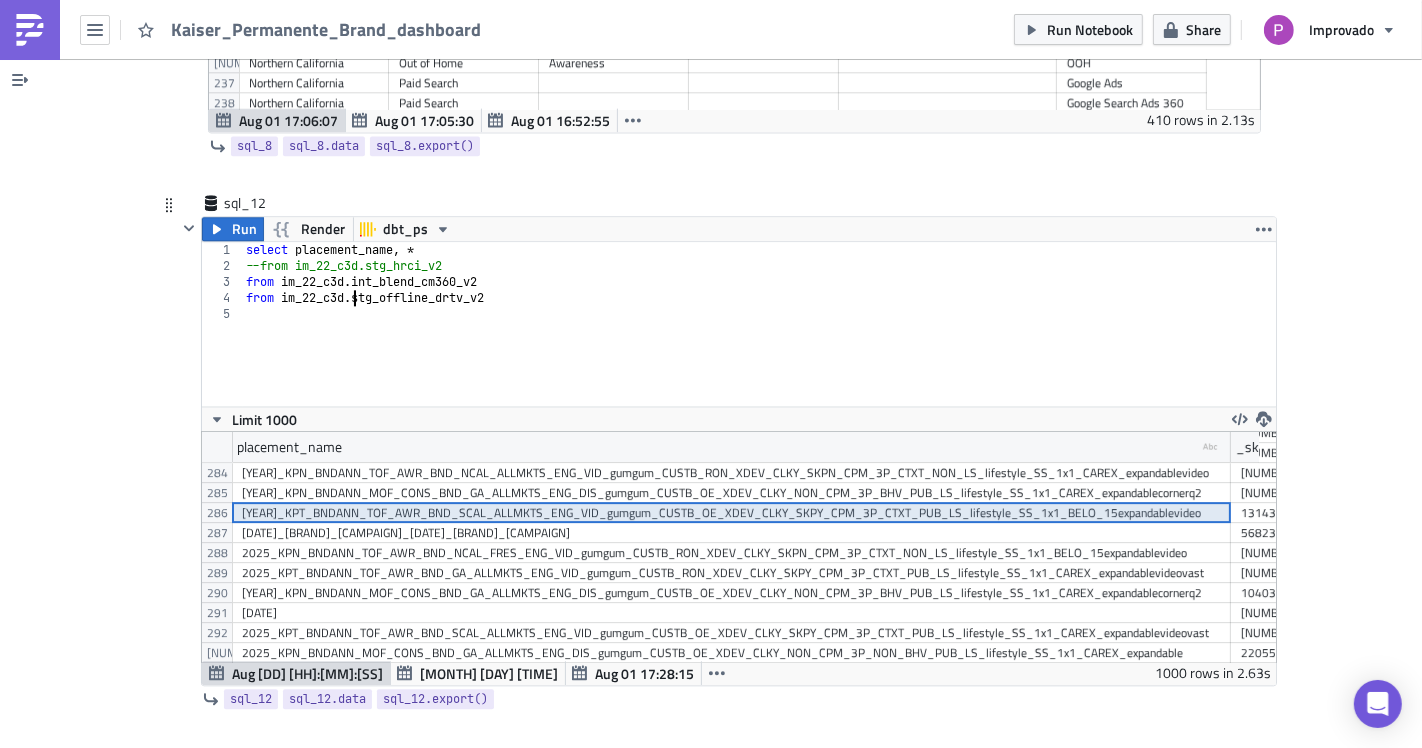 click on "select  placement_name , * --from im_22_c3d.stg_hrci_v2 from   im_22_c3d . int_blend_cm360_v2 from   im_22_c3d . stg_offline_drtv_v2" at bounding box center (759, 340) 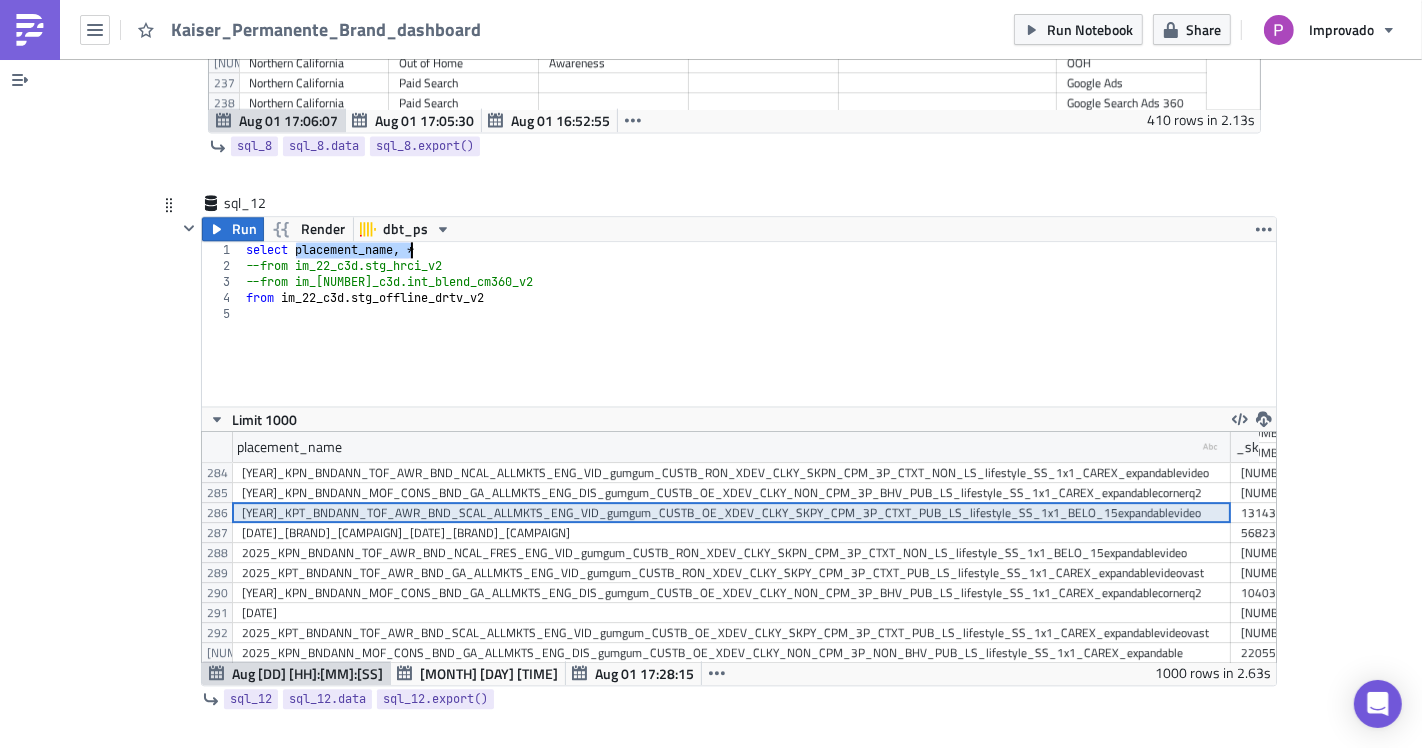 drag, startPoint x: 287, startPoint y: 241, endPoint x: 402, endPoint y: 241, distance: 115 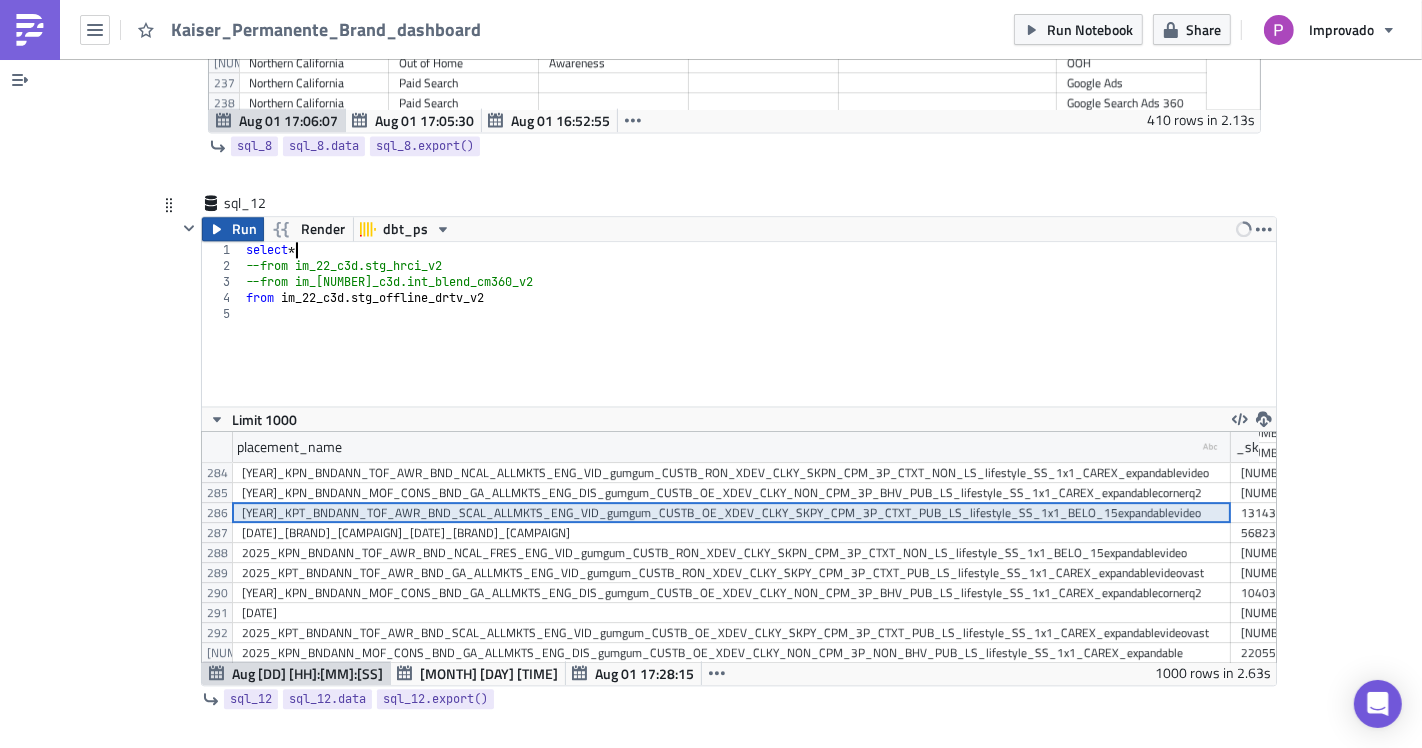 type on "select *" 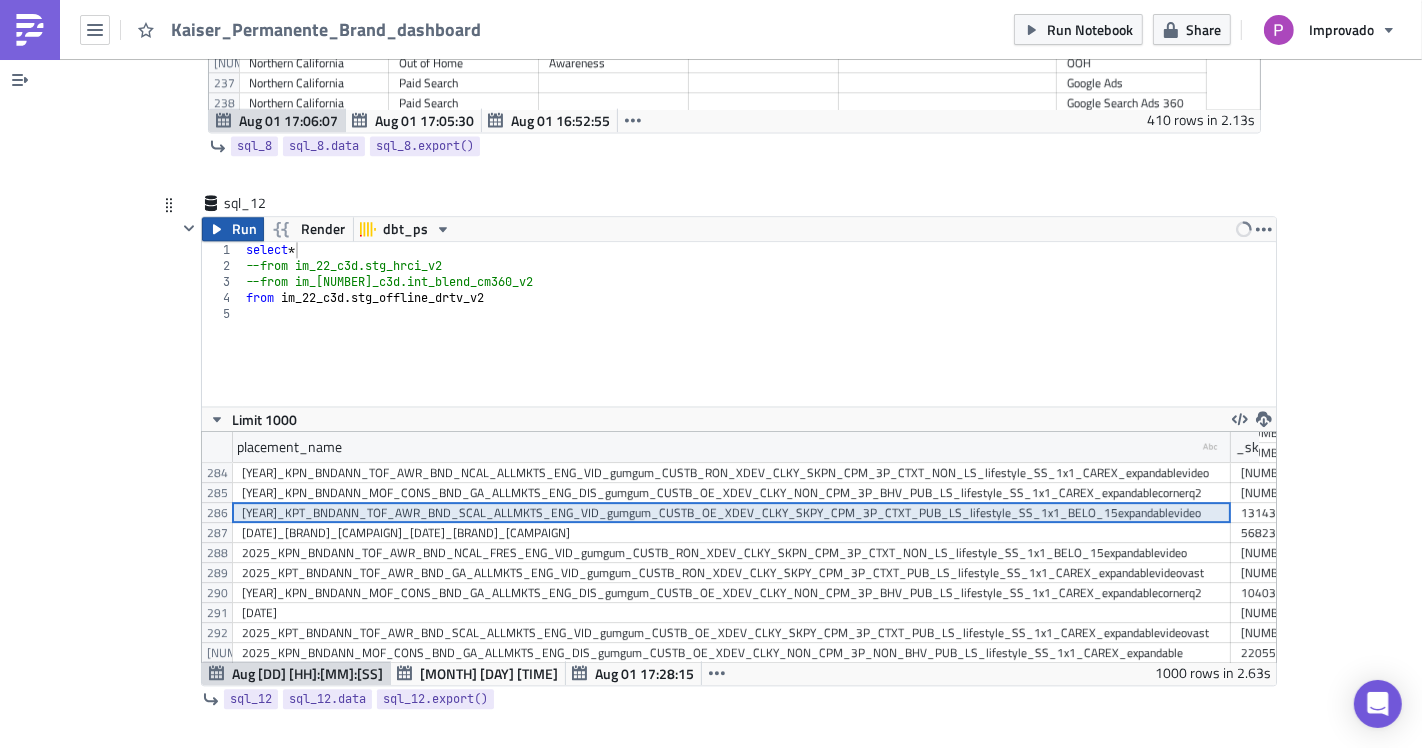 click on "Run" at bounding box center (244, 229) 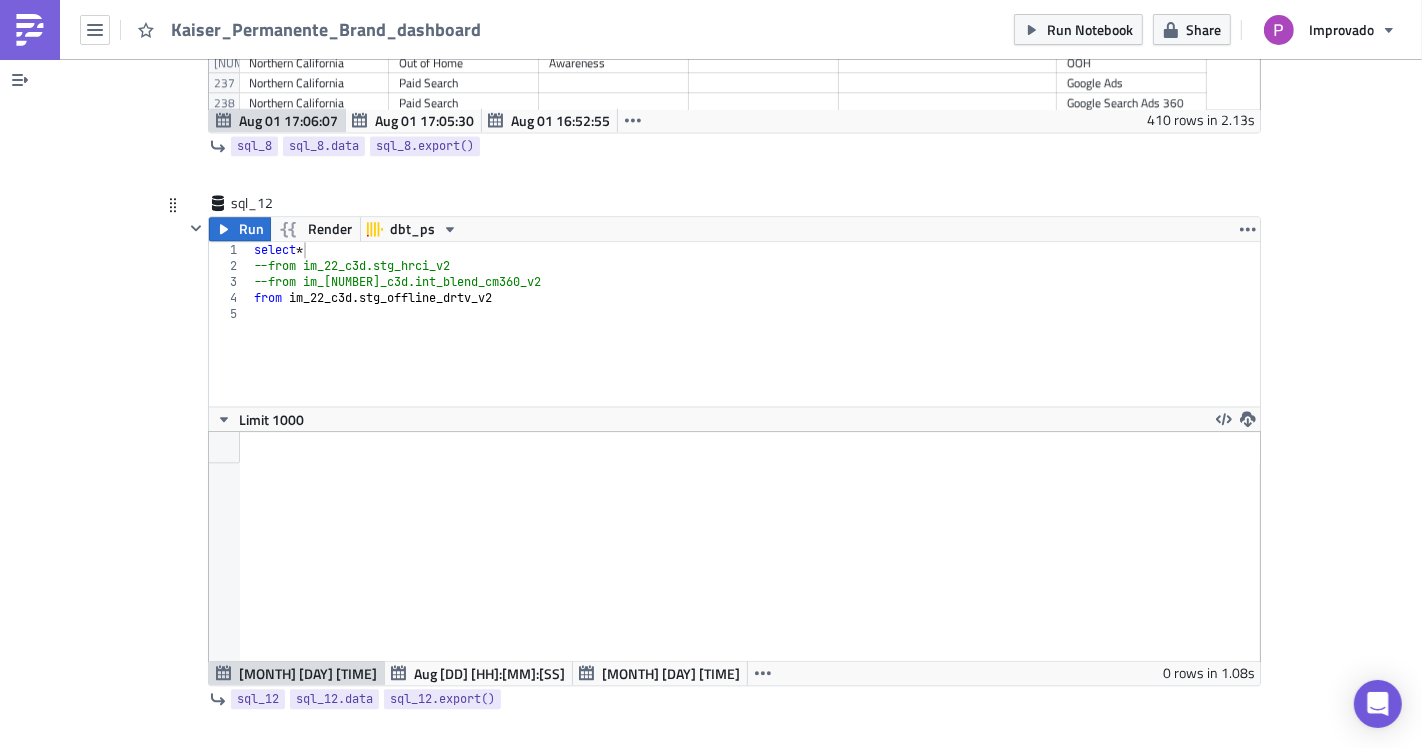 click on "select  * --from im_22_c3d.stg_hrci_v2 --from im_22_c3d.int_blend_cm360_v2 from   im_22_c3d . stg_offline_drtv_v2" at bounding box center (755, 340) 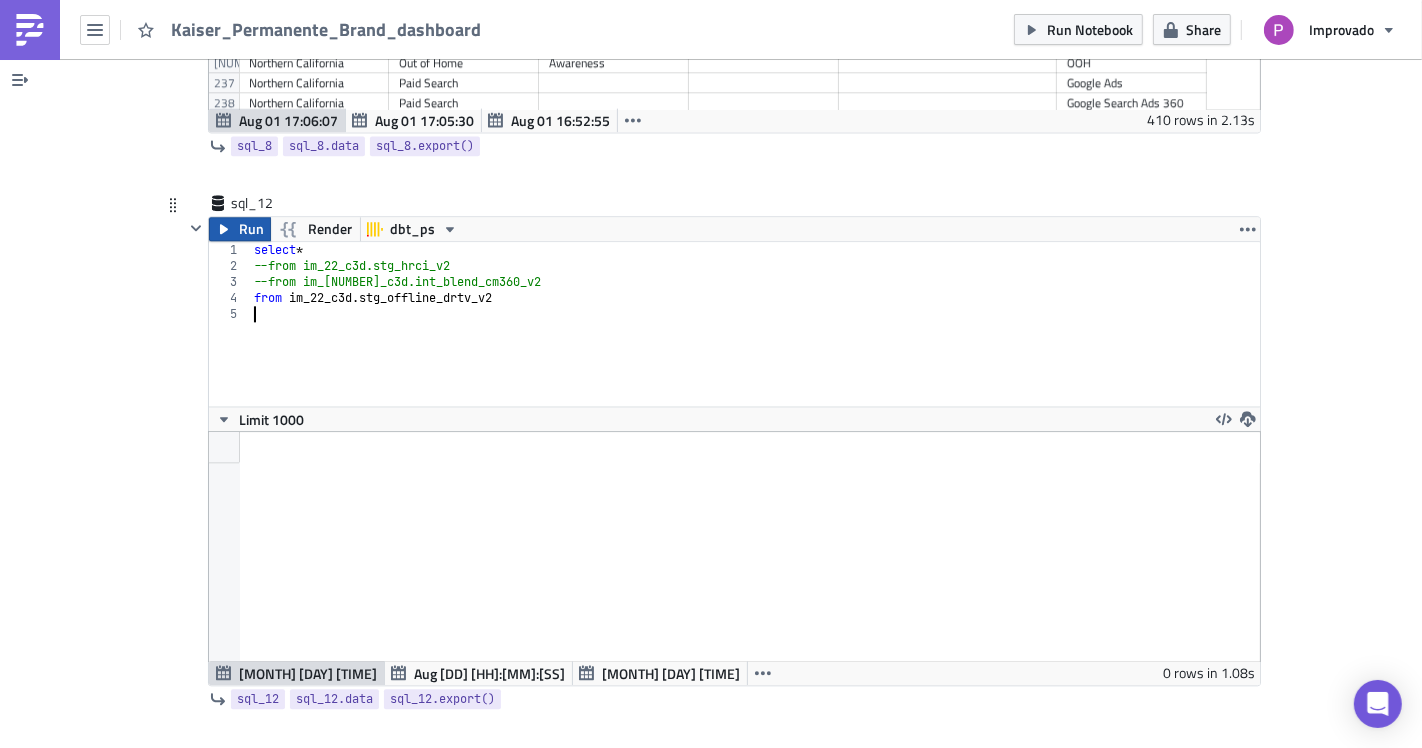 click on "Run" at bounding box center [251, 229] 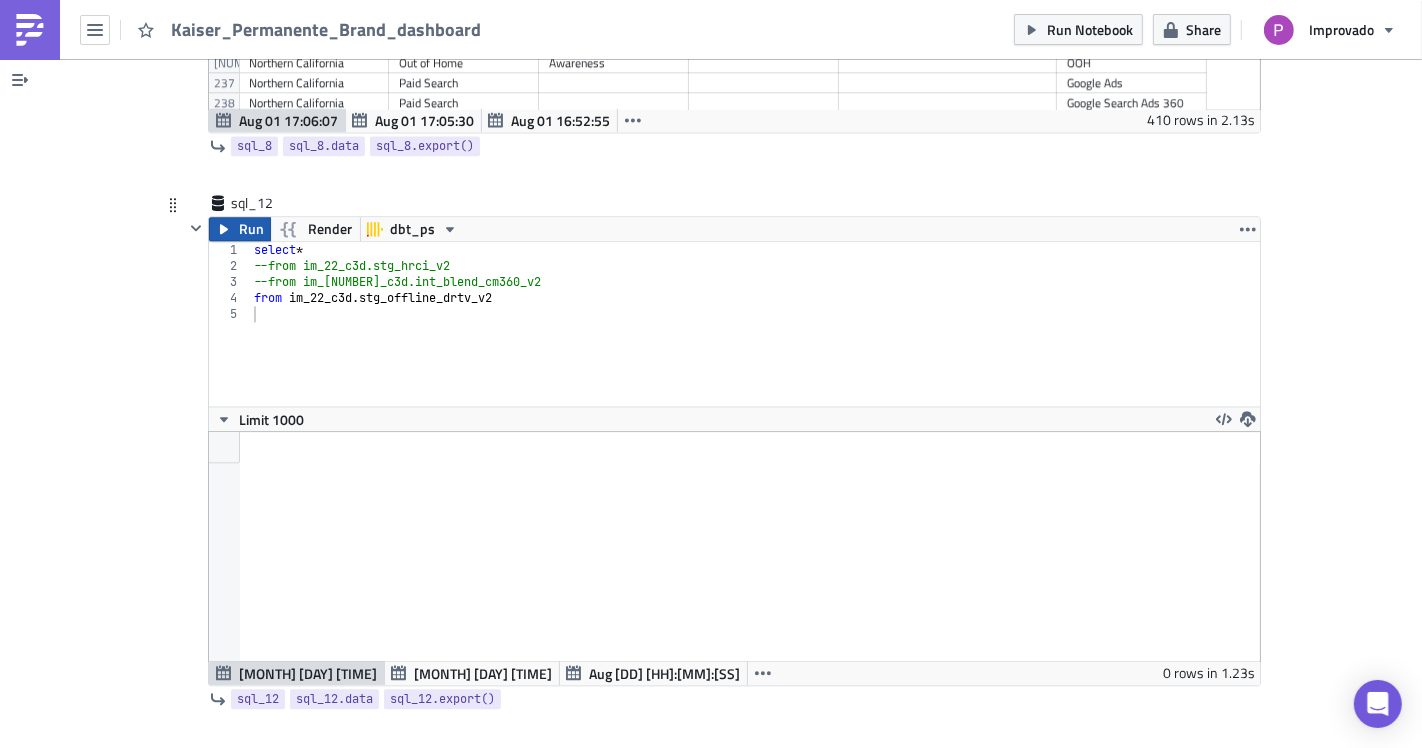 scroll, scrollTop: 99771, scrollLeft: 98948, axis: both 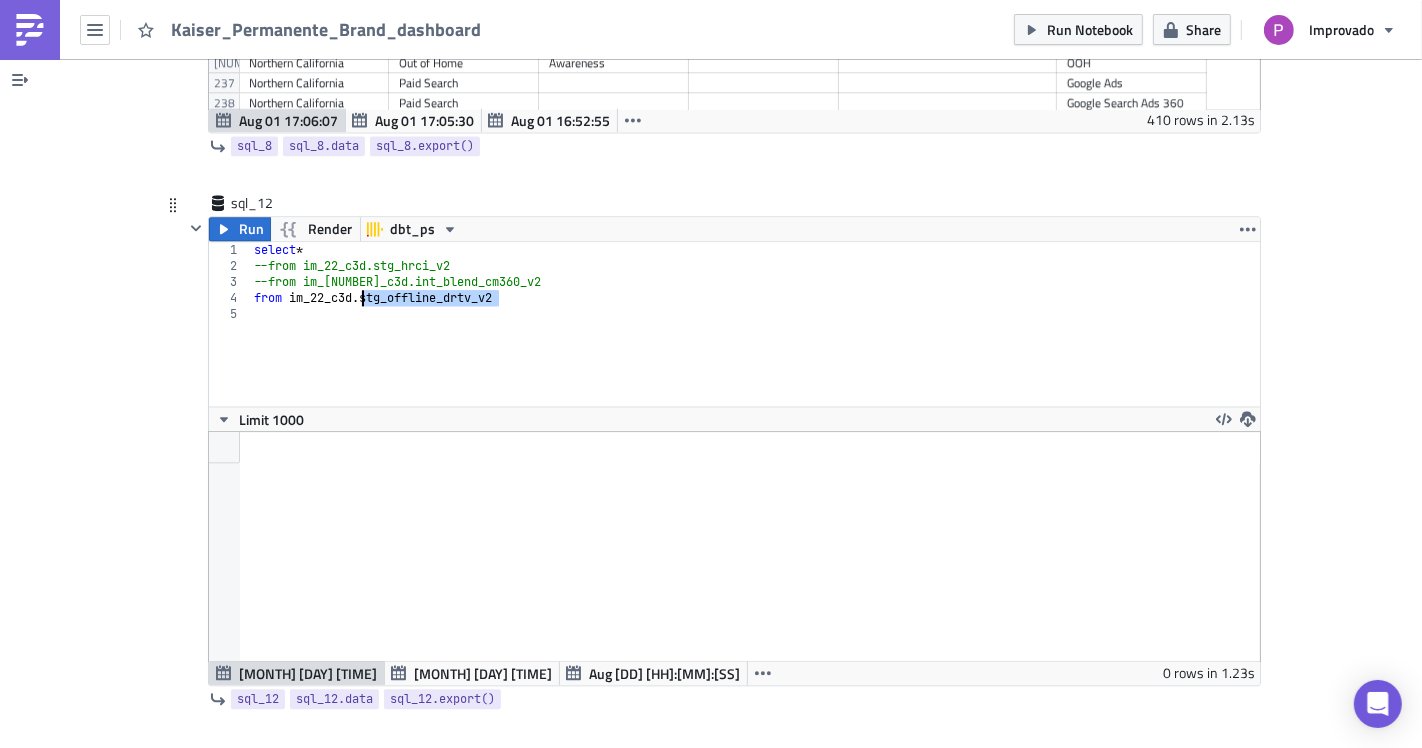drag, startPoint x: 495, startPoint y: 286, endPoint x: 356, endPoint y: 294, distance: 139.23003 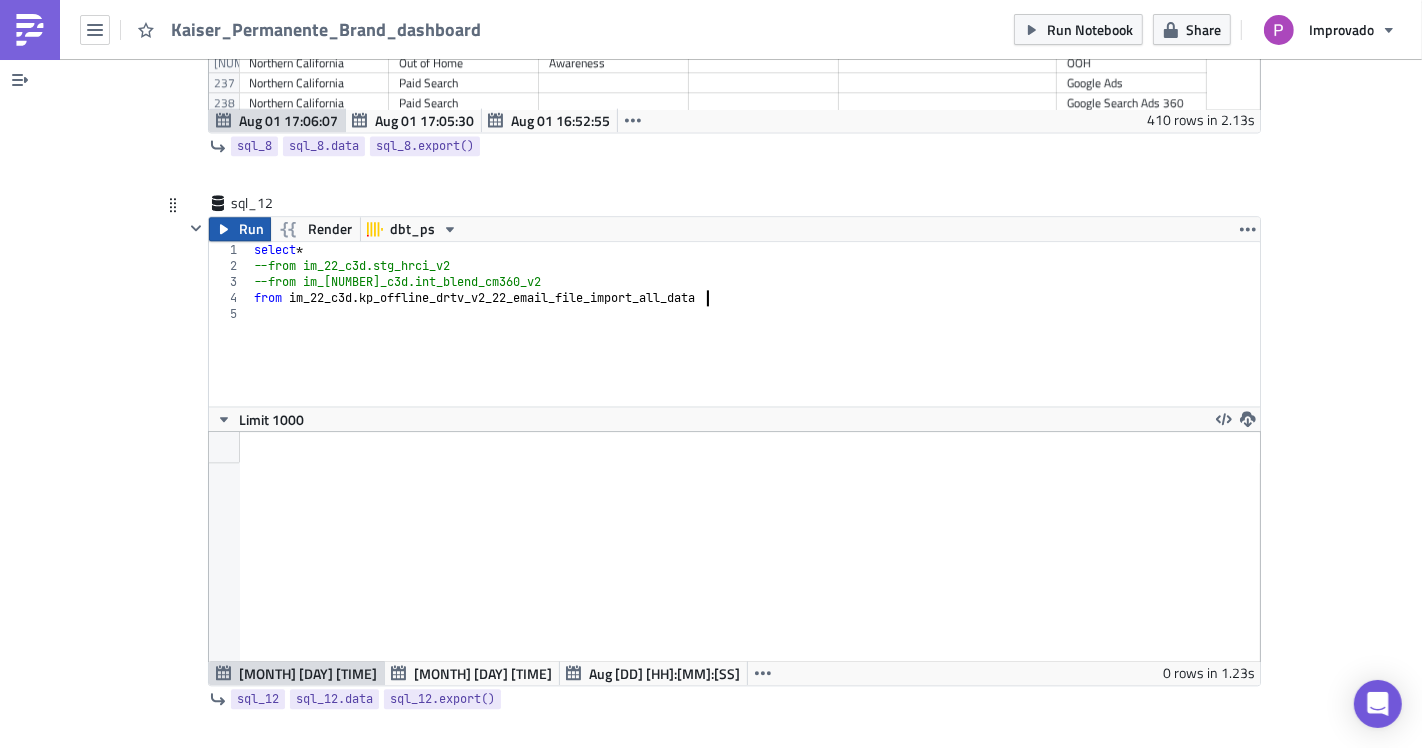 click on "Run" at bounding box center (251, 229) 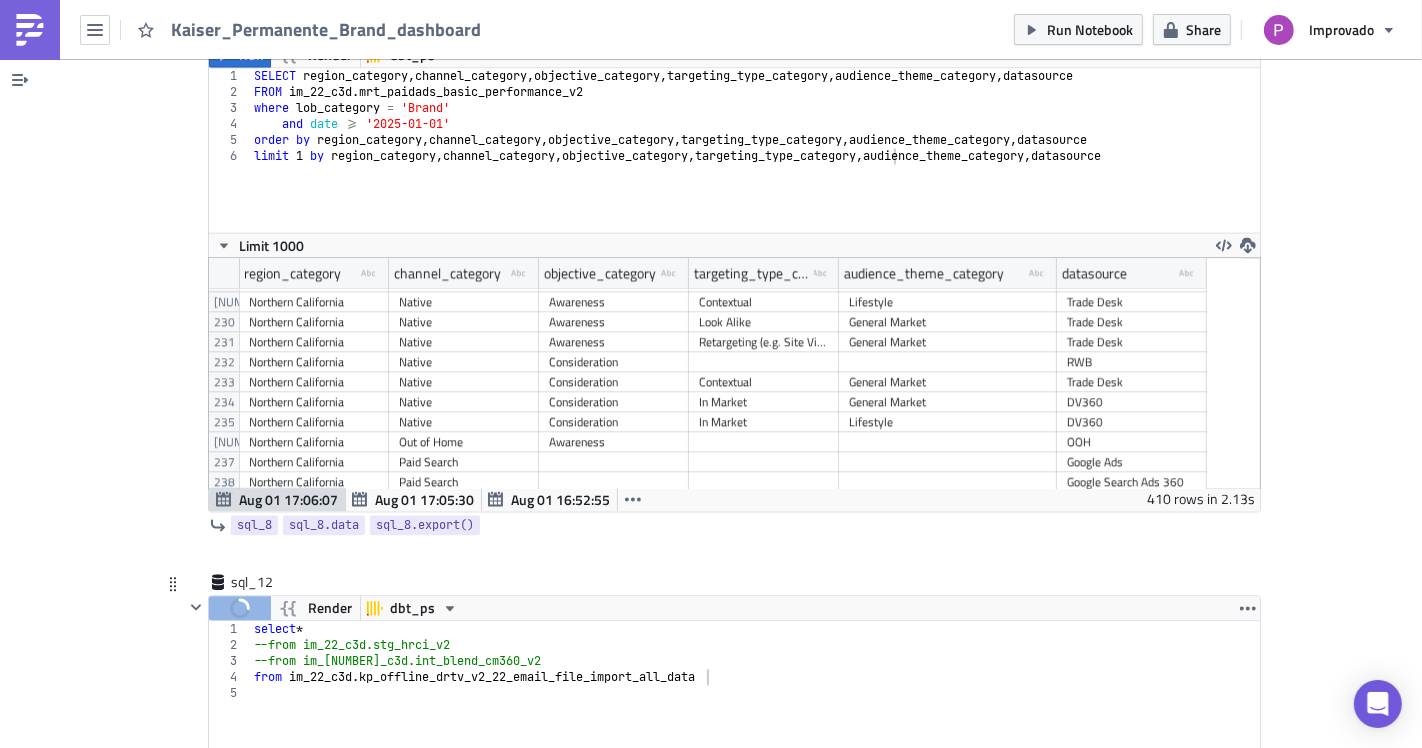 scroll, scrollTop: 3460, scrollLeft: 0, axis: vertical 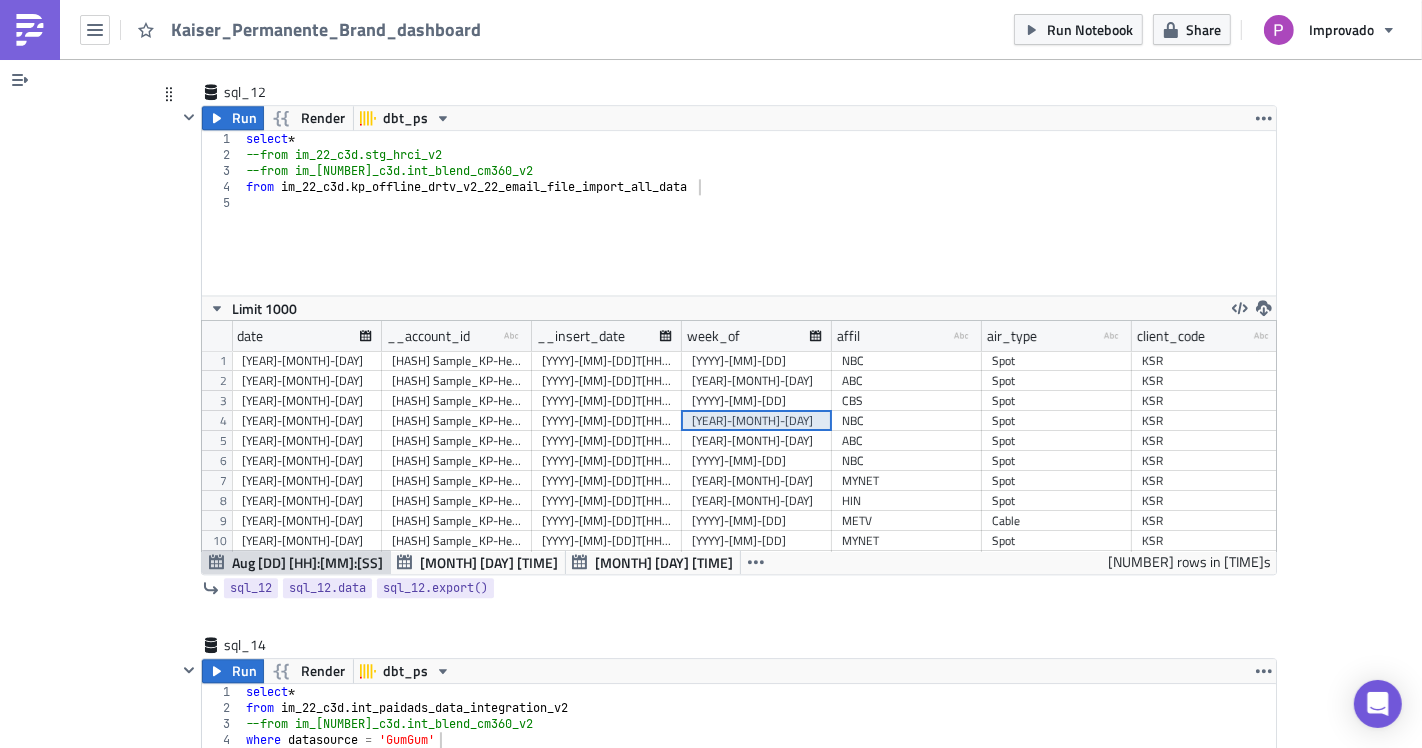 click on "[YEAR]-[MONTH]-[DAY]" at bounding box center [757, 421] 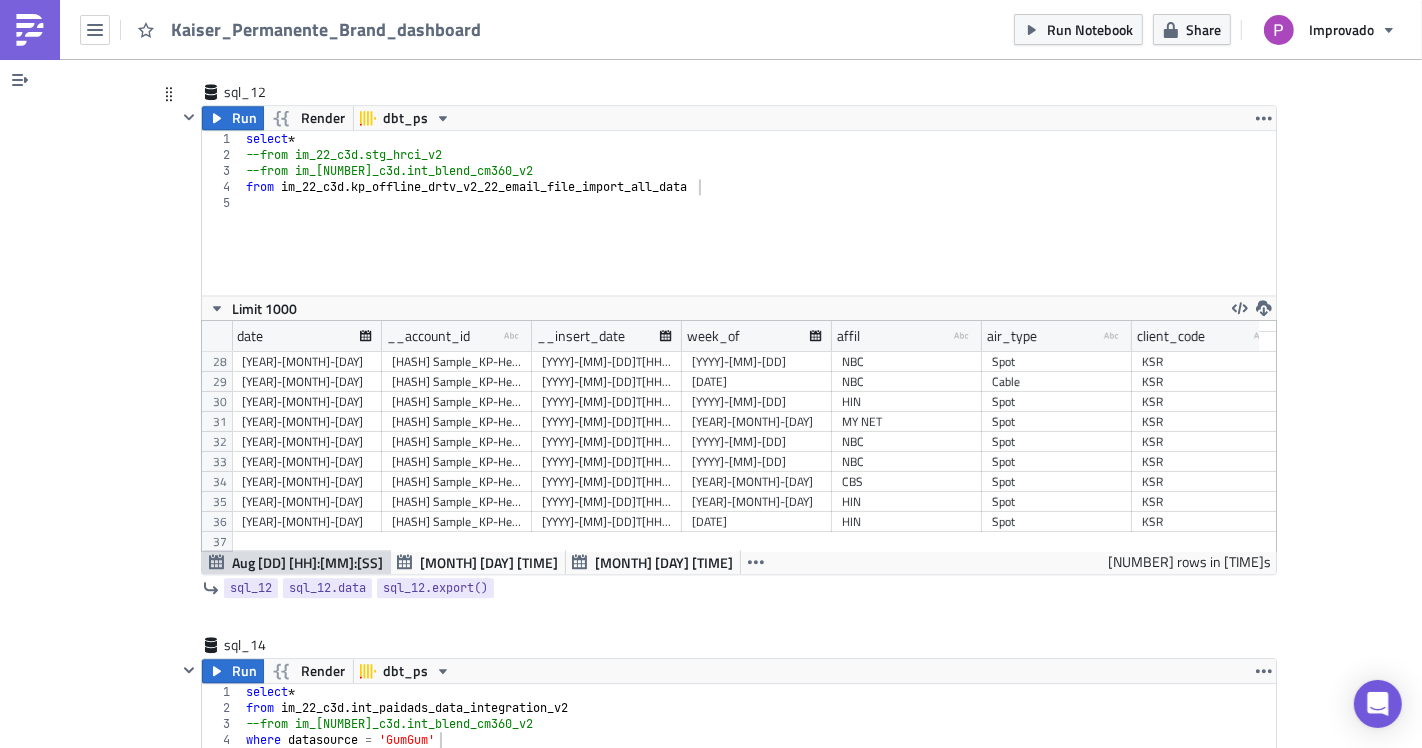 scroll, scrollTop: 720, scrollLeft: 0, axis: vertical 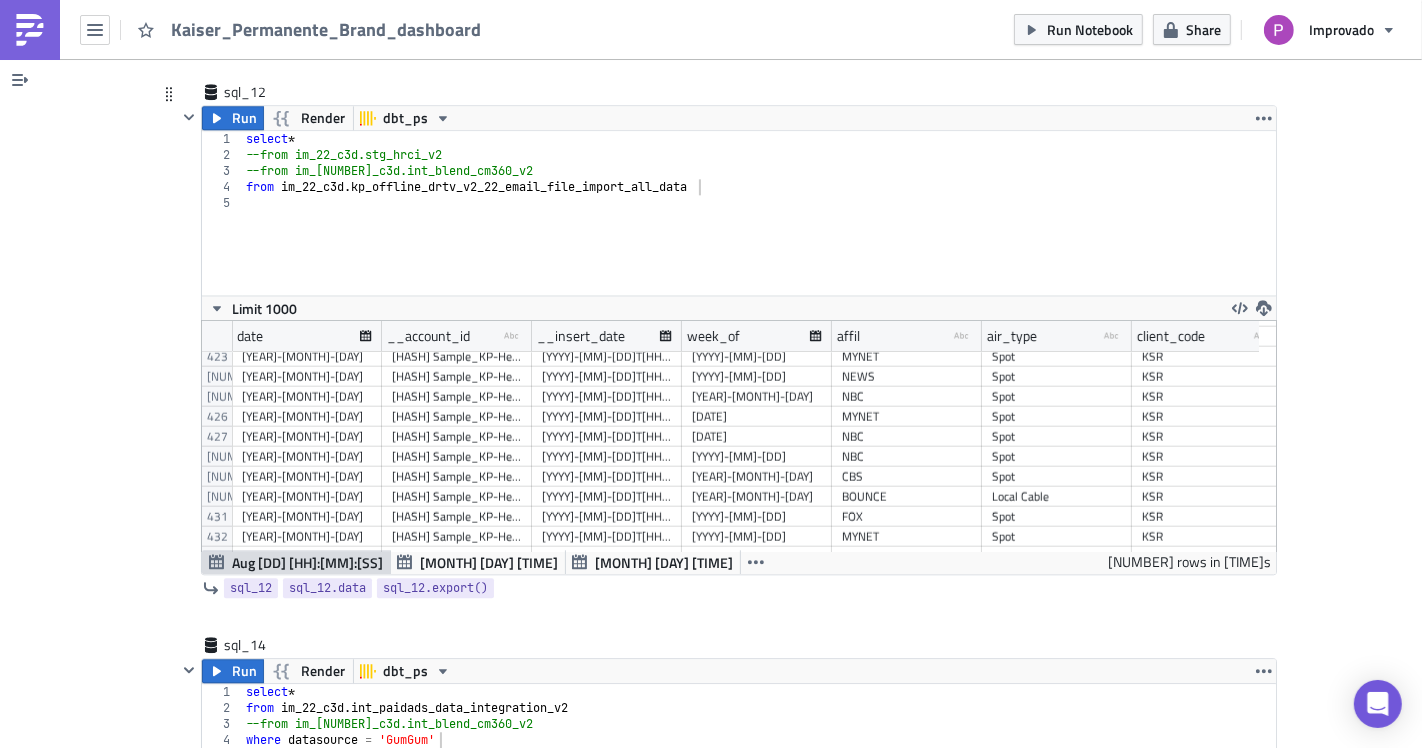 click on "select  * --from im_22_c3d.stg_hrci_v2 --from im_22_c3d.int_blend_cm360_v2 from   im_22_c3d . kp_offline_drtv_v2_22_email_file_import_all_data" at bounding box center [759, 229] 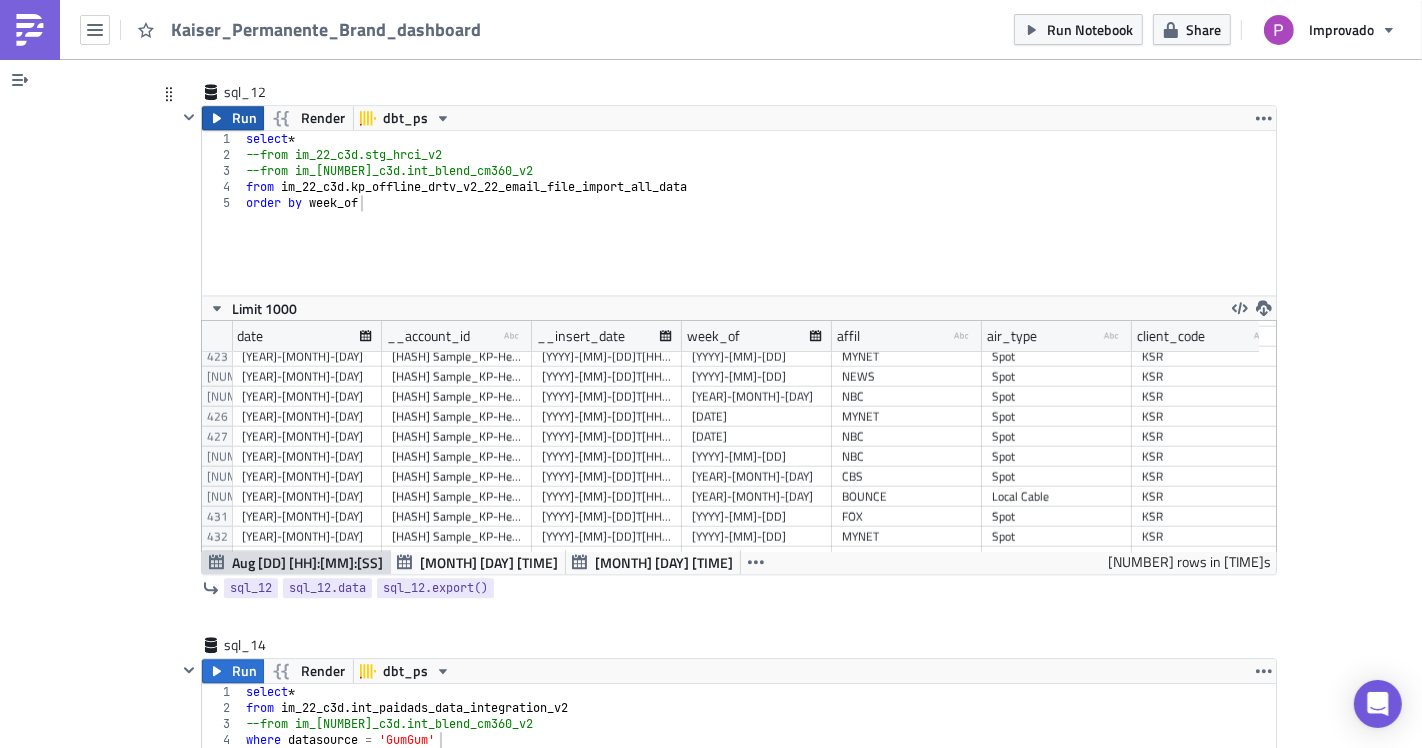 click on "Run" at bounding box center [233, 118] 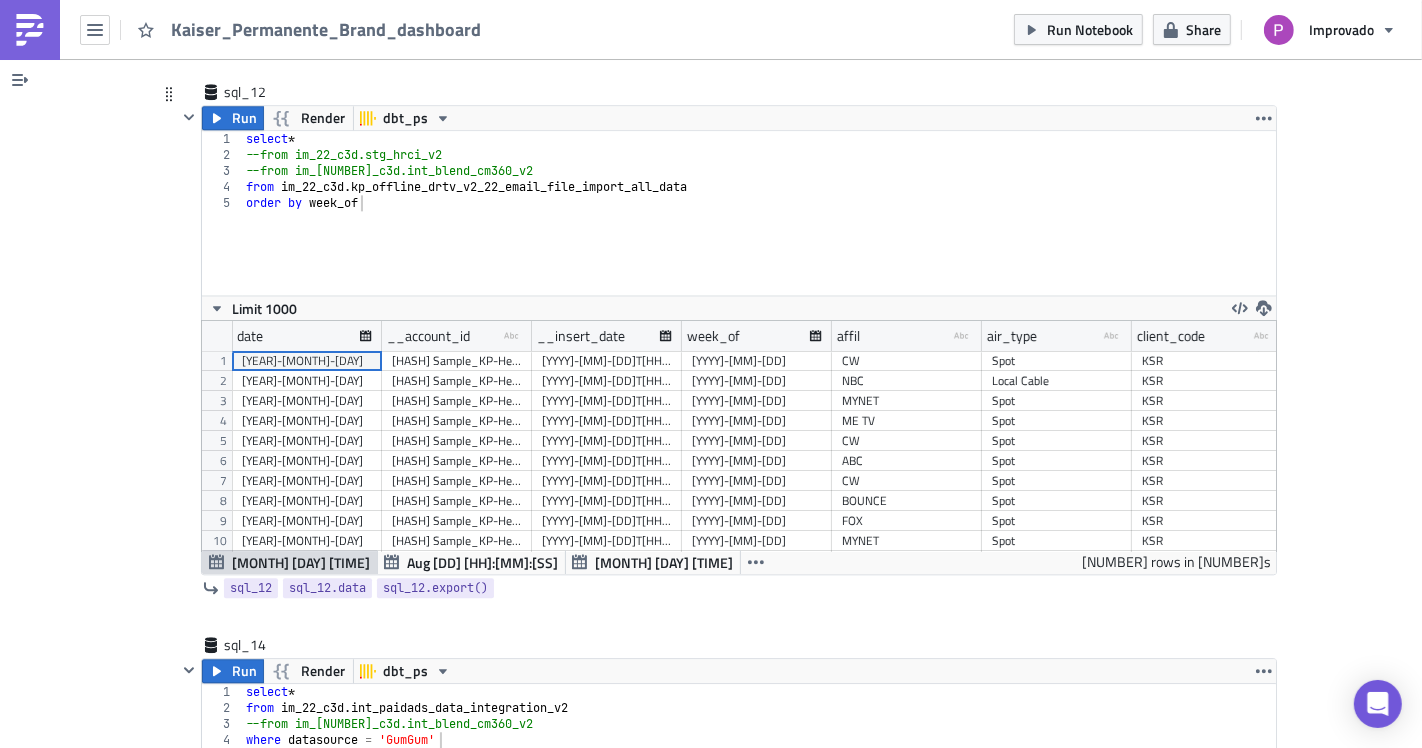 click on "select * --from im_[NUMBER]_c3d.stg_hrci_v2 --from im_[NUMBER]_c3d.int_blend_cm360_v2 from im_[NUMBER]_c3d . kp_offline_drtv_v2_[NUMBER]_email_file_import_all_data order by week_of" at bounding box center [759, 229] 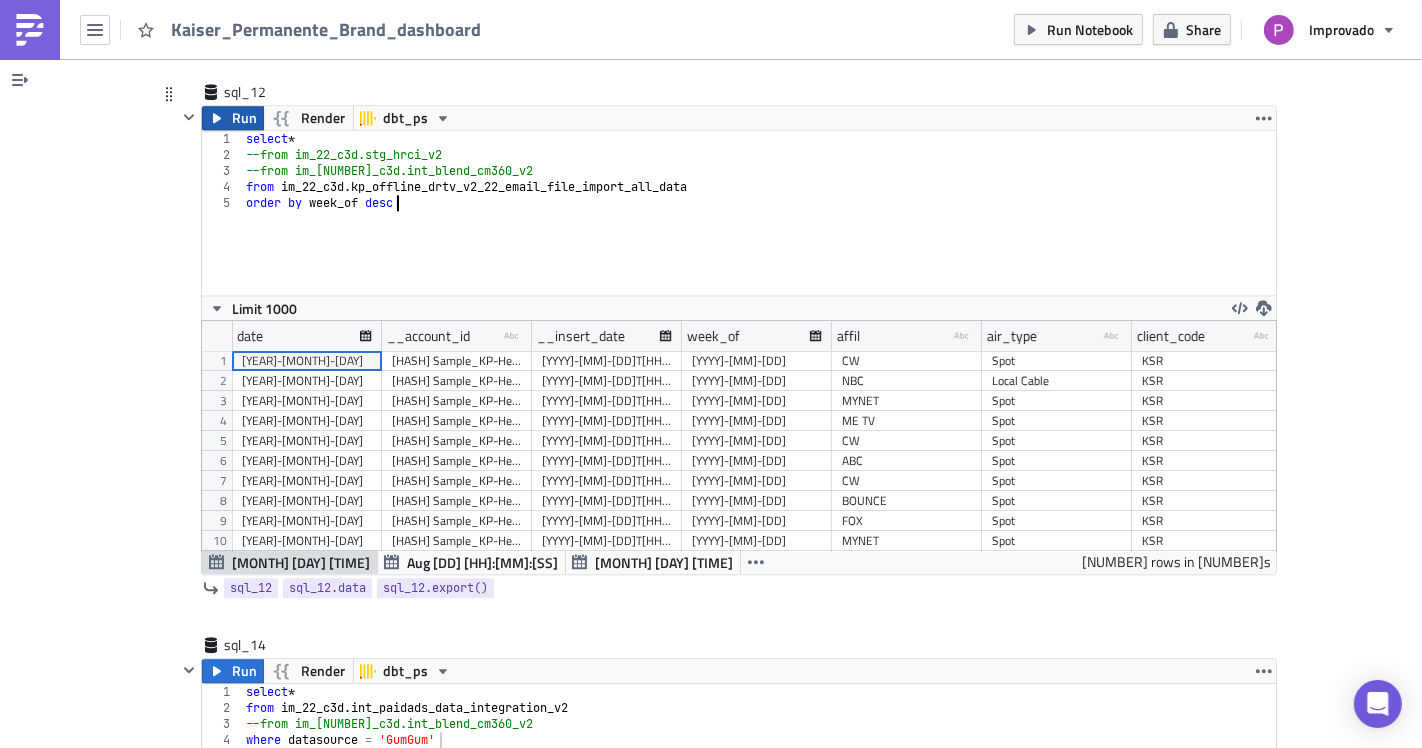 type on "order by week_of desc" 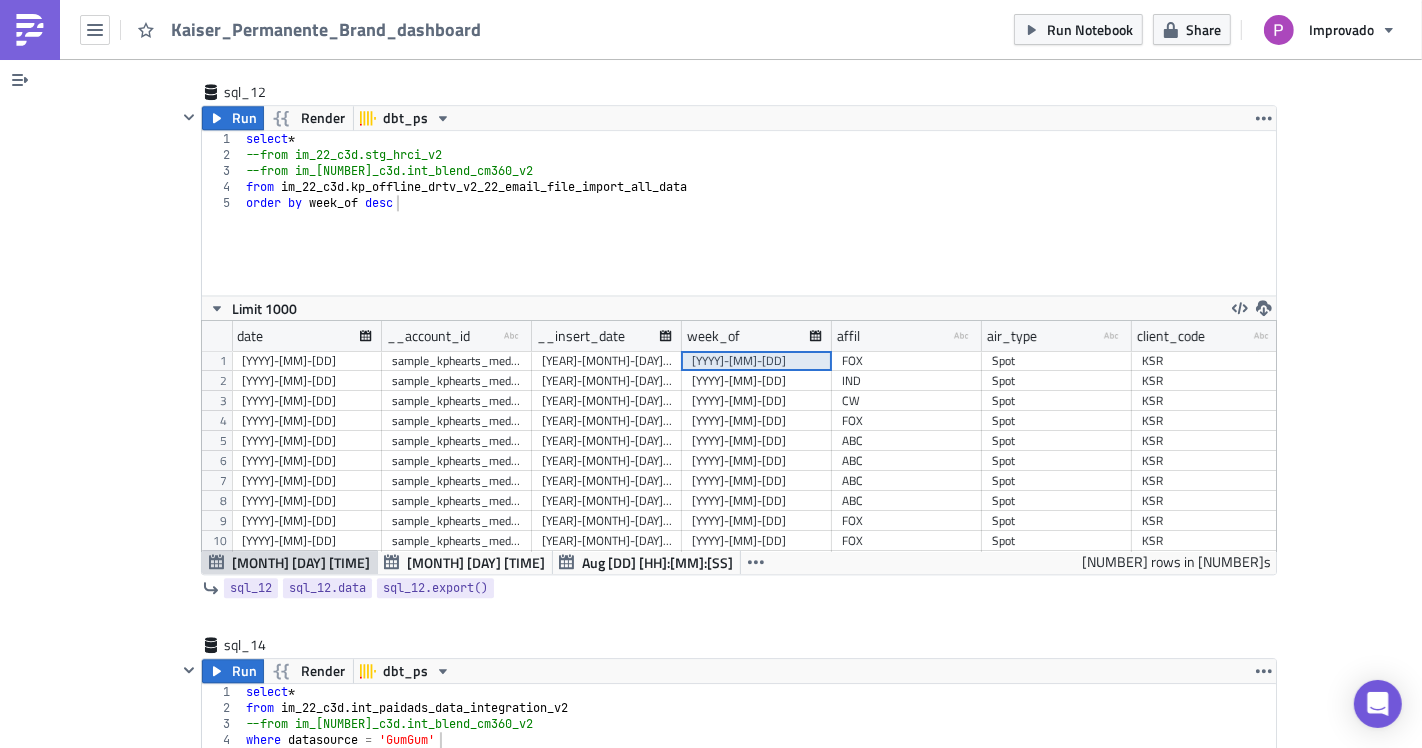click on "[YYYY]-[MM]-[DD]" at bounding box center (757, 381) 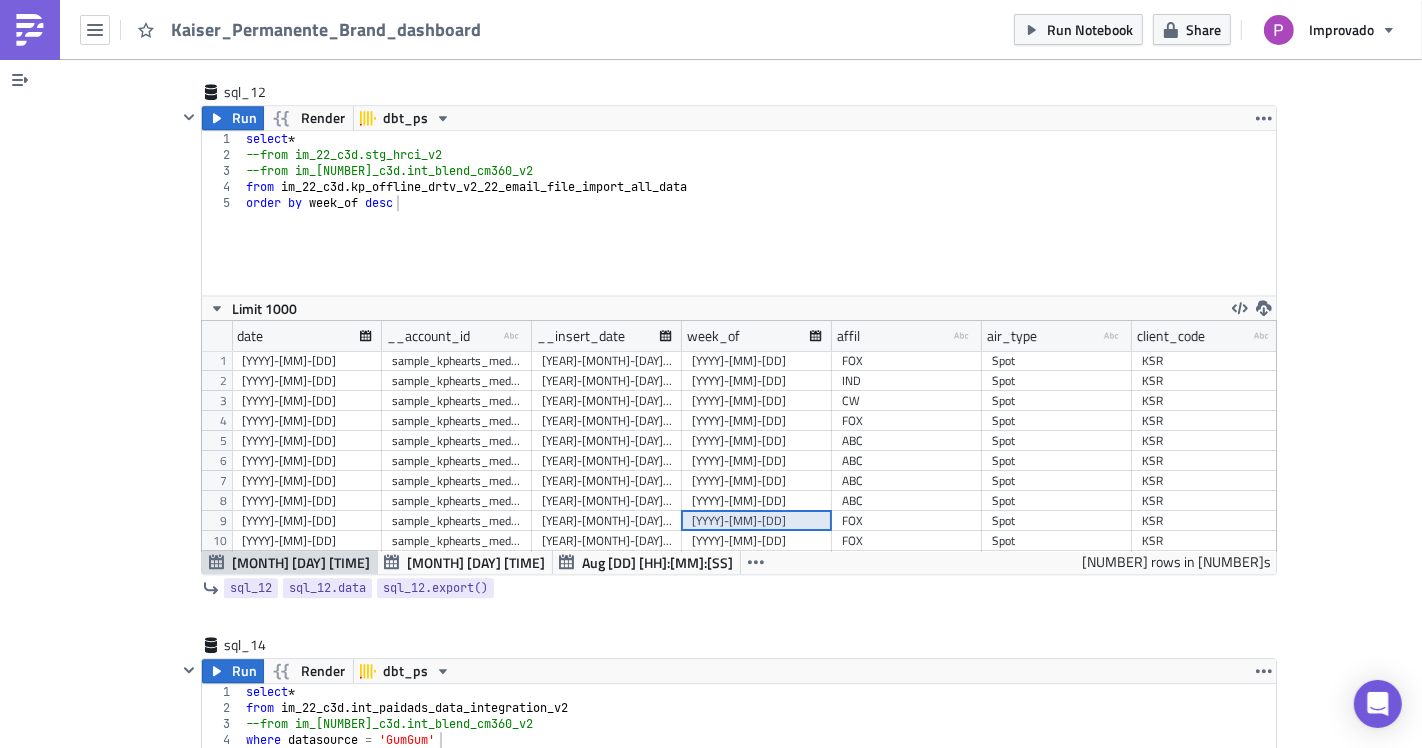click on "[YYYY]-[MM]-[DD]" at bounding box center [757, 521] 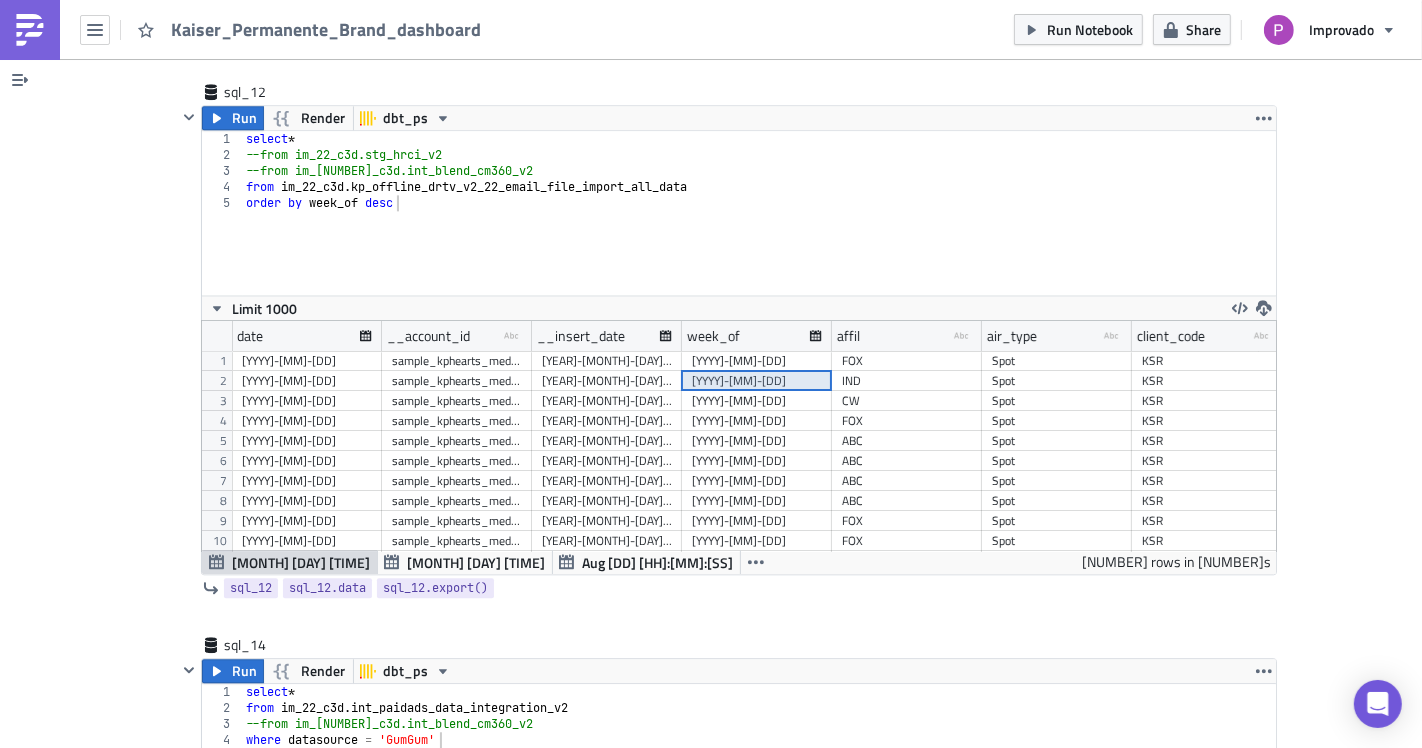 click on "[YYYY]-[MM]-[DD]" at bounding box center (757, 381) 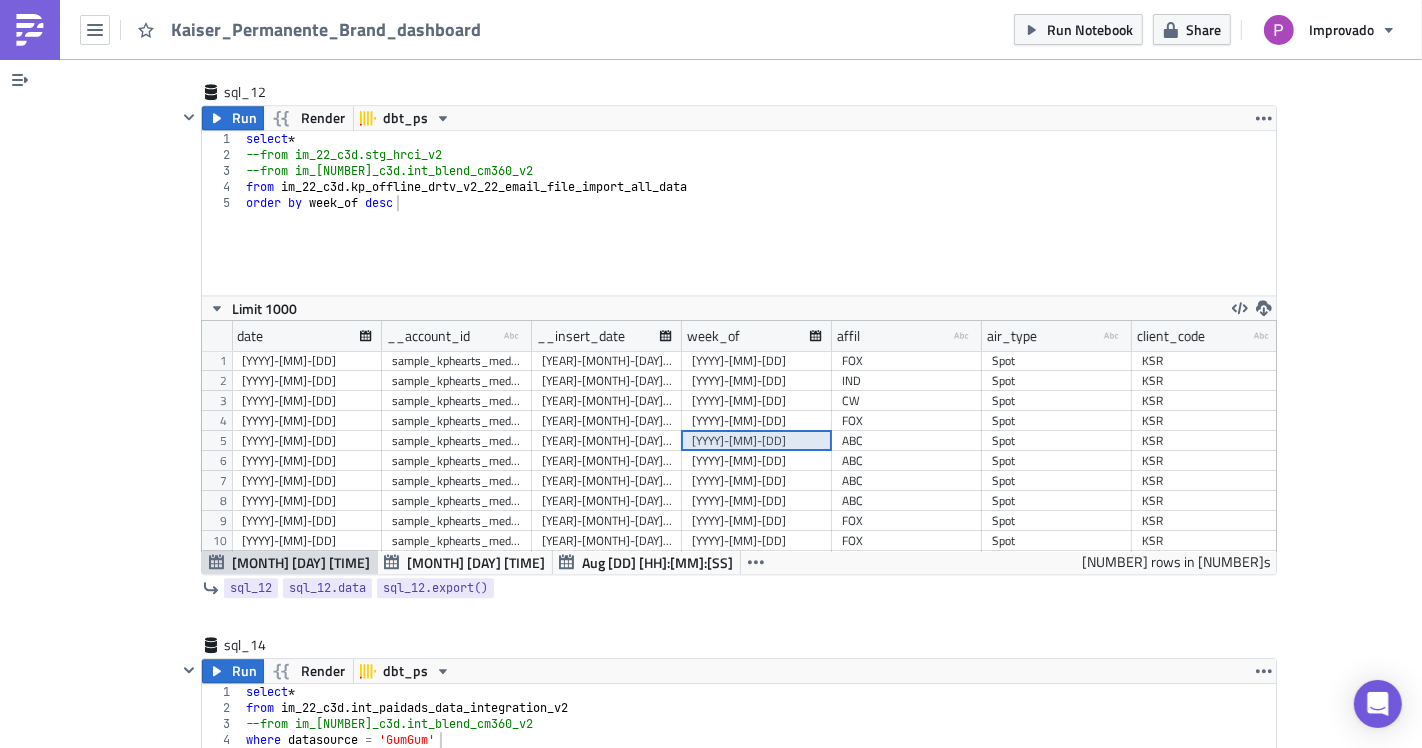 click on "[YEAR]-[MONTH]-[DAY]T[TIME]" at bounding box center [607, 441] 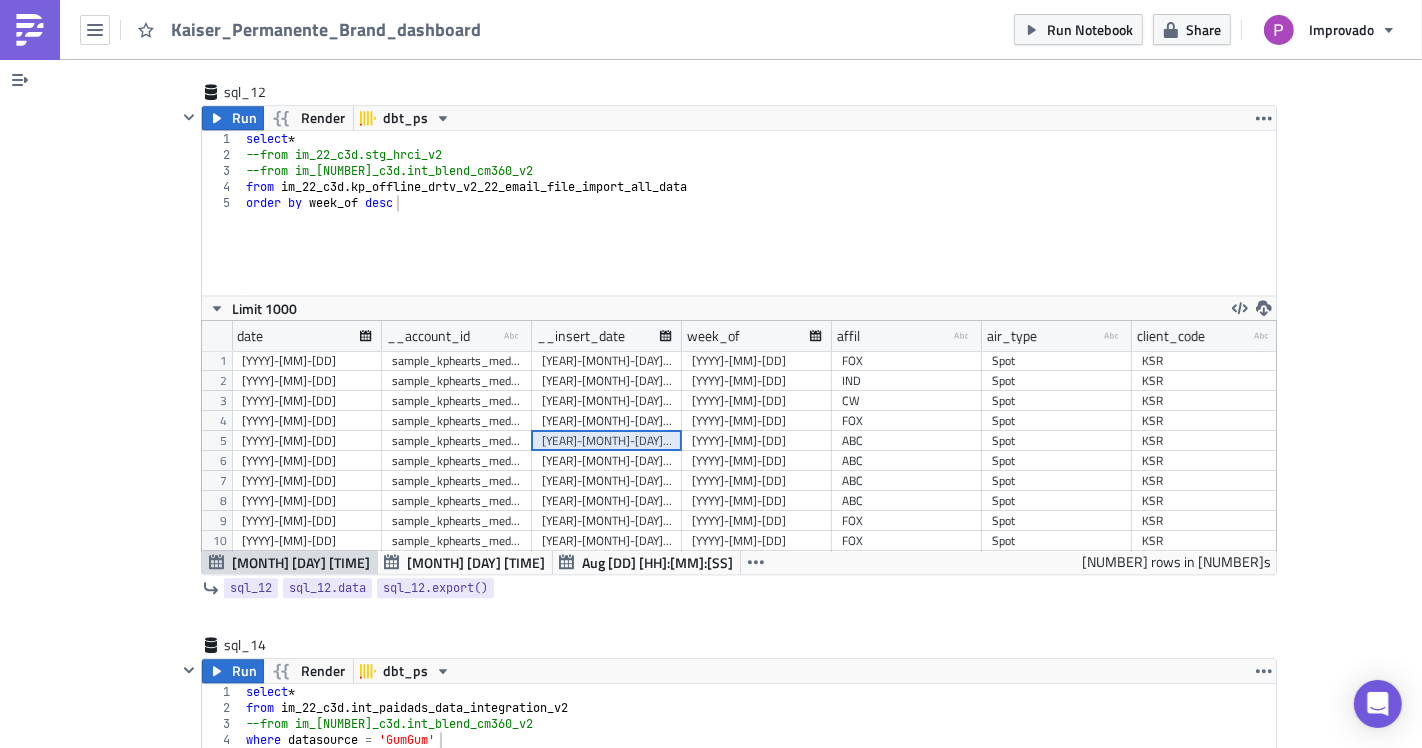 click on "sample_kphearts_medicare_drtv_data_[YEAR]" at bounding box center (457, 421) 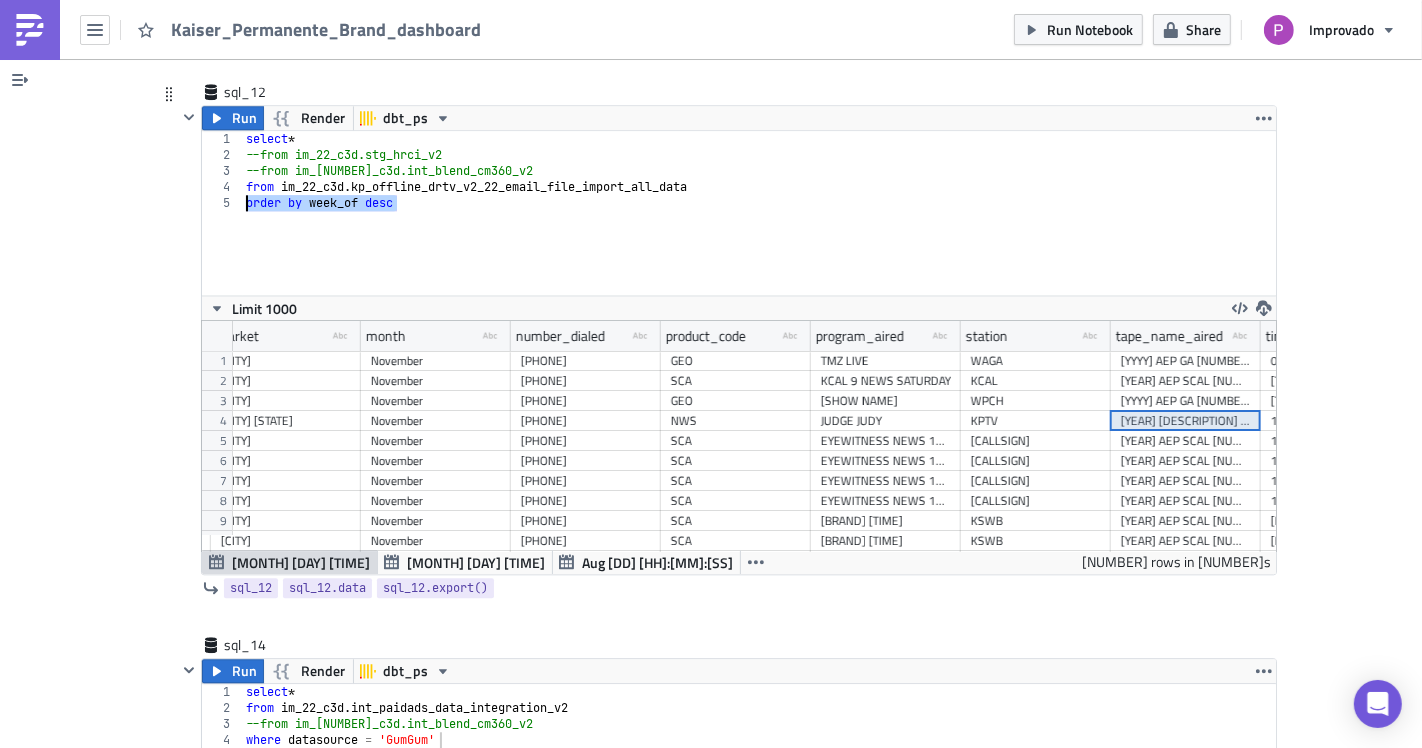 drag, startPoint x: 342, startPoint y: 196, endPoint x: 235, endPoint y: 196, distance: 107 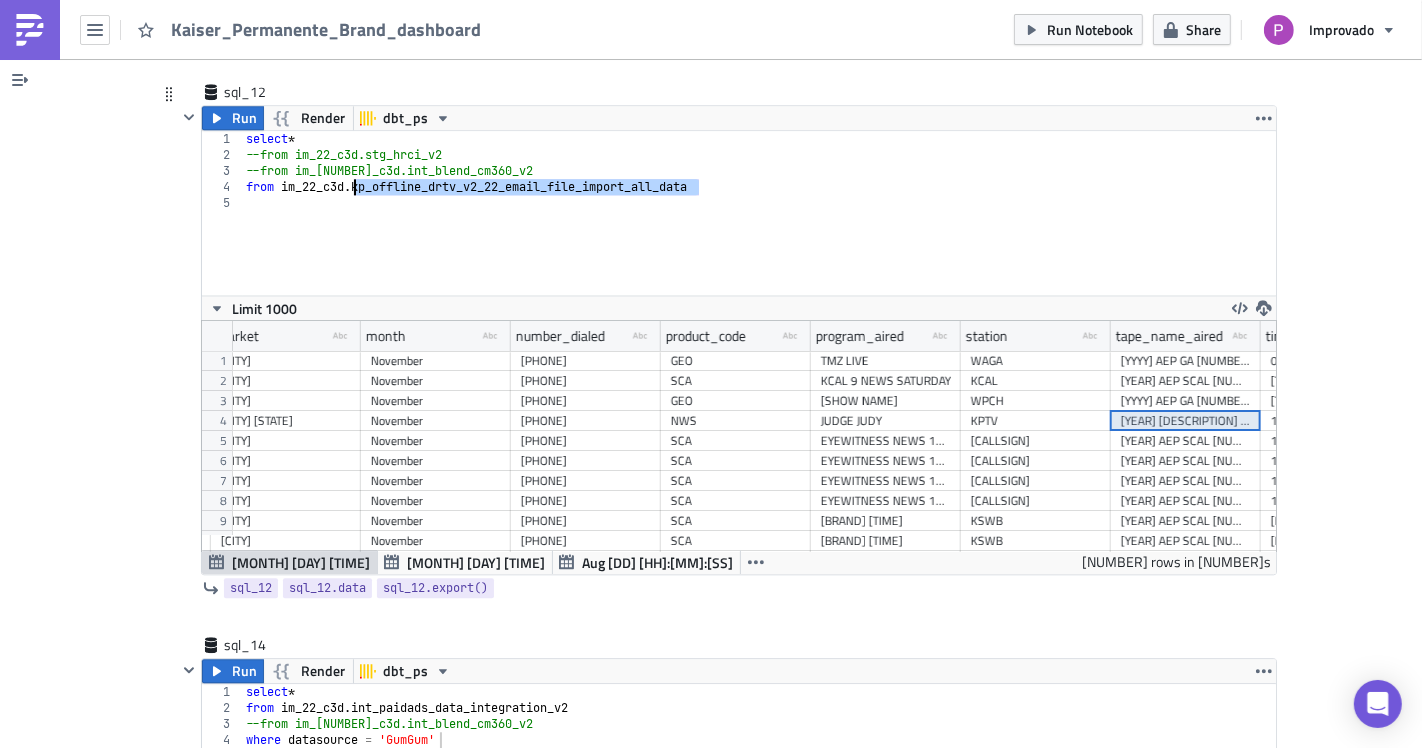 drag, startPoint x: 698, startPoint y: 176, endPoint x: 344, endPoint y: 181, distance: 354.0353 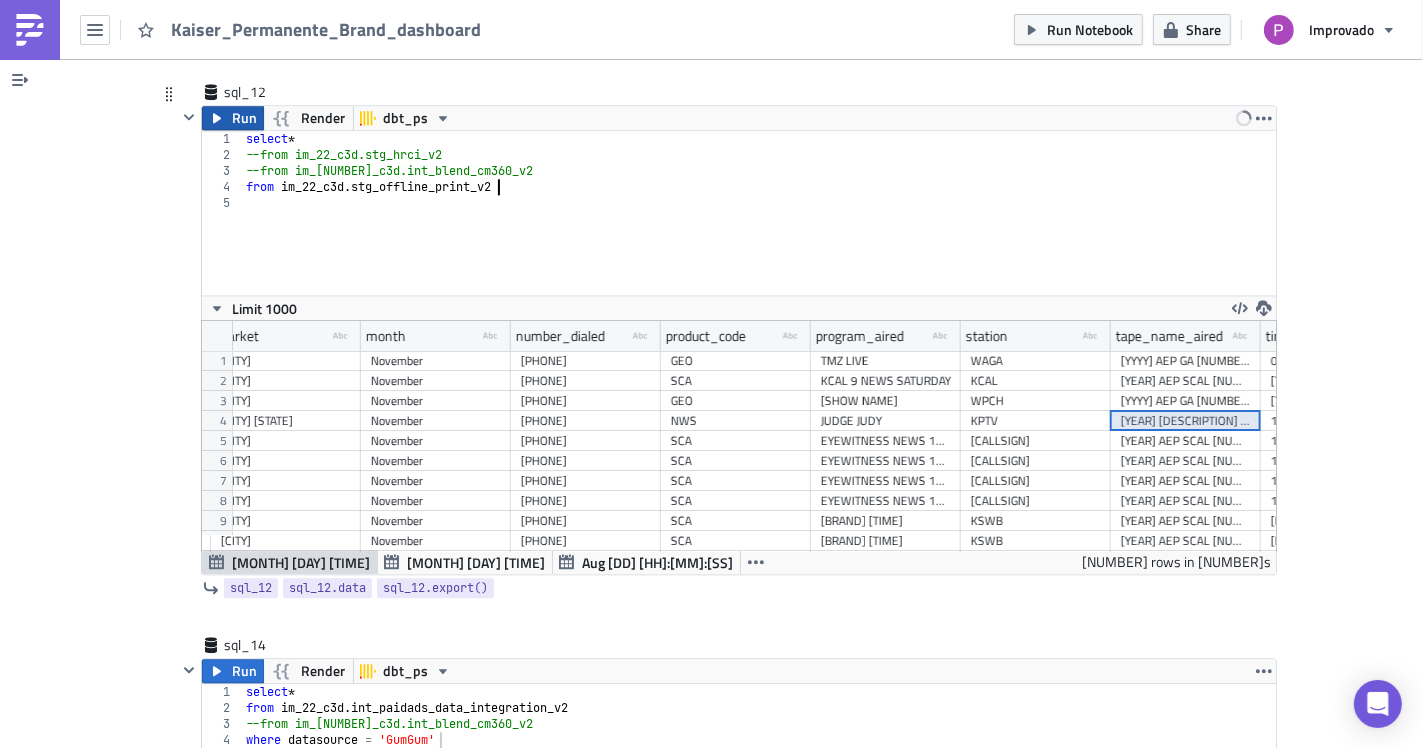click on "Run" at bounding box center [233, 118] 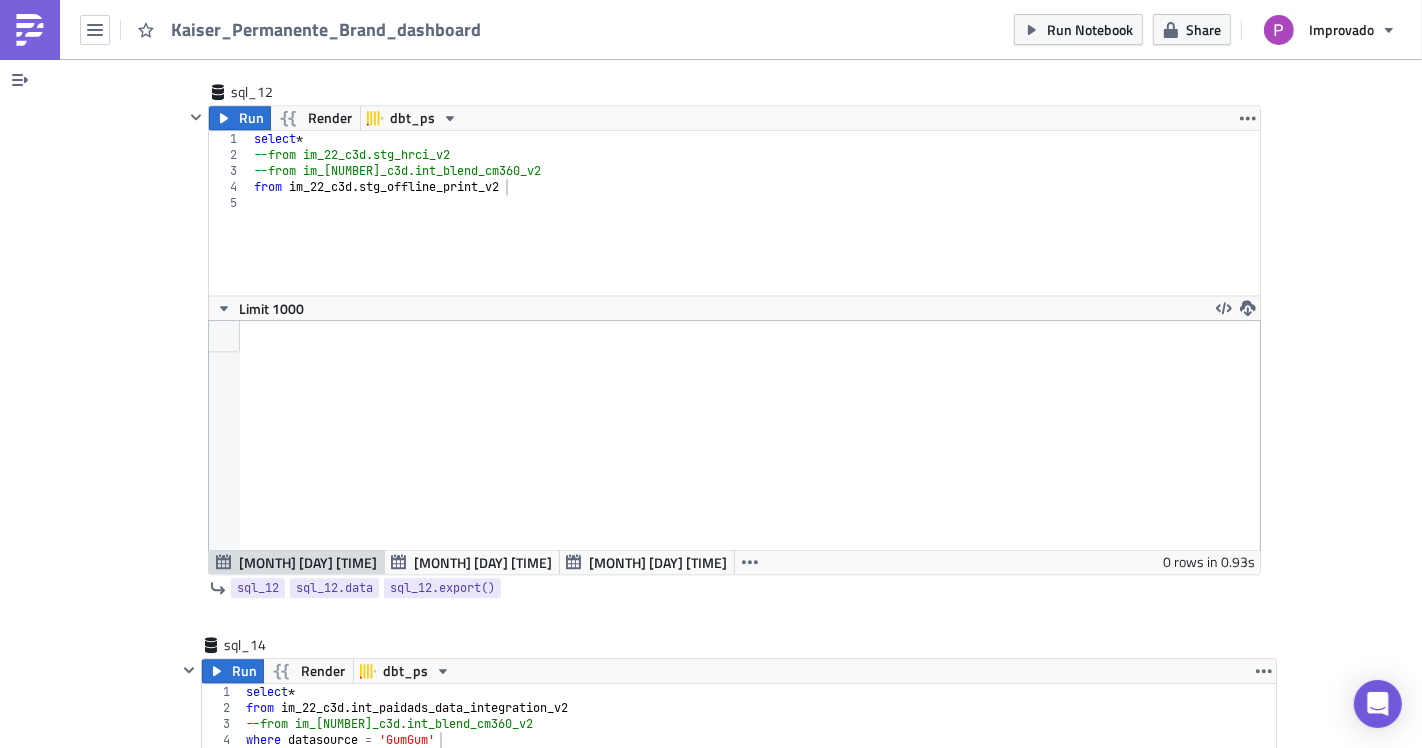 scroll, scrollTop: 99771, scrollLeft: 98948, axis: both 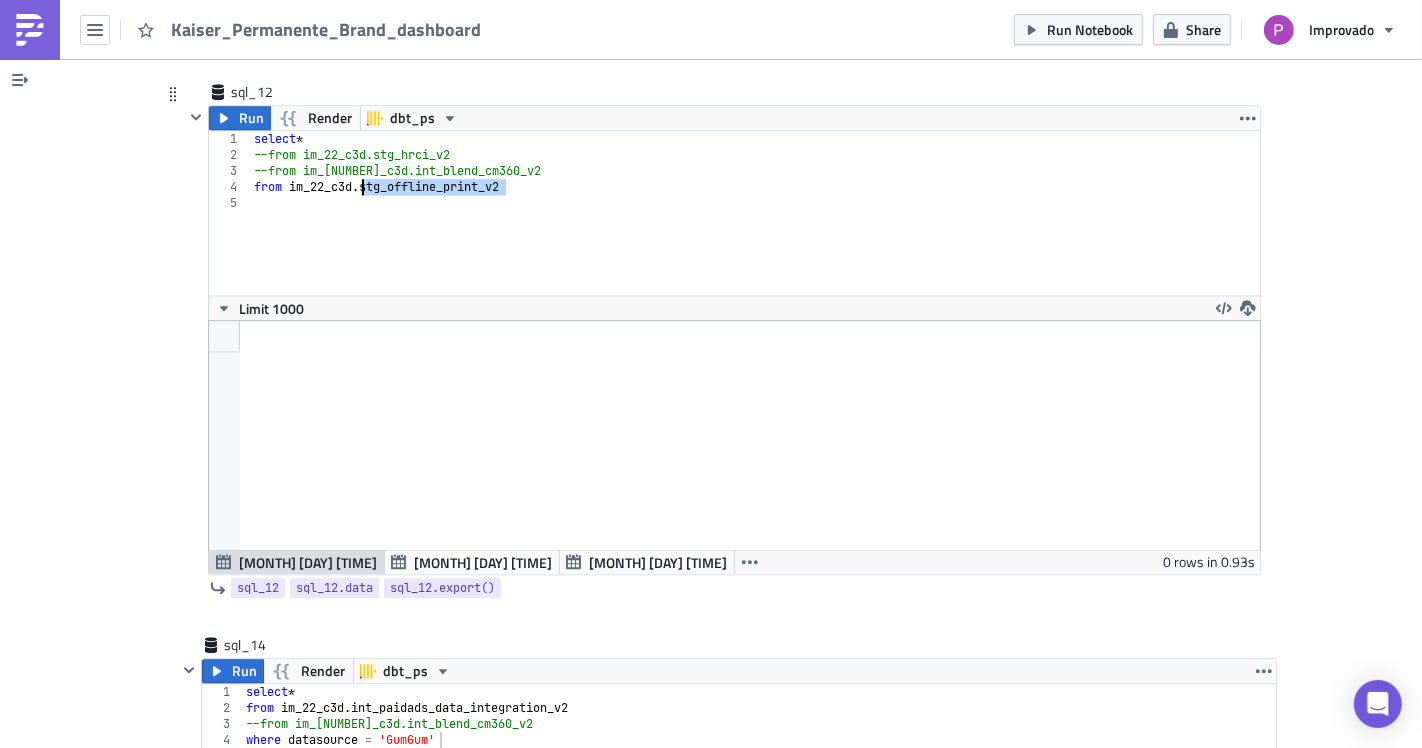 drag, startPoint x: 503, startPoint y: 179, endPoint x: 354, endPoint y: 181, distance: 149.01343 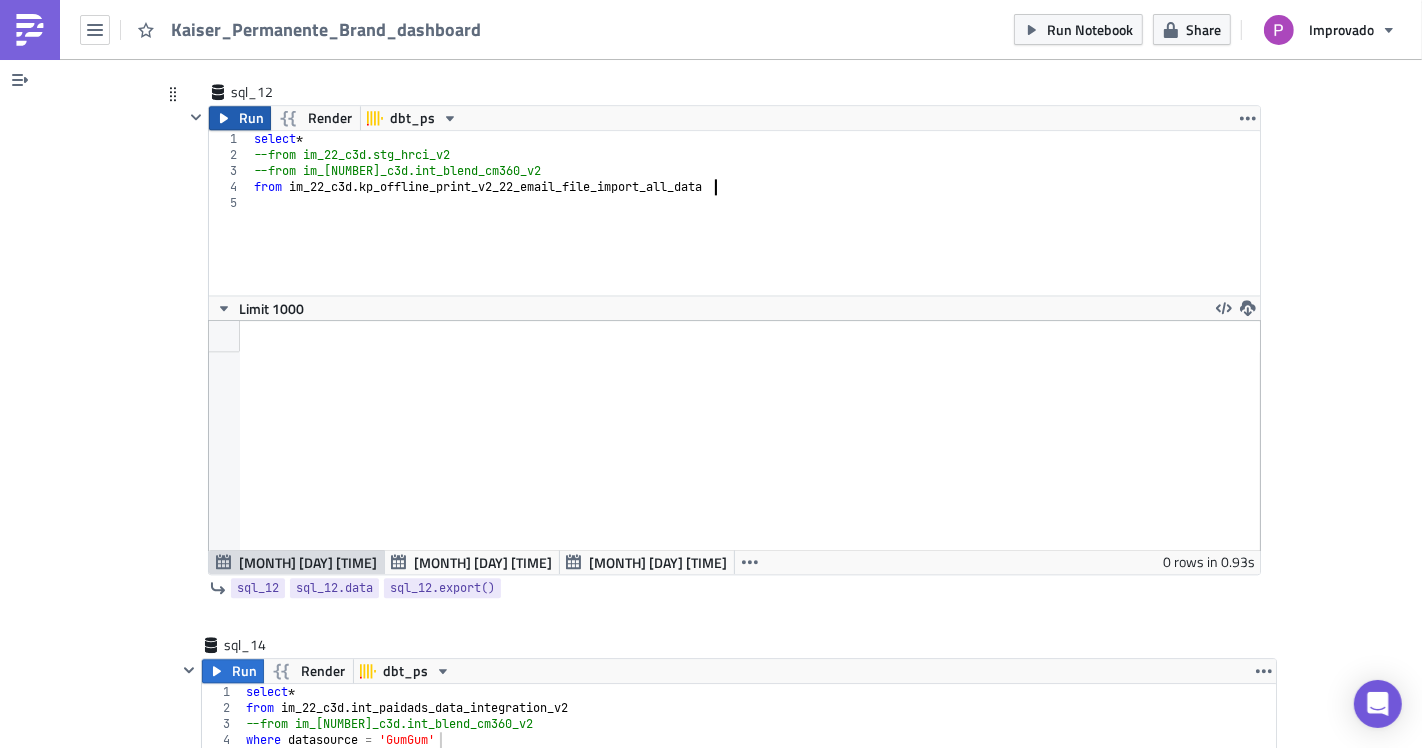click 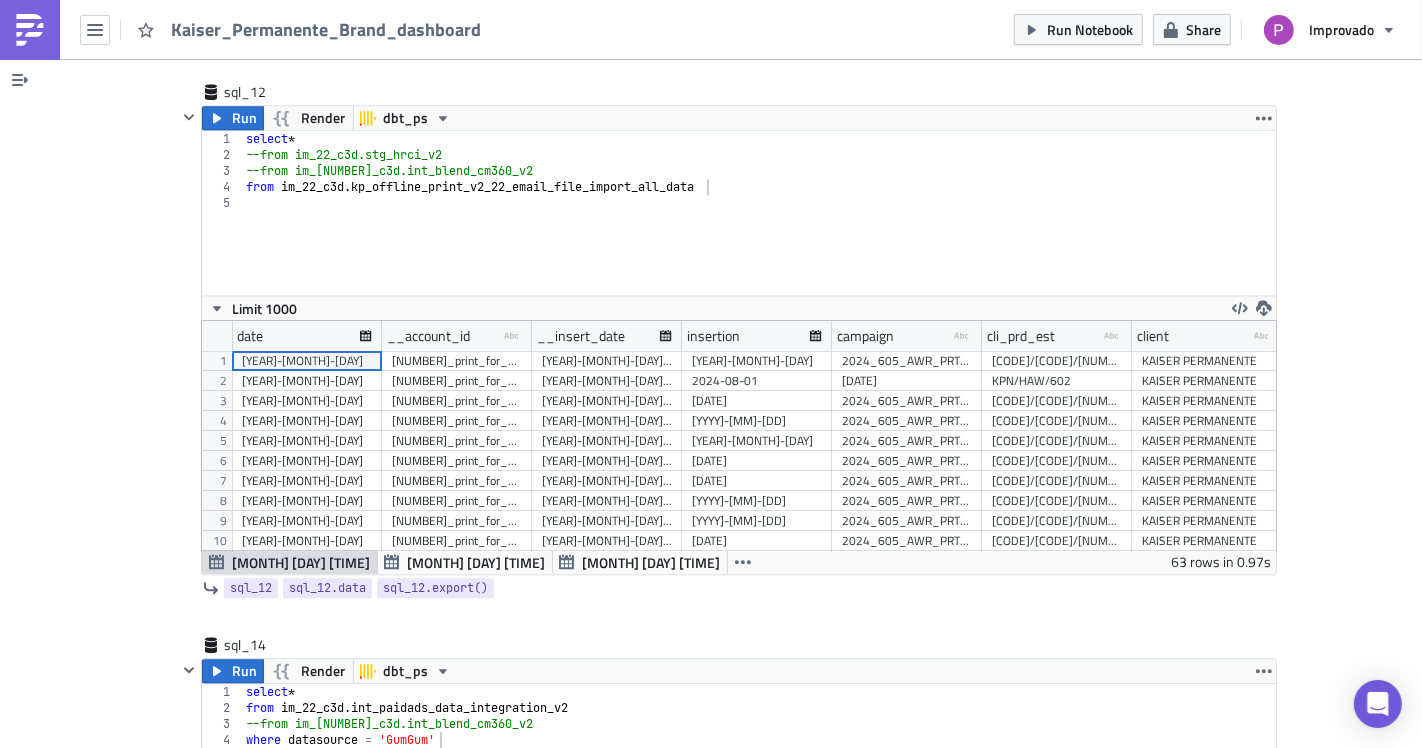 scroll, scrollTop: 99770, scrollLeft: 98925, axis: both 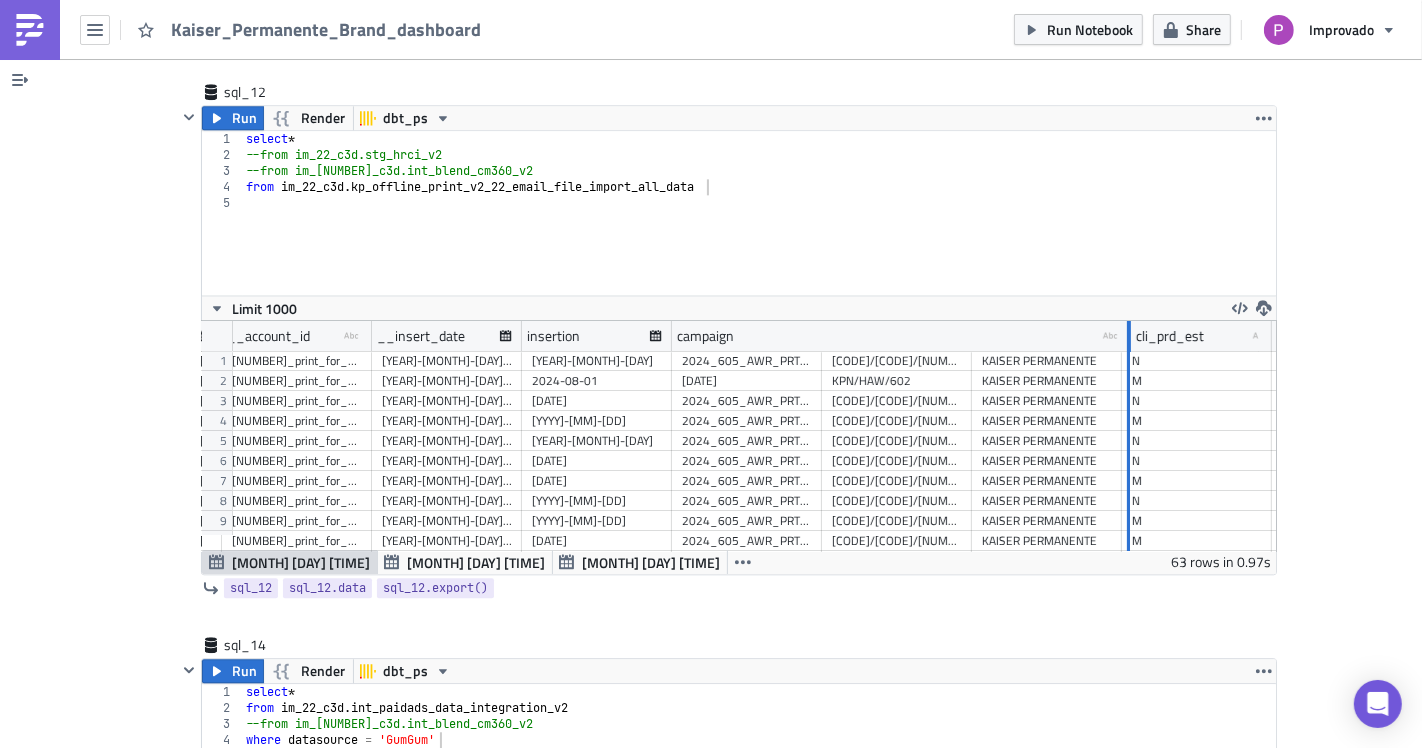 drag, startPoint x: 809, startPoint y: 324, endPoint x: 1117, endPoint y: 360, distance: 310.09677 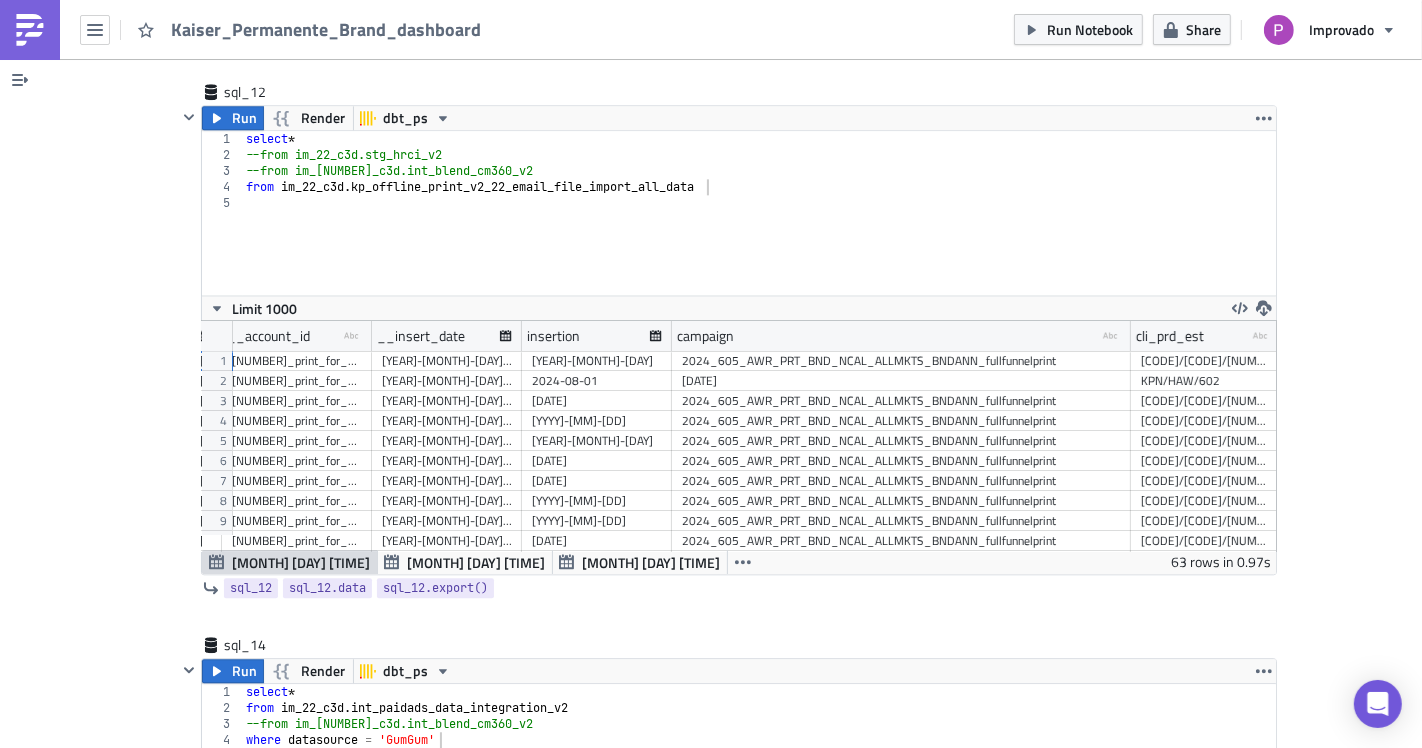 scroll, scrollTop: 0, scrollLeft: 287, axis: horizontal 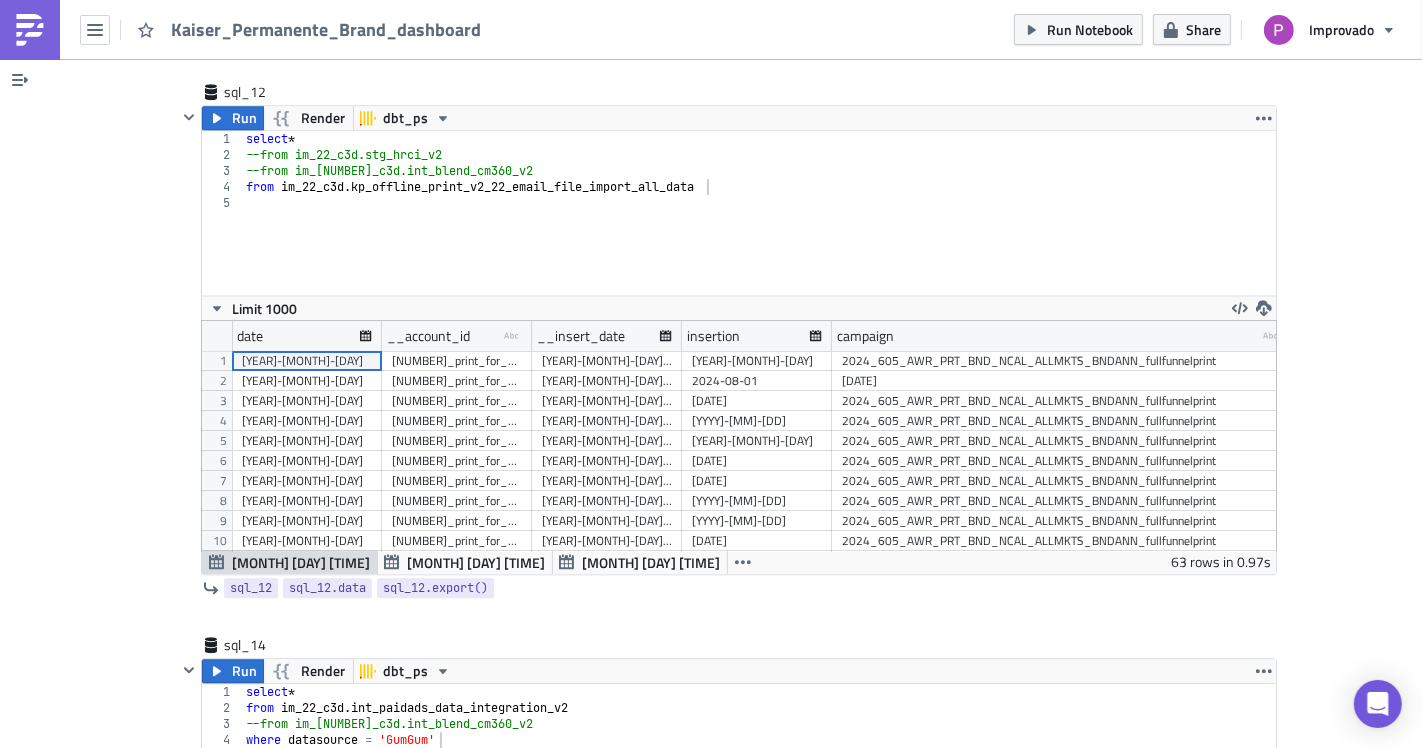 click on "[DATE]" at bounding box center [1061, 381] 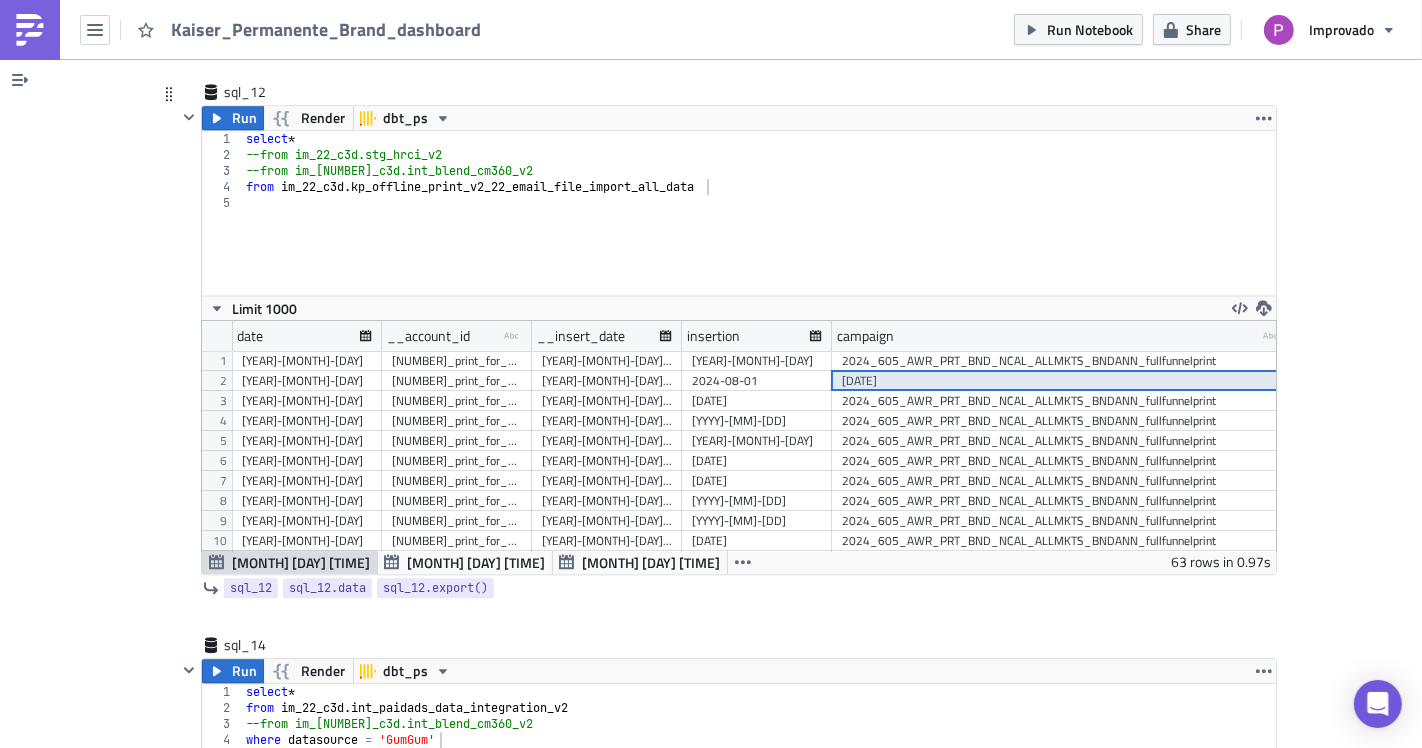click on "2024_605_AWR_PRT_BND_NCAL_ALLMKTS_BNDANN_fullfunnelprint" at bounding box center (1061, 361) 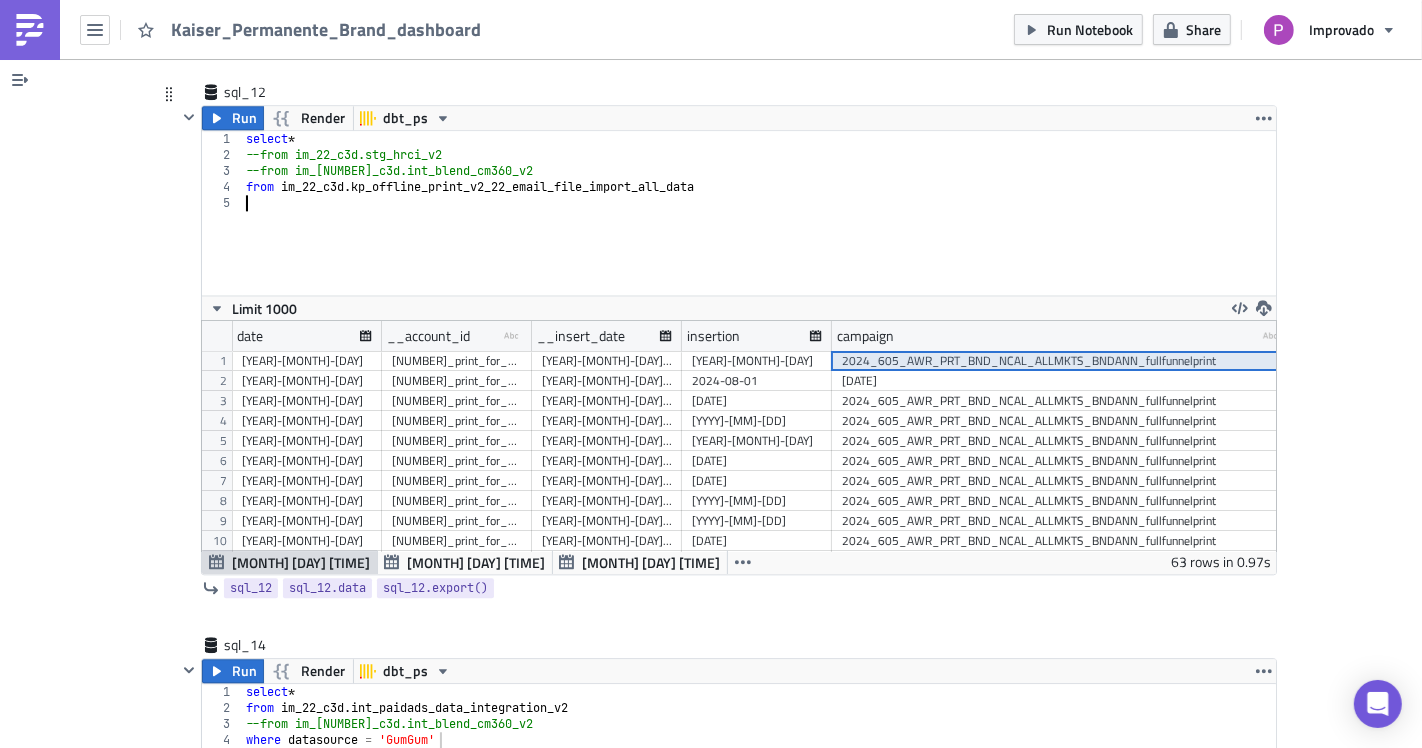 click on "select  * --from im_22_c3d.stg_hrci_v2 --from im_22_c3d.int_blend_cm360_v2 from   im_22_c3d . kp_offline_print_v2_22_email_file_import_all_data" at bounding box center (759, 229) 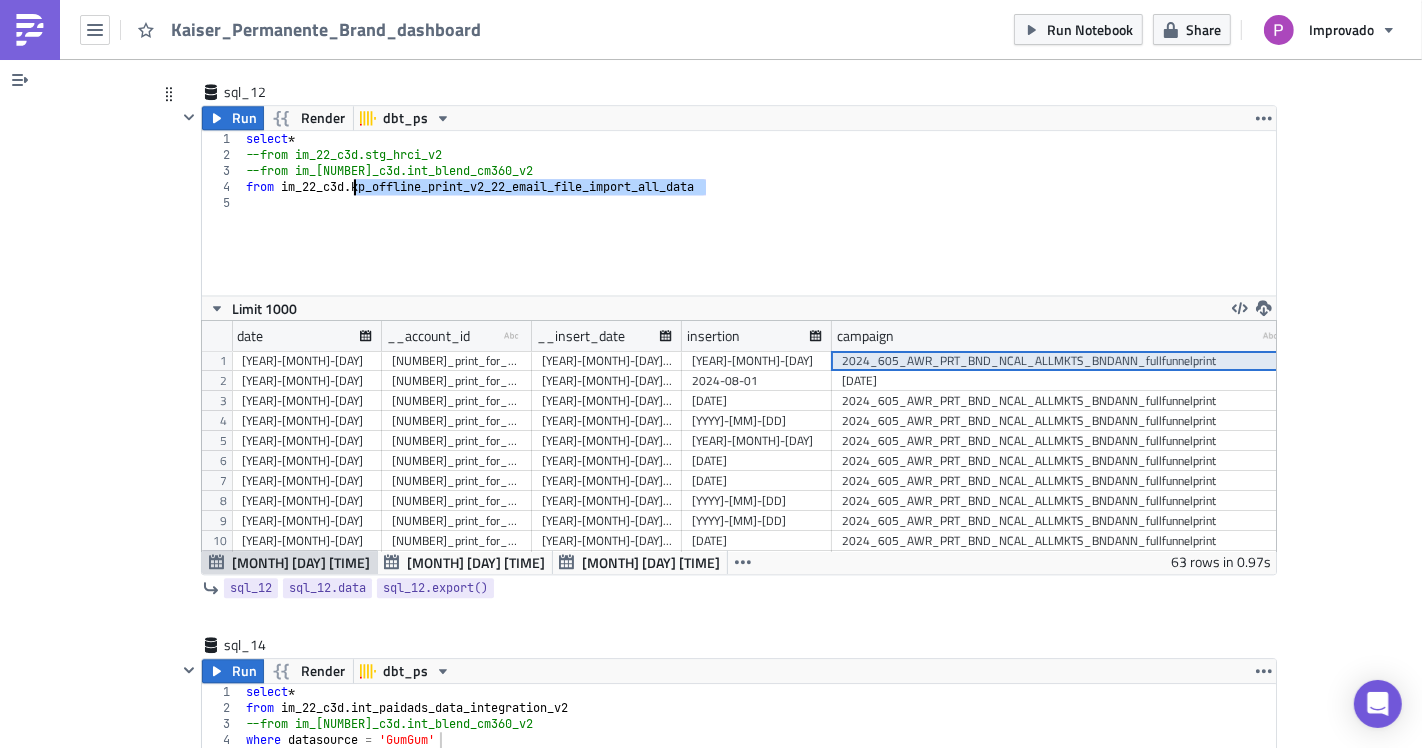 drag, startPoint x: 706, startPoint y: 173, endPoint x: 345, endPoint y: 179, distance: 361.04987 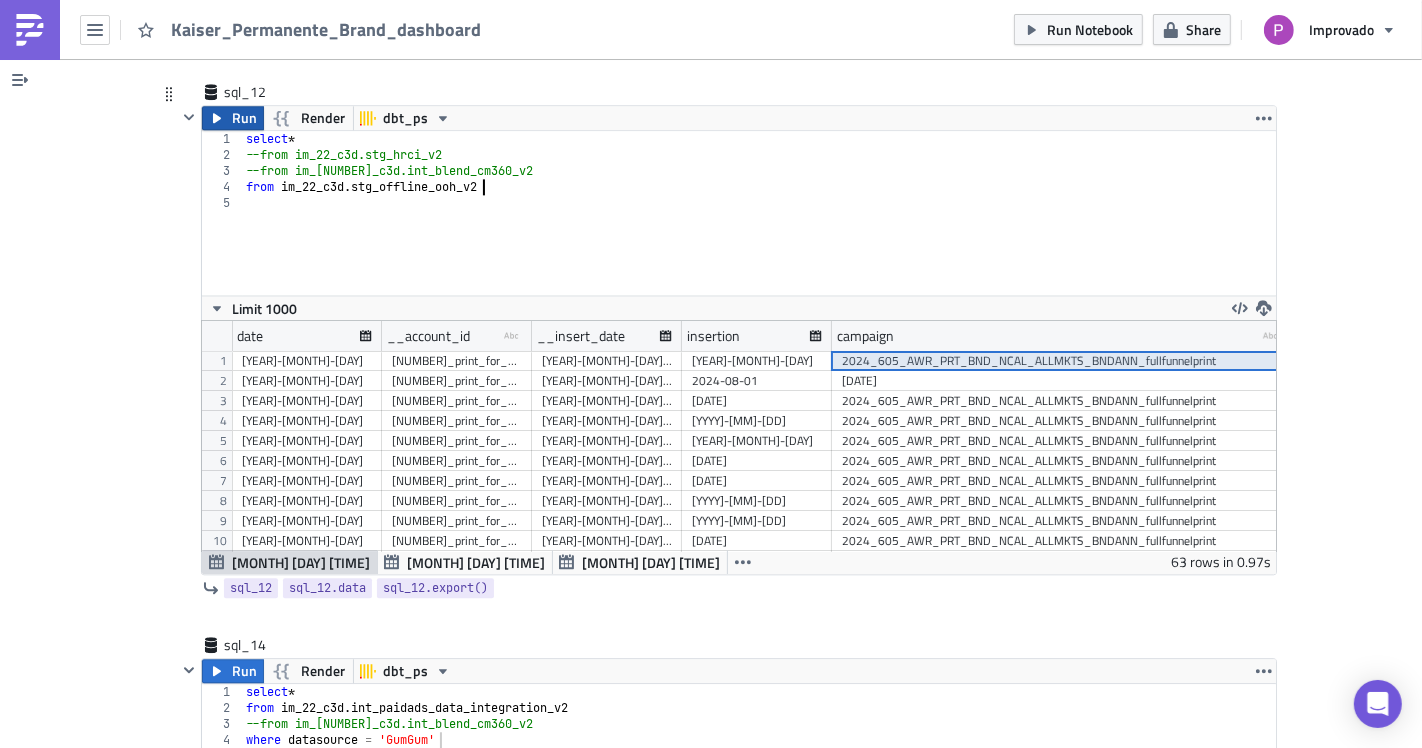 click on "Run" at bounding box center (244, 118) 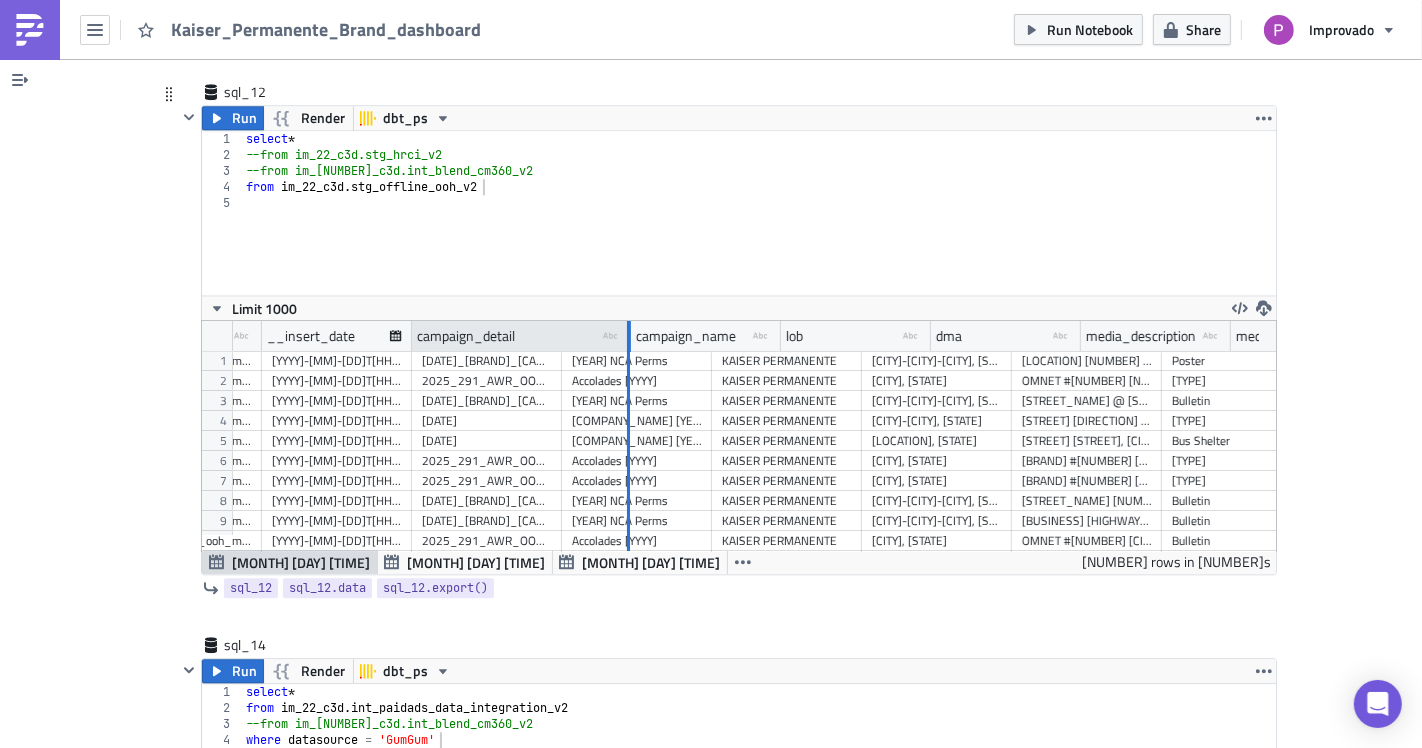 drag, startPoint x: 551, startPoint y: 330, endPoint x: 639, endPoint y: 330, distance: 88 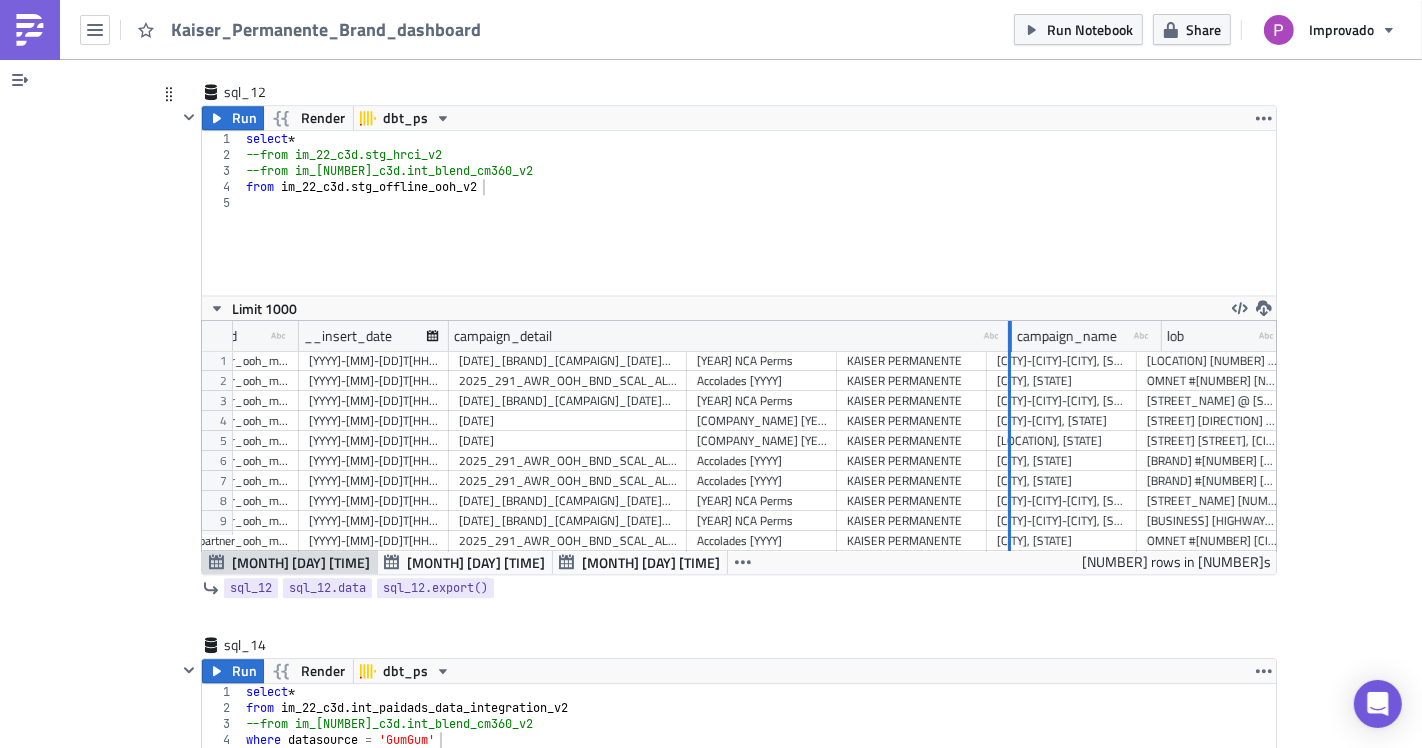 drag, startPoint x: 673, startPoint y: 330, endPoint x: 1017, endPoint y: 357, distance: 345.05795 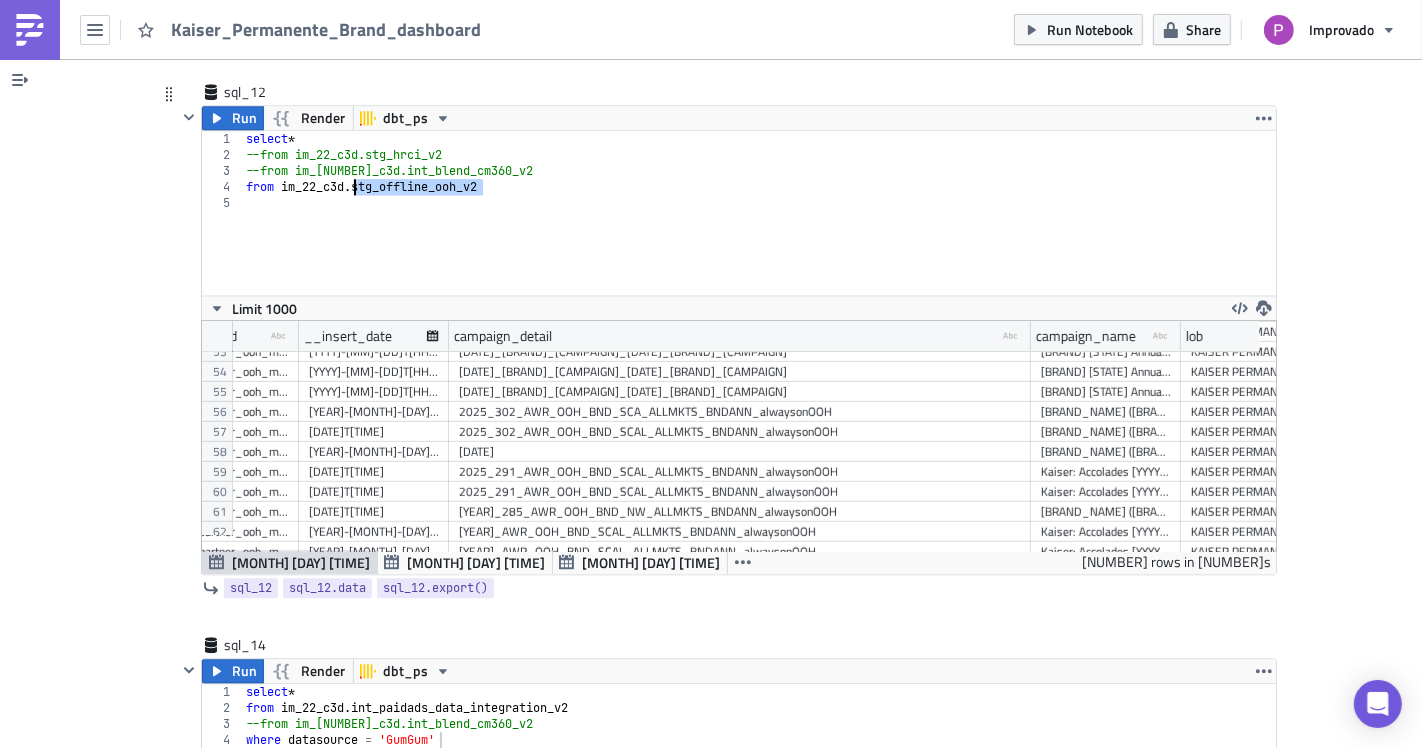 drag, startPoint x: 481, startPoint y: 184, endPoint x: 345, endPoint y: 179, distance: 136.09187 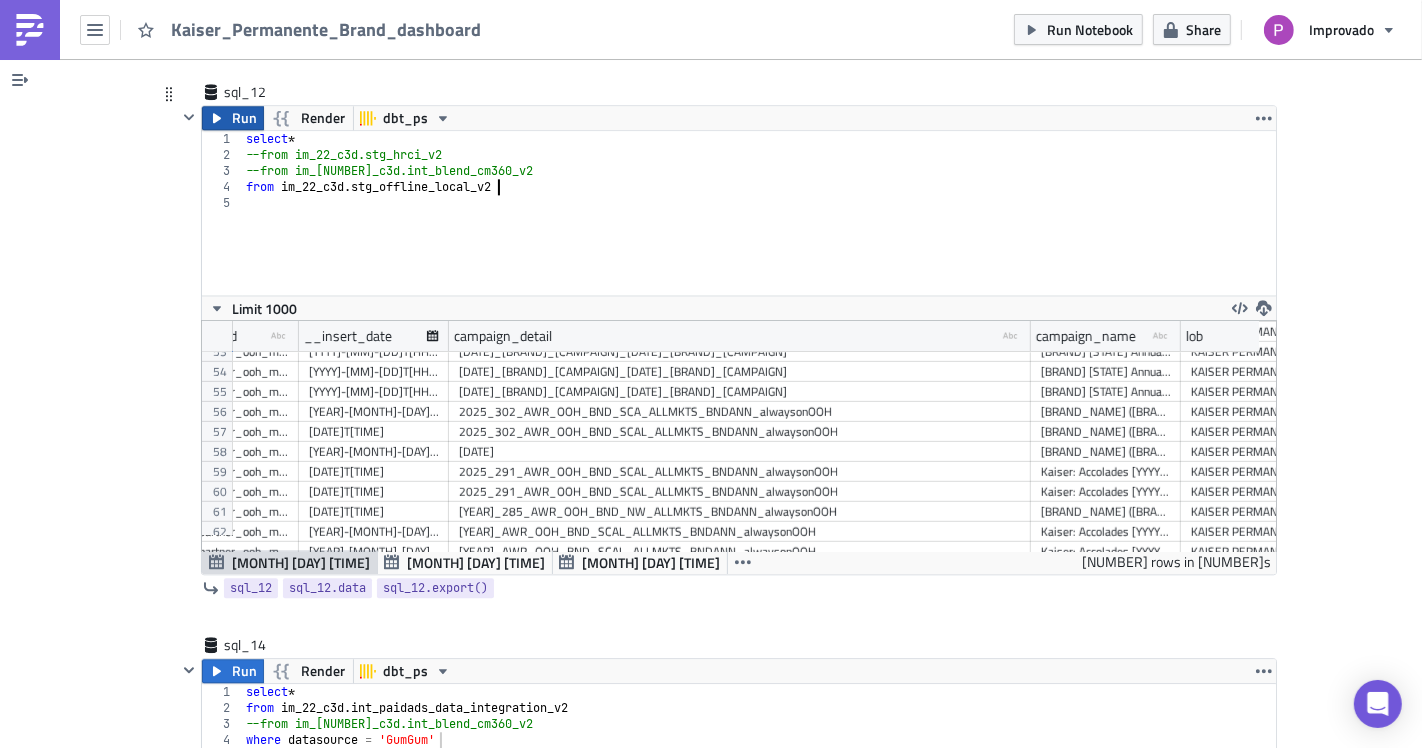 click on "Run" at bounding box center (244, 118) 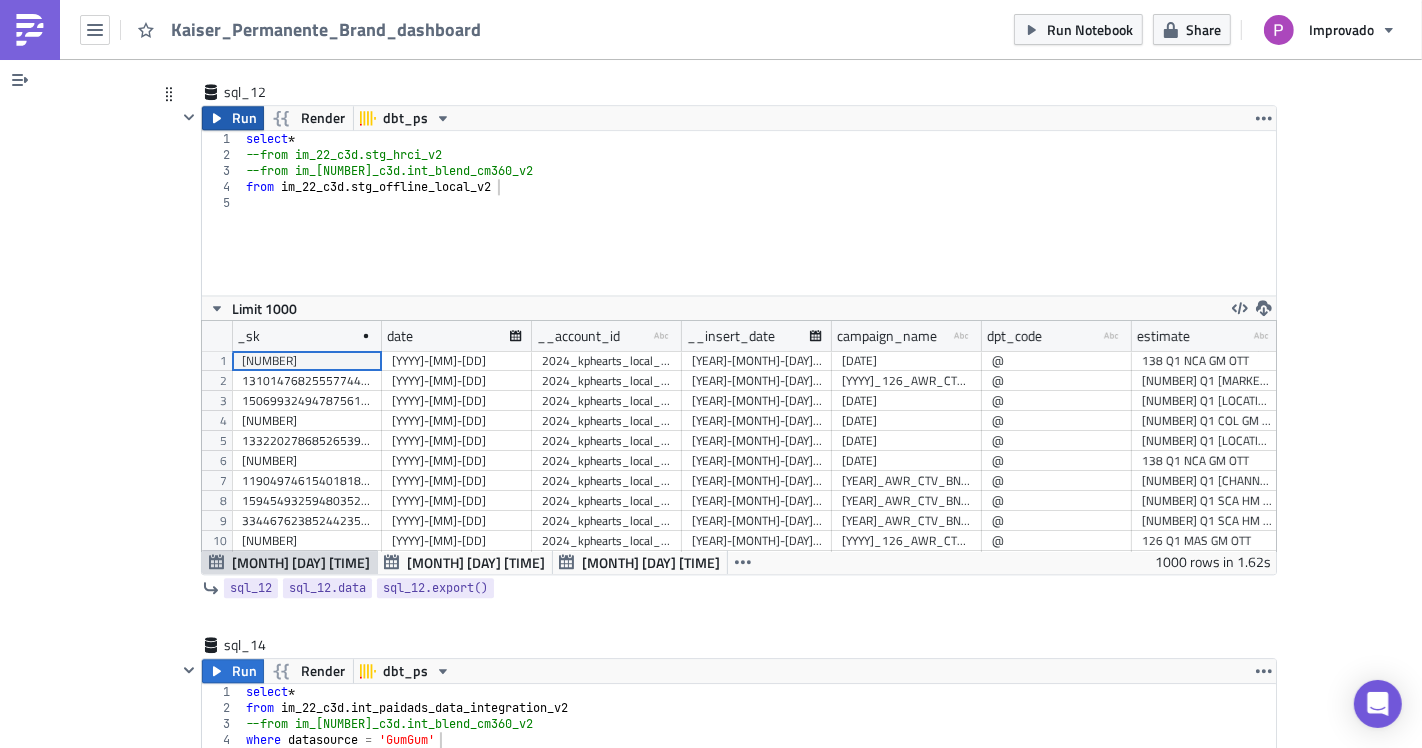 scroll, scrollTop: 99770, scrollLeft: 98925, axis: both 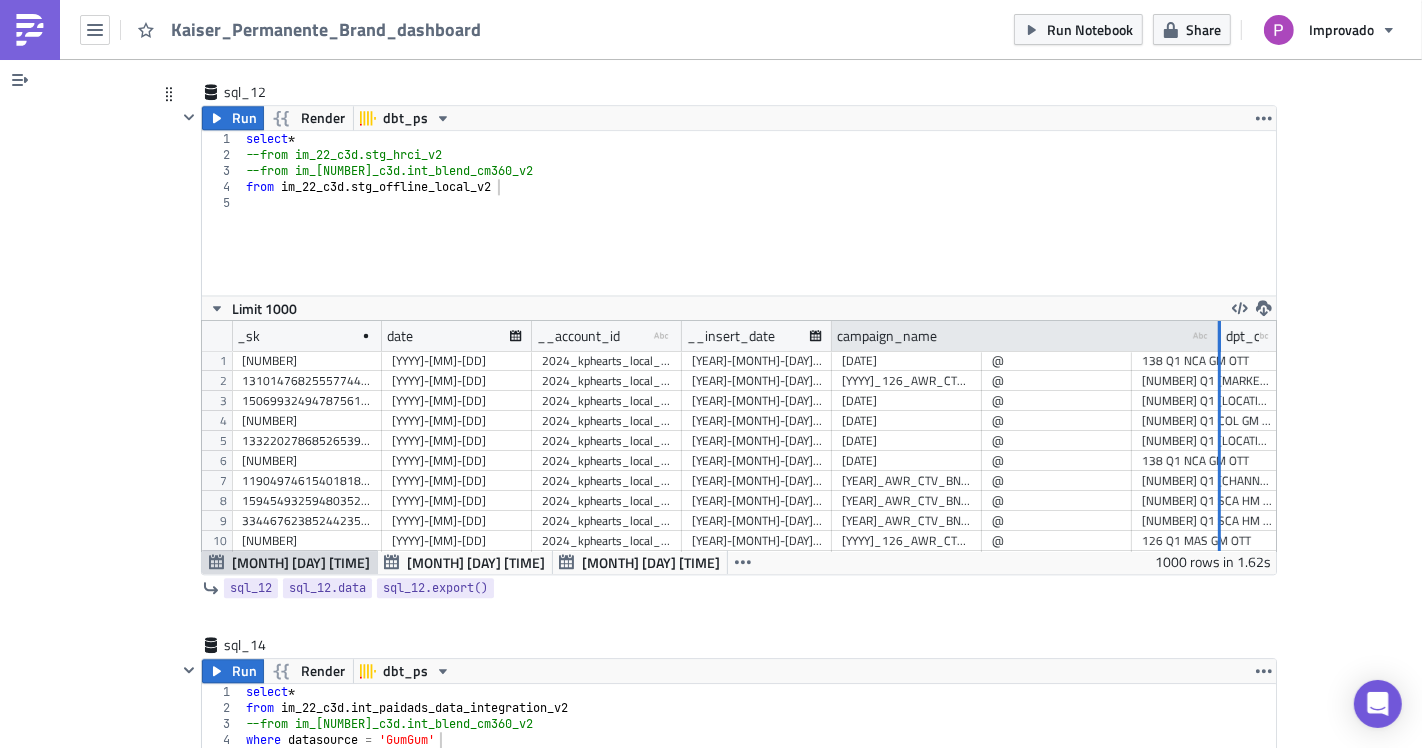drag, startPoint x: 968, startPoint y: 325, endPoint x: 1208, endPoint y: 321, distance: 240.03333 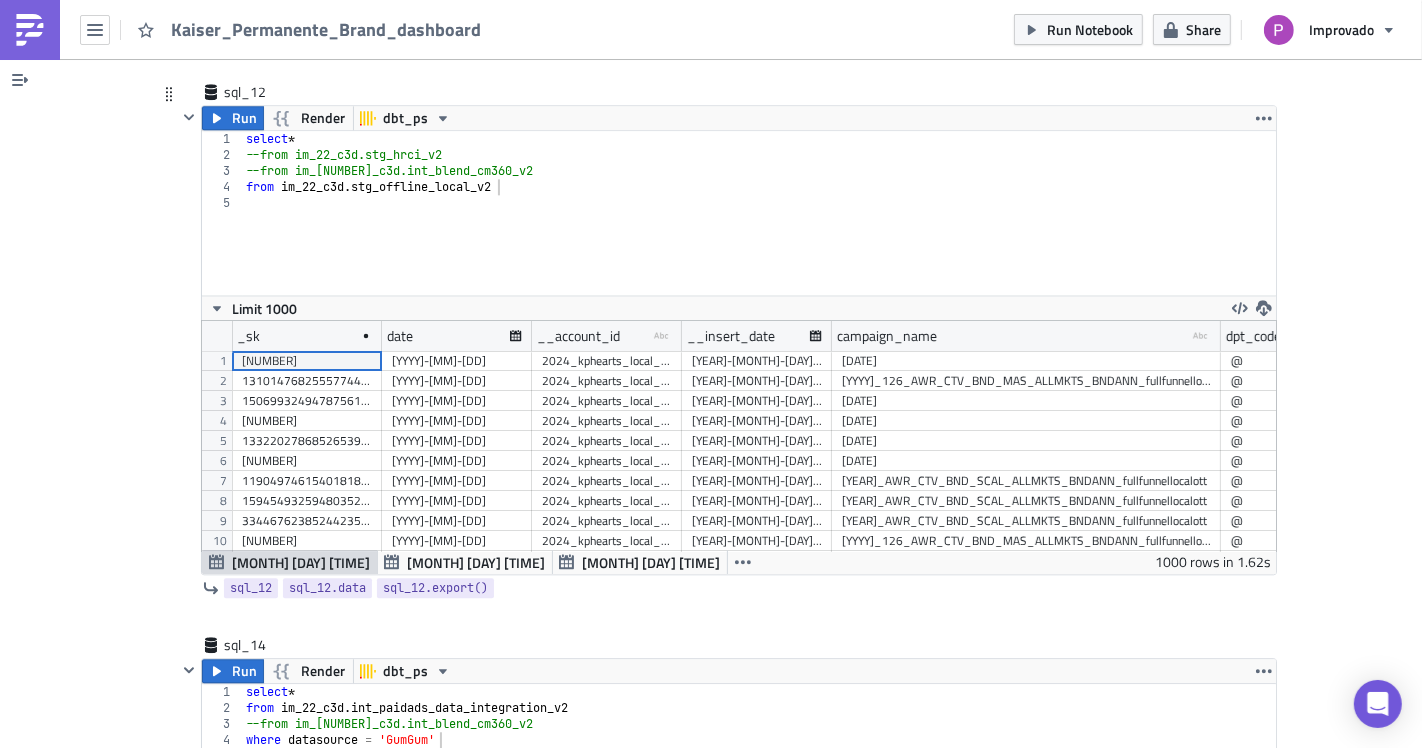 scroll, scrollTop: 0, scrollLeft: 44, axis: horizontal 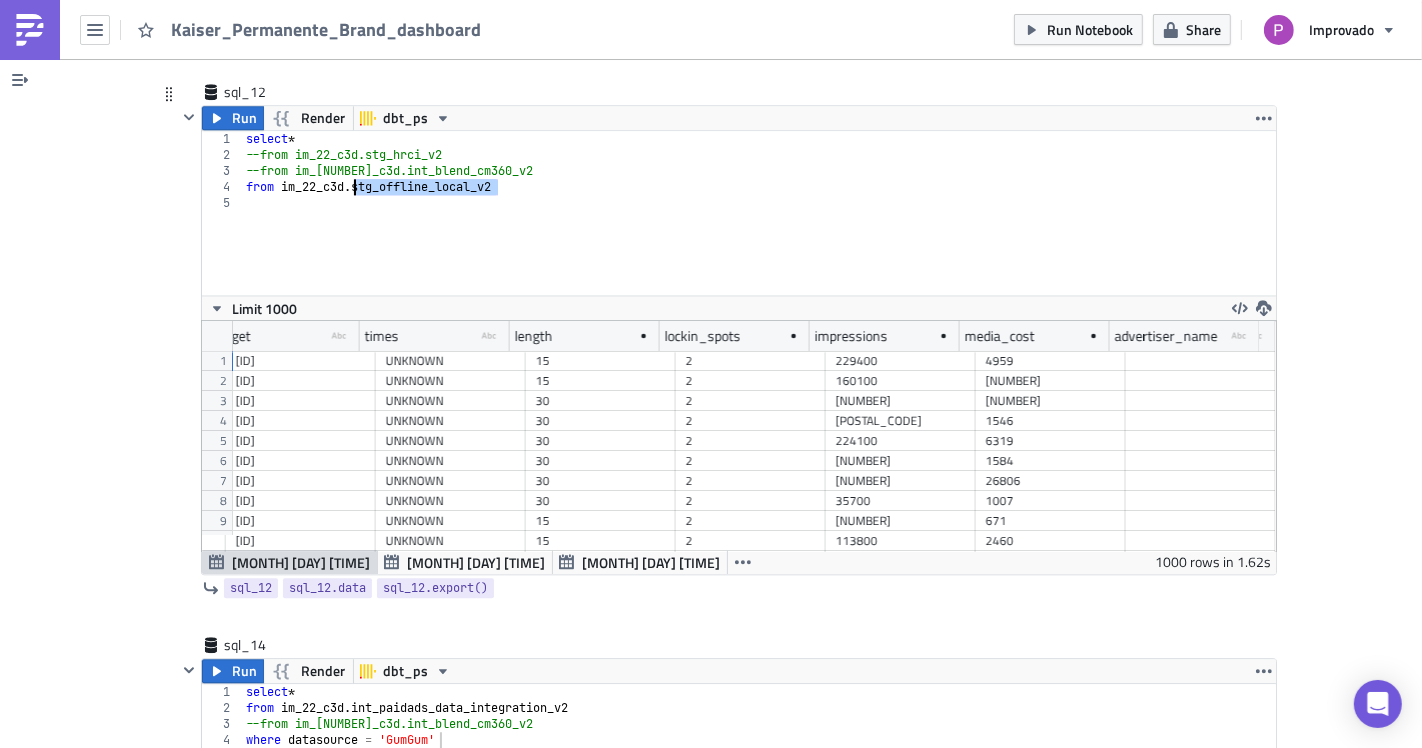 drag, startPoint x: 497, startPoint y: 179, endPoint x: 348, endPoint y: 184, distance: 149.08386 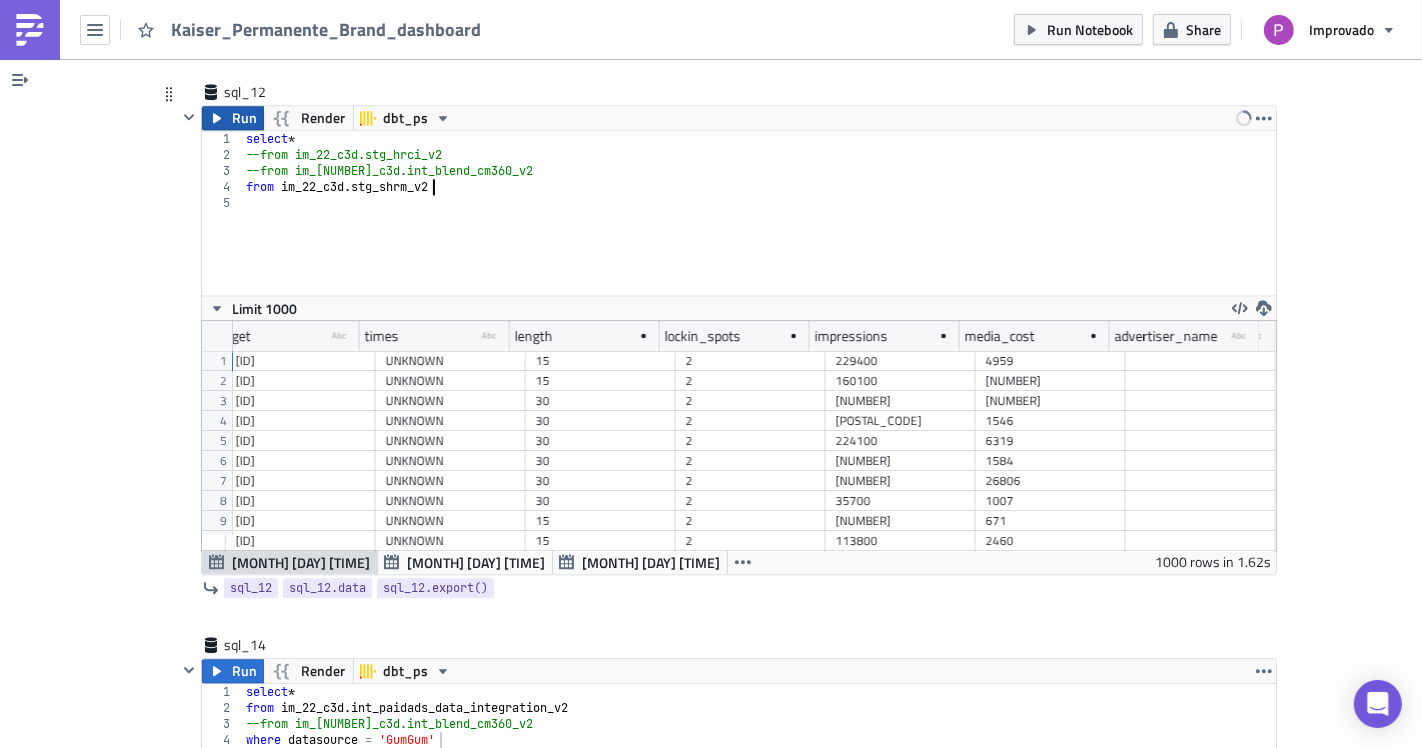 click 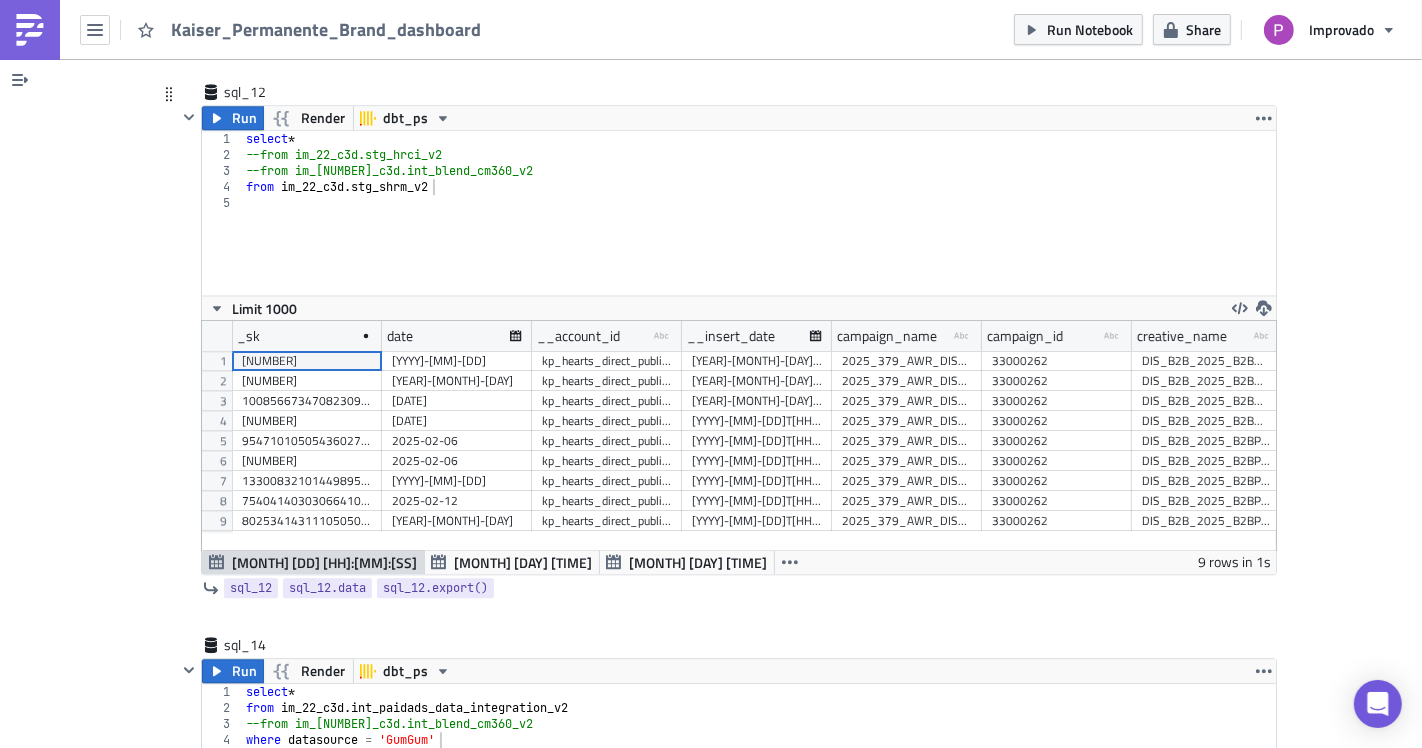 click on "[DATE]" at bounding box center (457, 401) 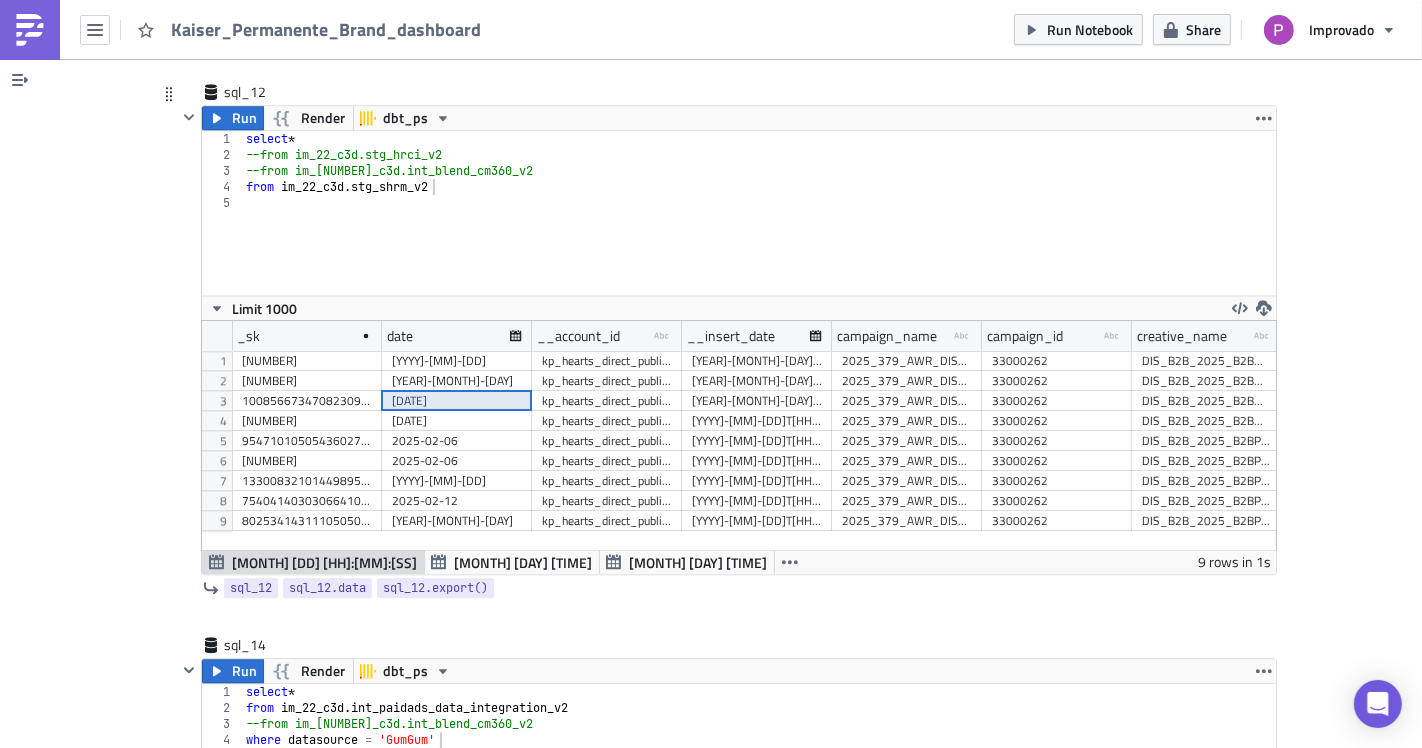 click on "kp_hearts_direct_publisher_email_shrm_b2b_21525" at bounding box center [607, 381] 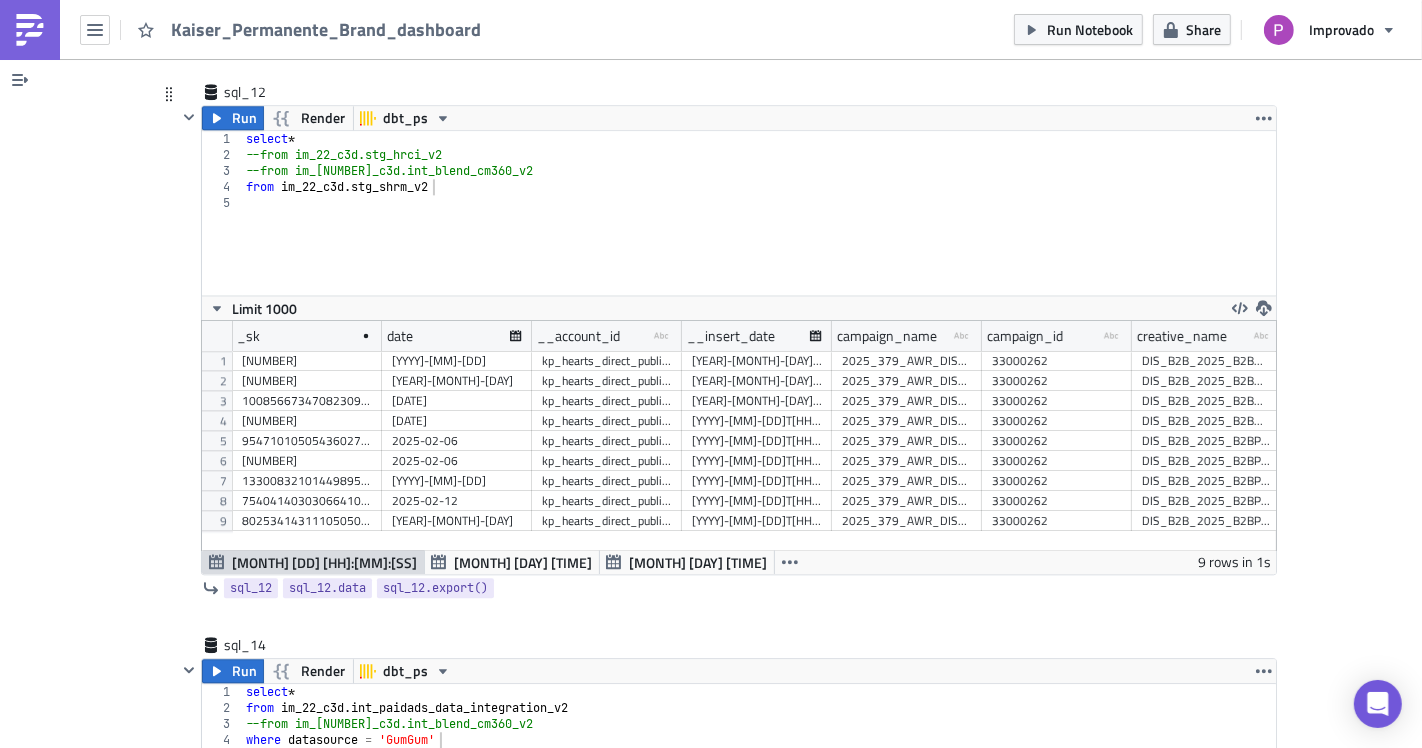 scroll, scrollTop: 0, scrollLeft: 154, axis: horizontal 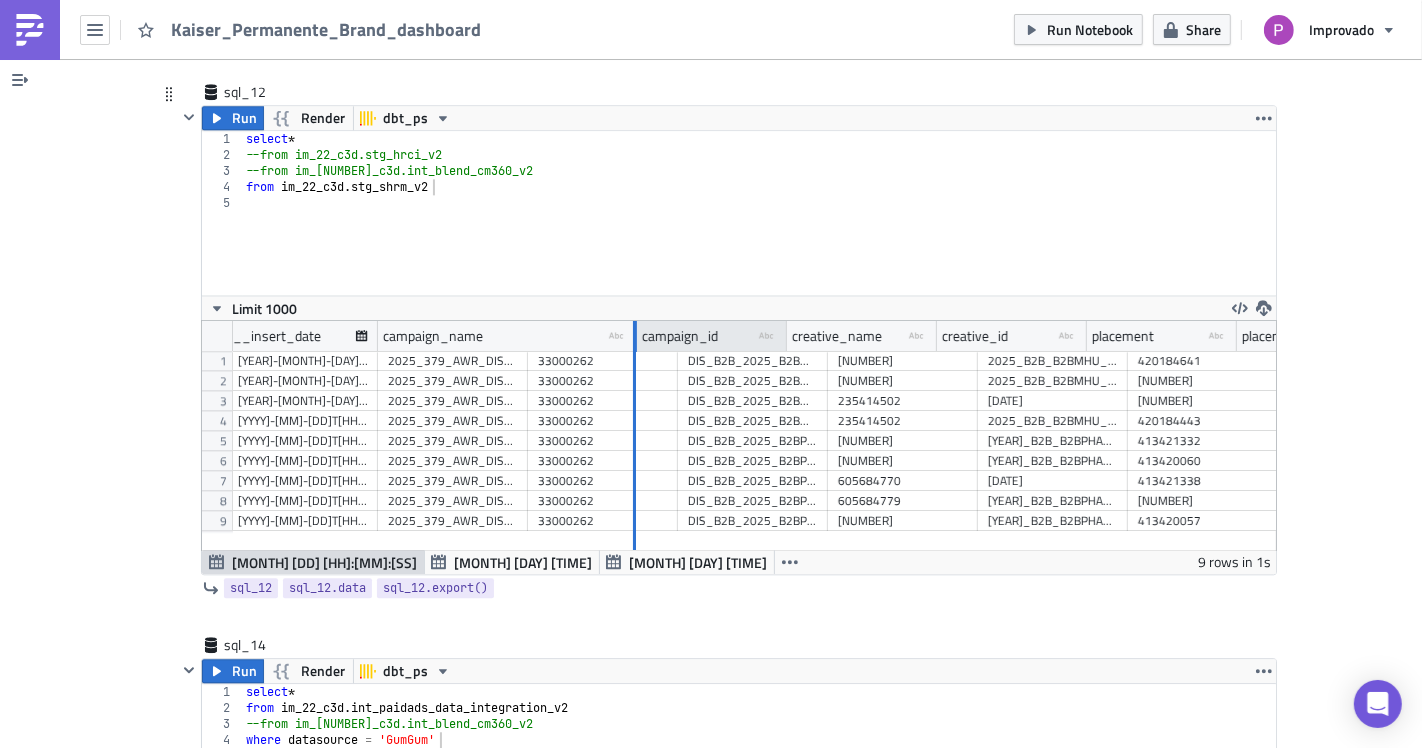 drag, startPoint x: 552, startPoint y: 313, endPoint x: 626, endPoint y: 320, distance: 74.330345 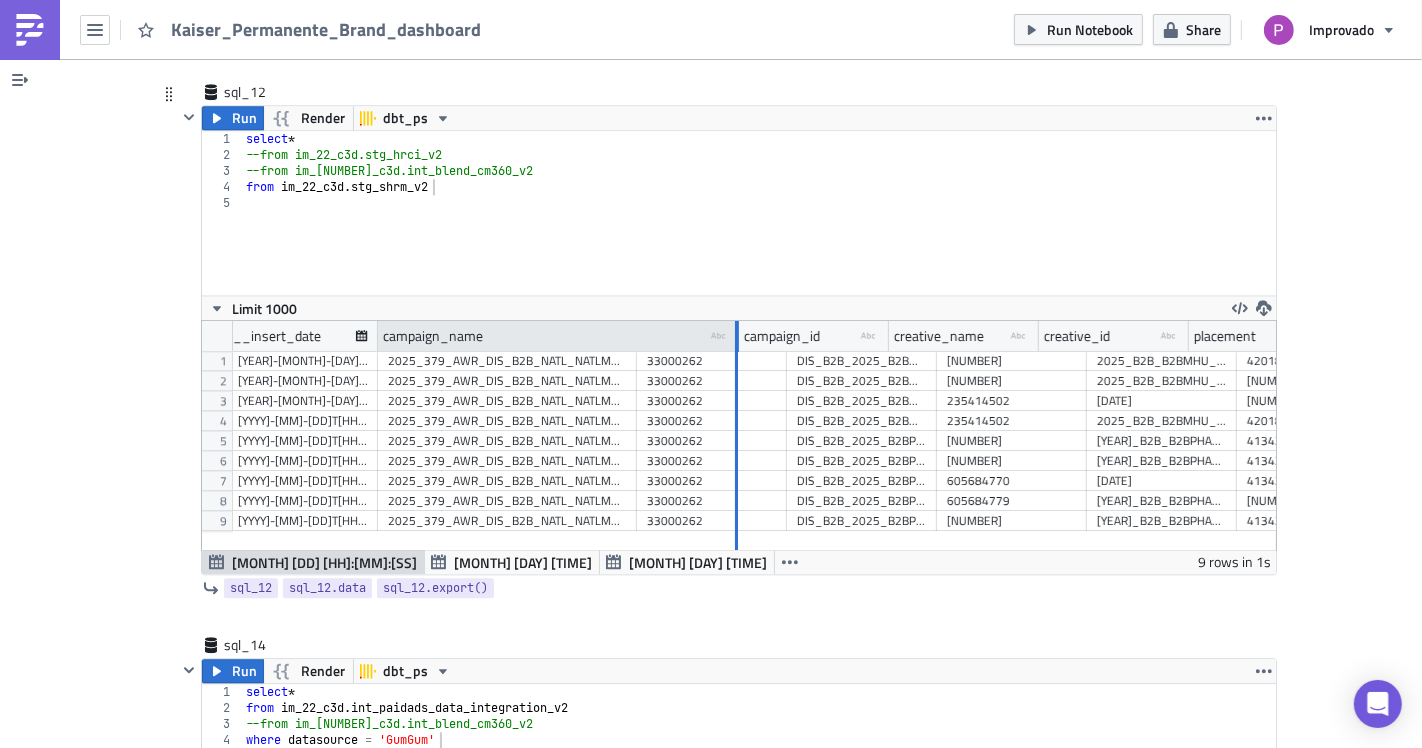 drag, startPoint x: 623, startPoint y: 322, endPoint x: 731, endPoint y: 337, distance: 109.03669 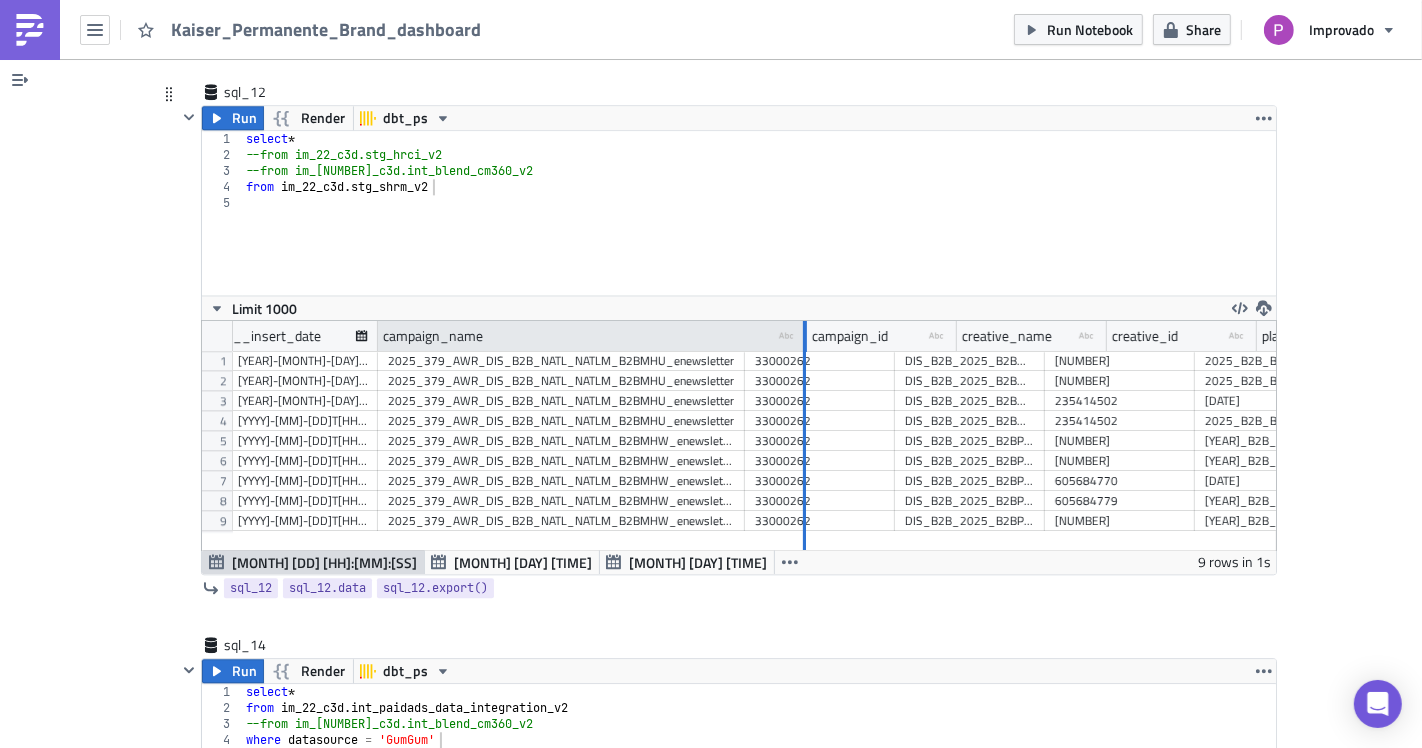 drag, startPoint x: 732, startPoint y: 326, endPoint x: 794, endPoint y: 324, distance: 62.03225 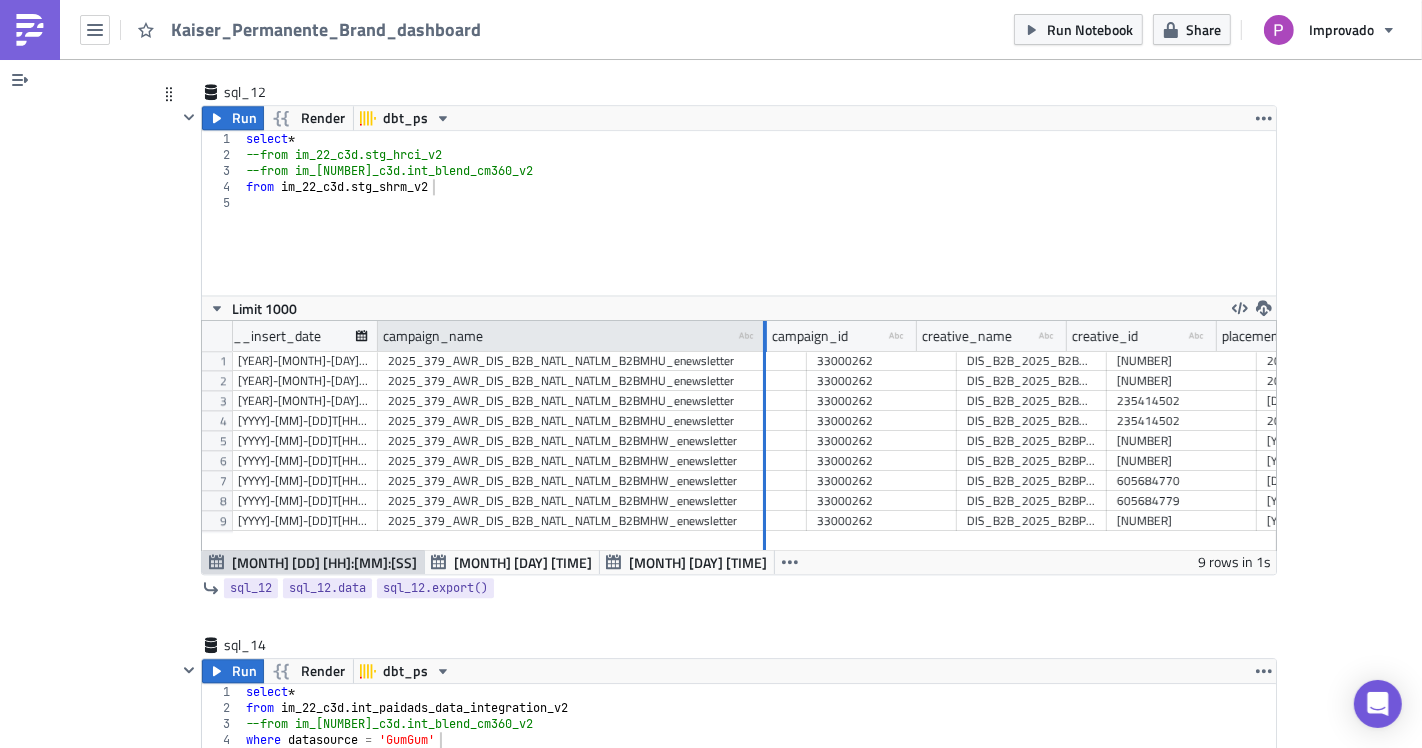 drag, startPoint x: 794, startPoint y: 324, endPoint x: 753, endPoint y: 324, distance: 41 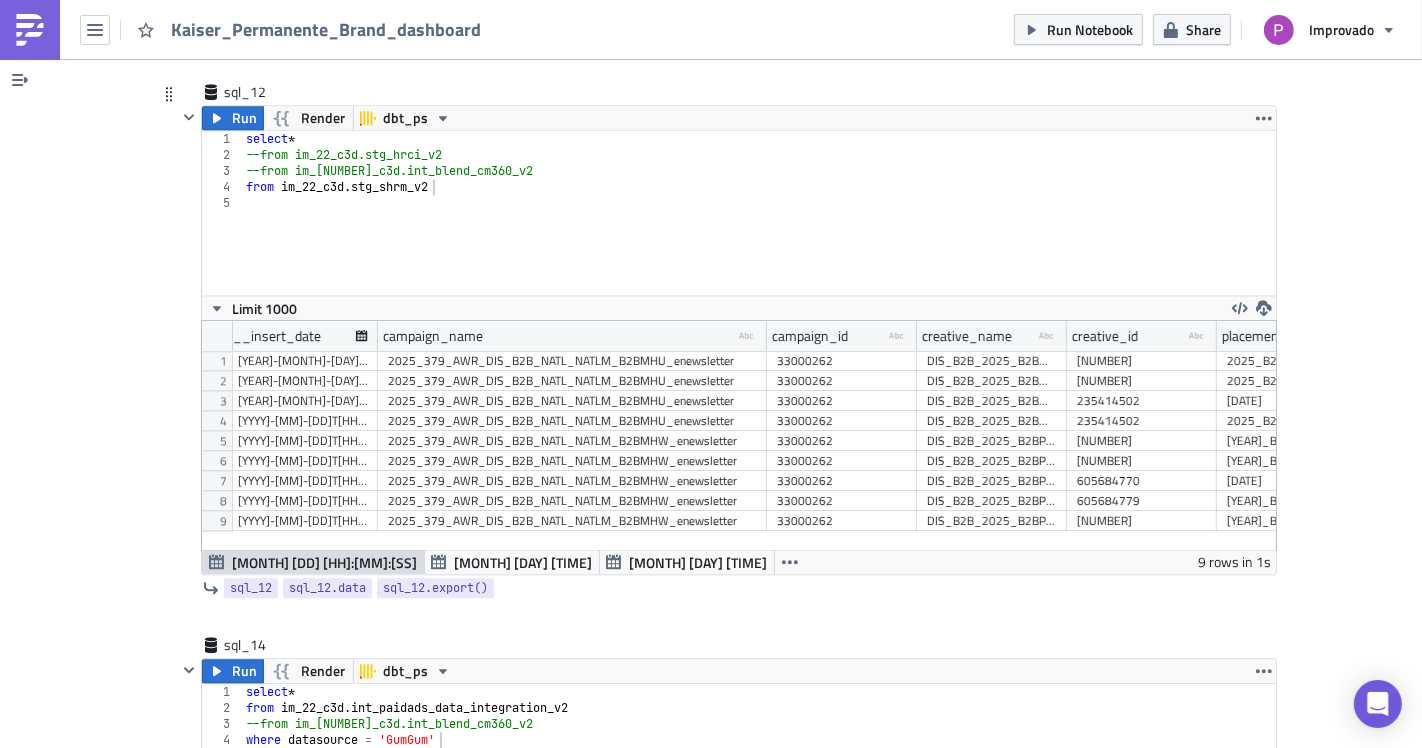 scroll, scrollTop: 0, scrollLeft: 480, axis: horizontal 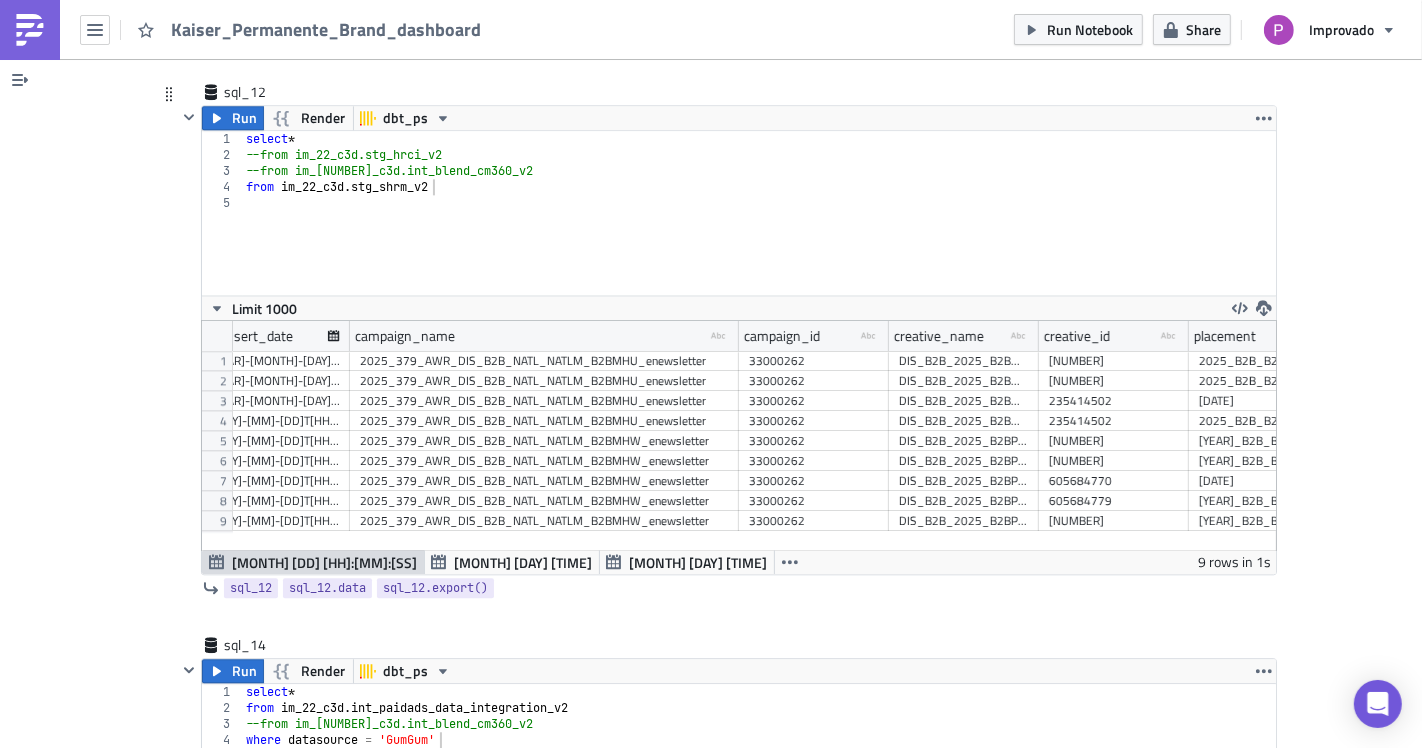 click on "2025_379_AWR_DIS_B2B_NATL_NATLM_B2BMHU_enewsletter" at bounding box center (544, 421) 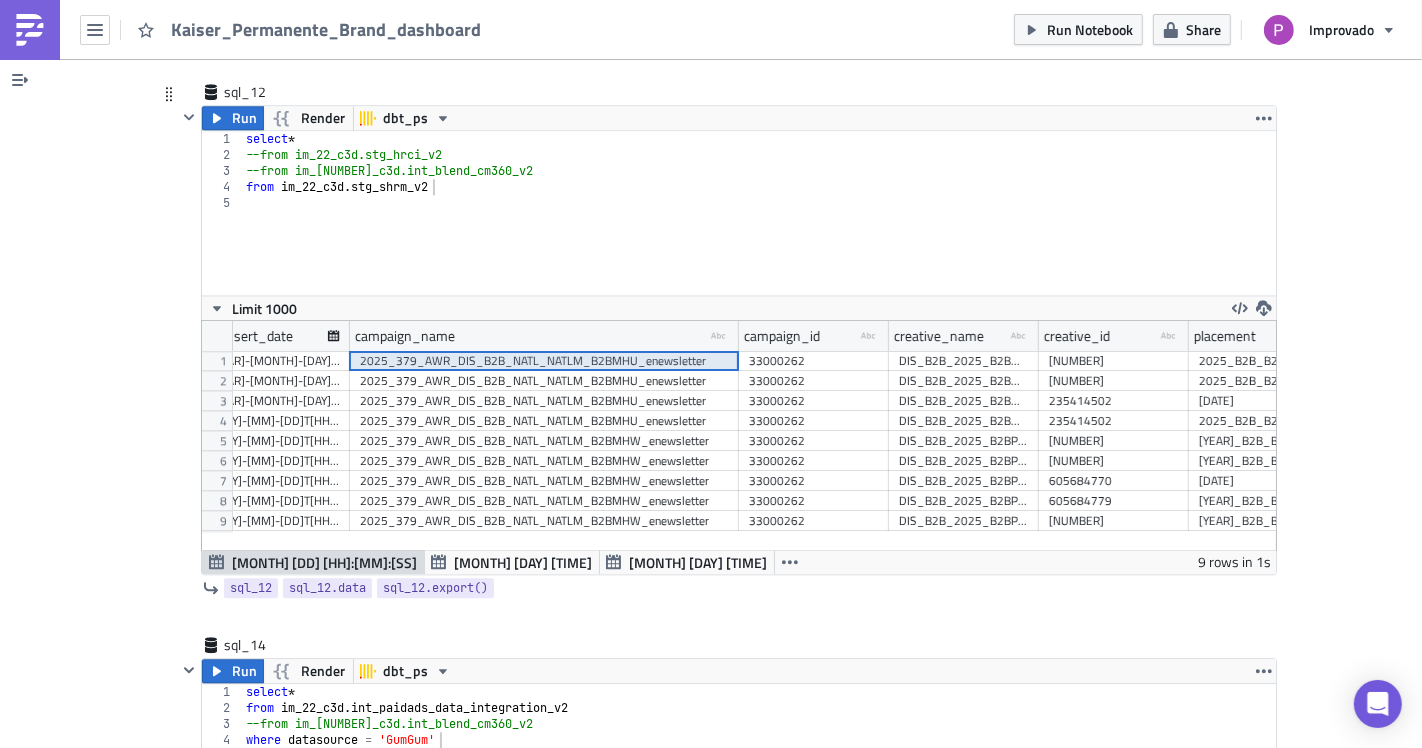 click on "2025_379_AWR_DIS_B2B_NATL_NATLM_B2BMHU_enewsletter" at bounding box center [544, 361] 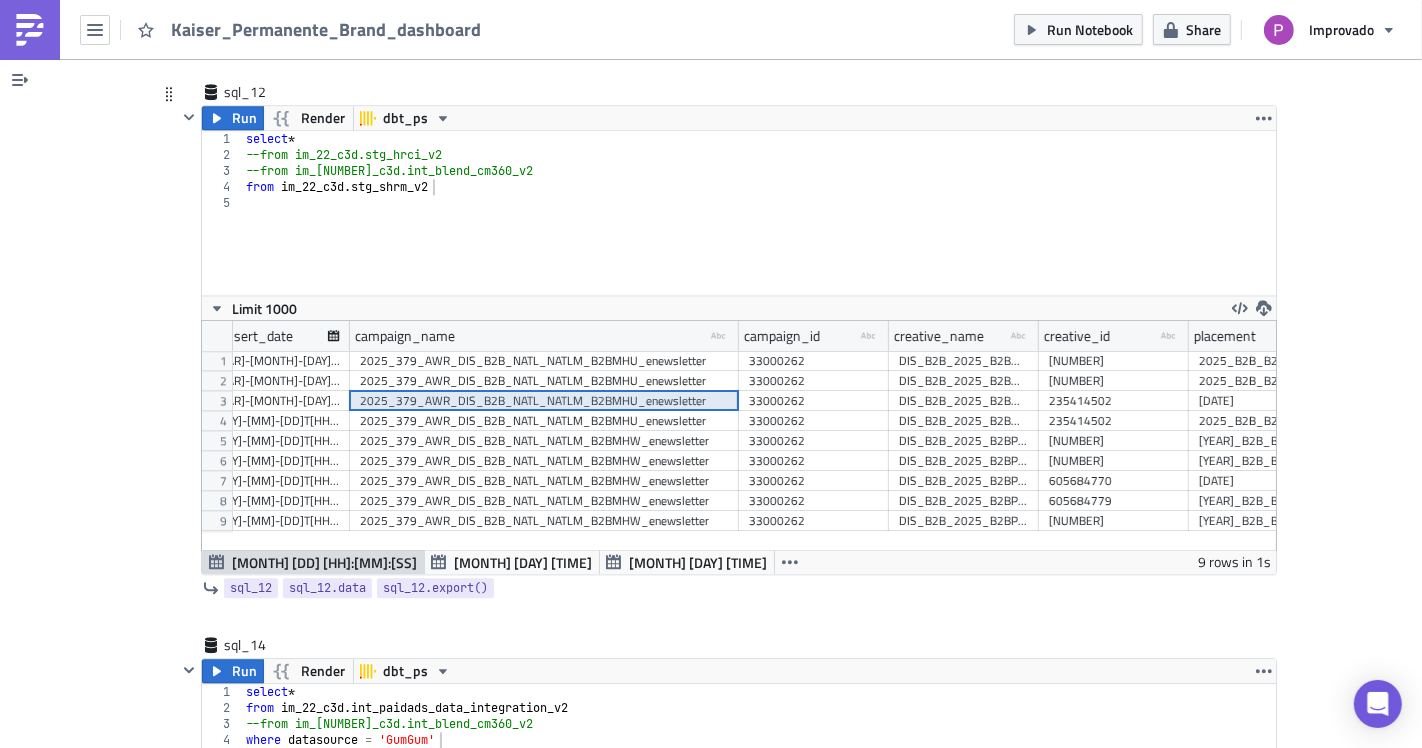 click on "2025_379_AWR_DIS_B2B_NATL_NATLM_B2BMHW_enewsletter" at bounding box center (544, 461) 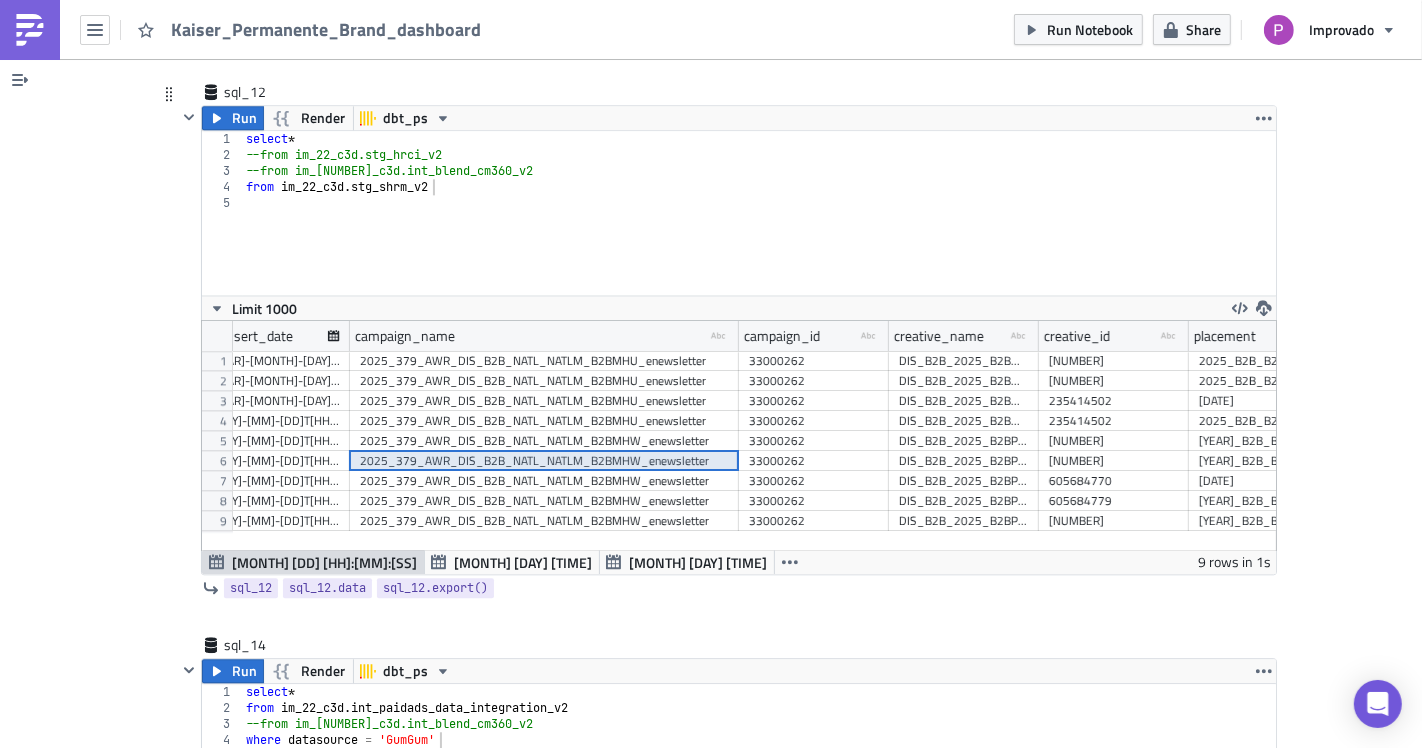 click on "2025_379_AWR_DIS_B2B_NATL_NATLM_B2BMHW_enewsletter" at bounding box center [544, 481] 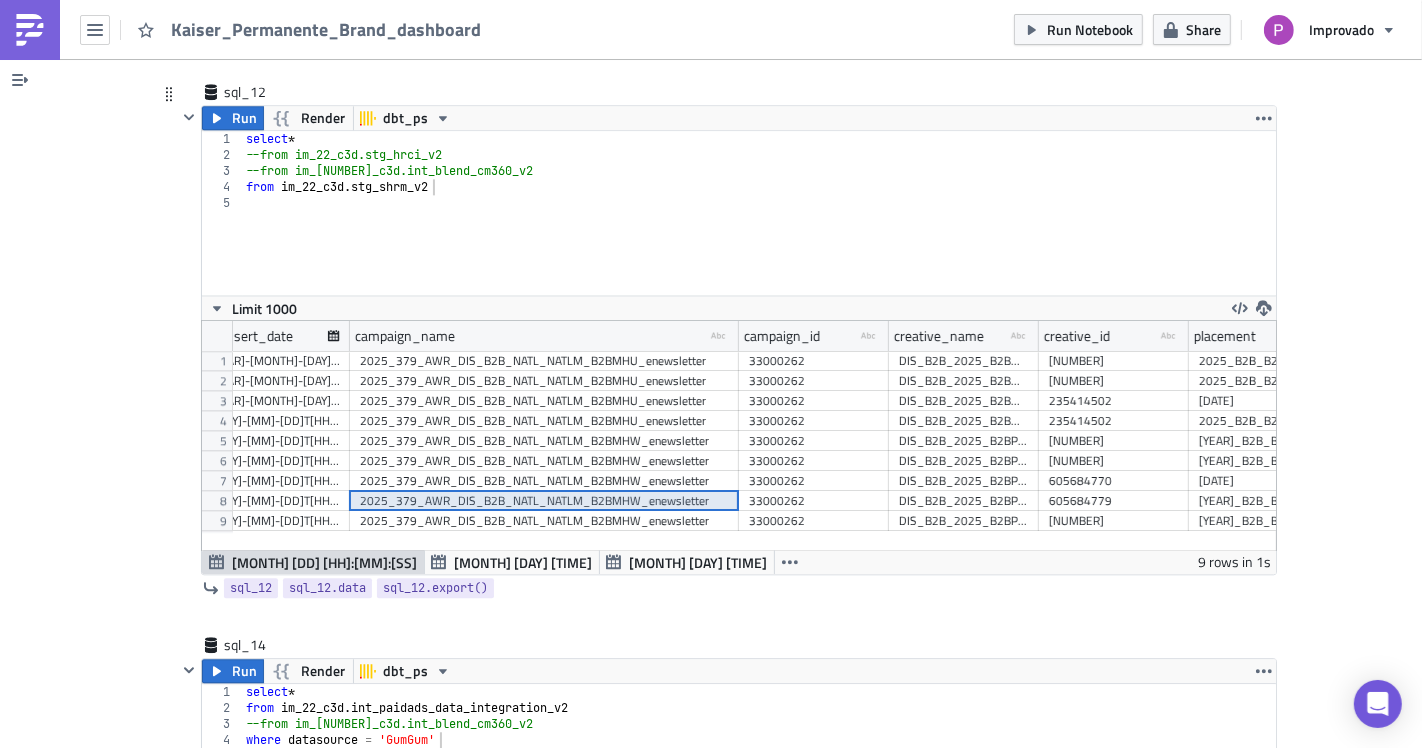 click on "2025_379_AWR_DIS_B2B_NATL_NATLM_B2BMHW_enewsletter" at bounding box center [544, 501] 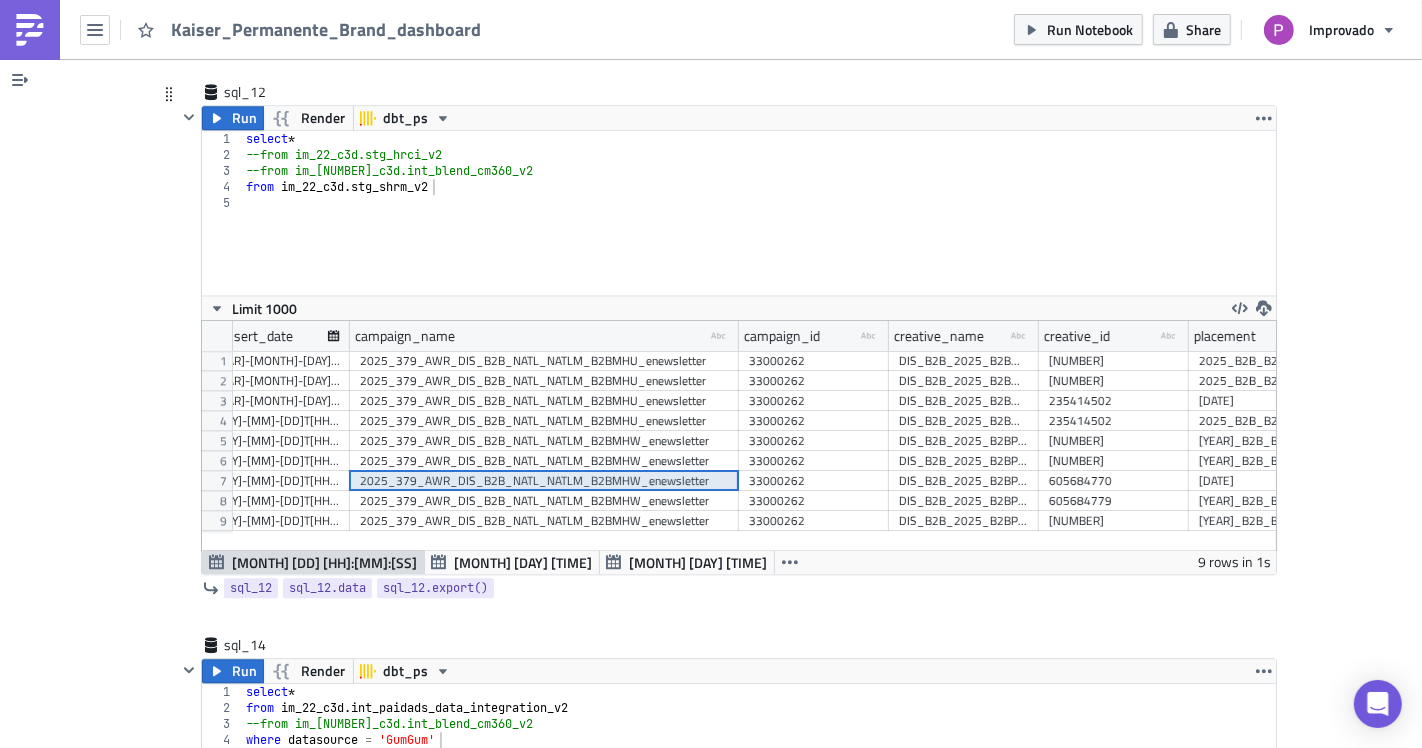 drag, startPoint x: 551, startPoint y: 441, endPoint x: 557, endPoint y: 411, distance: 30.594116 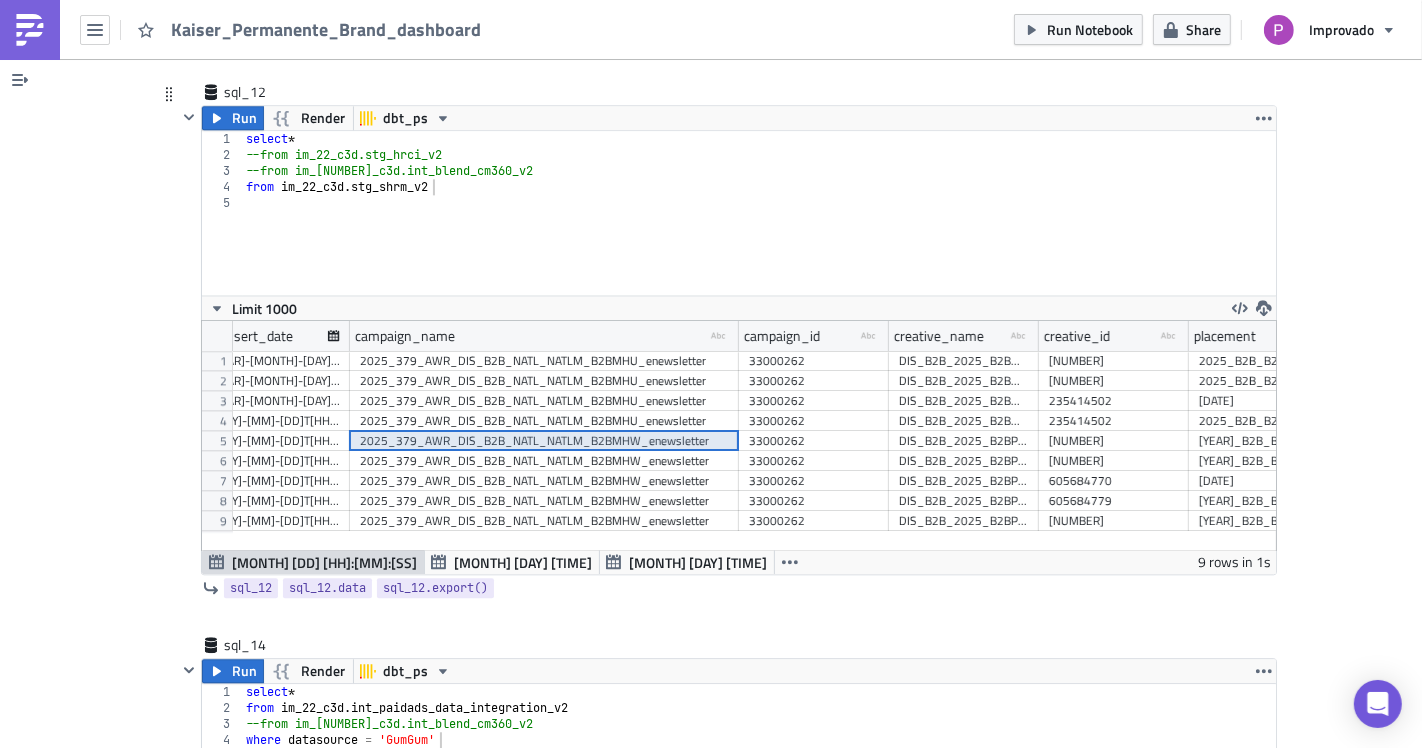 click on "2025_379_AWR_DIS_B2B_NATL_NATLM_B2BMHU_enewsletter" at bounding box center [544, 421] 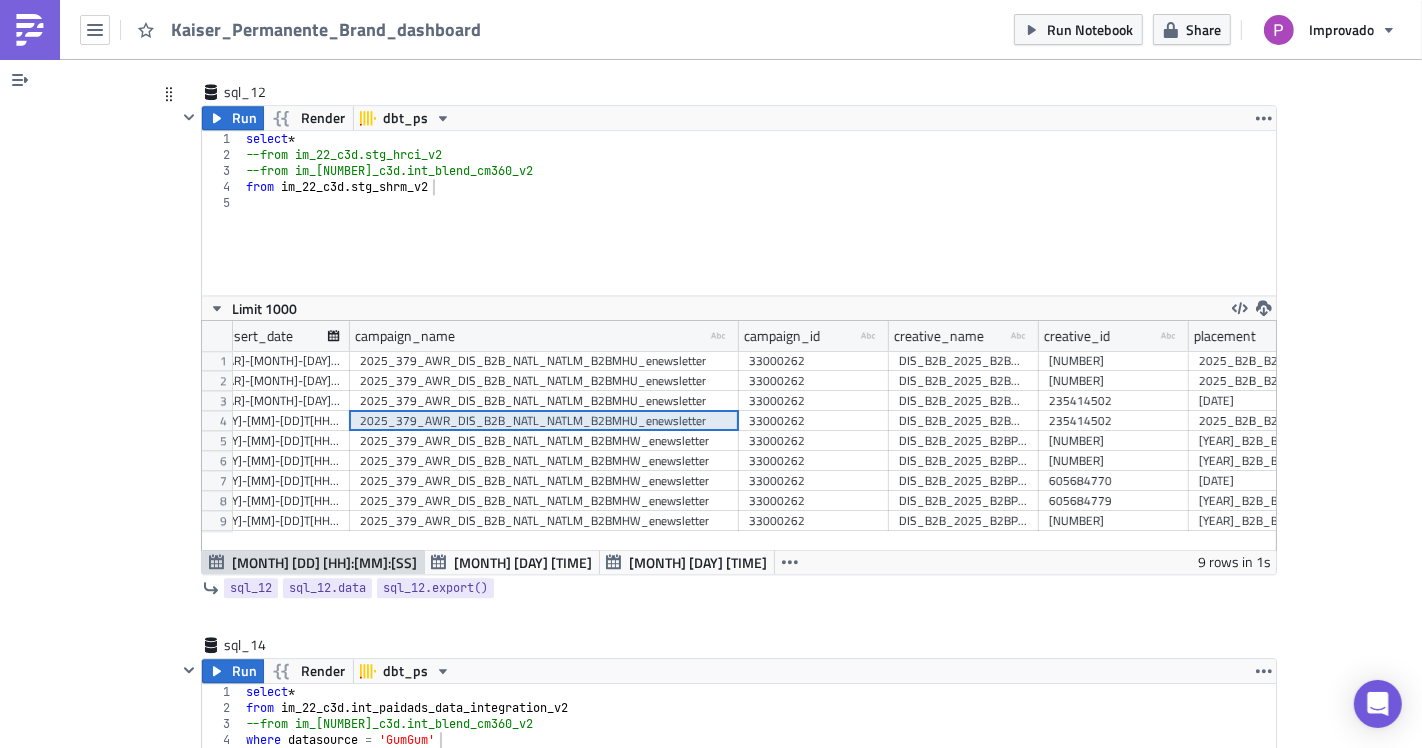 click on "2025_379_AWR_DIS_B2B_NATL_NATLM_B2BMHU_enewsletter" at bounding box center (544, 401) 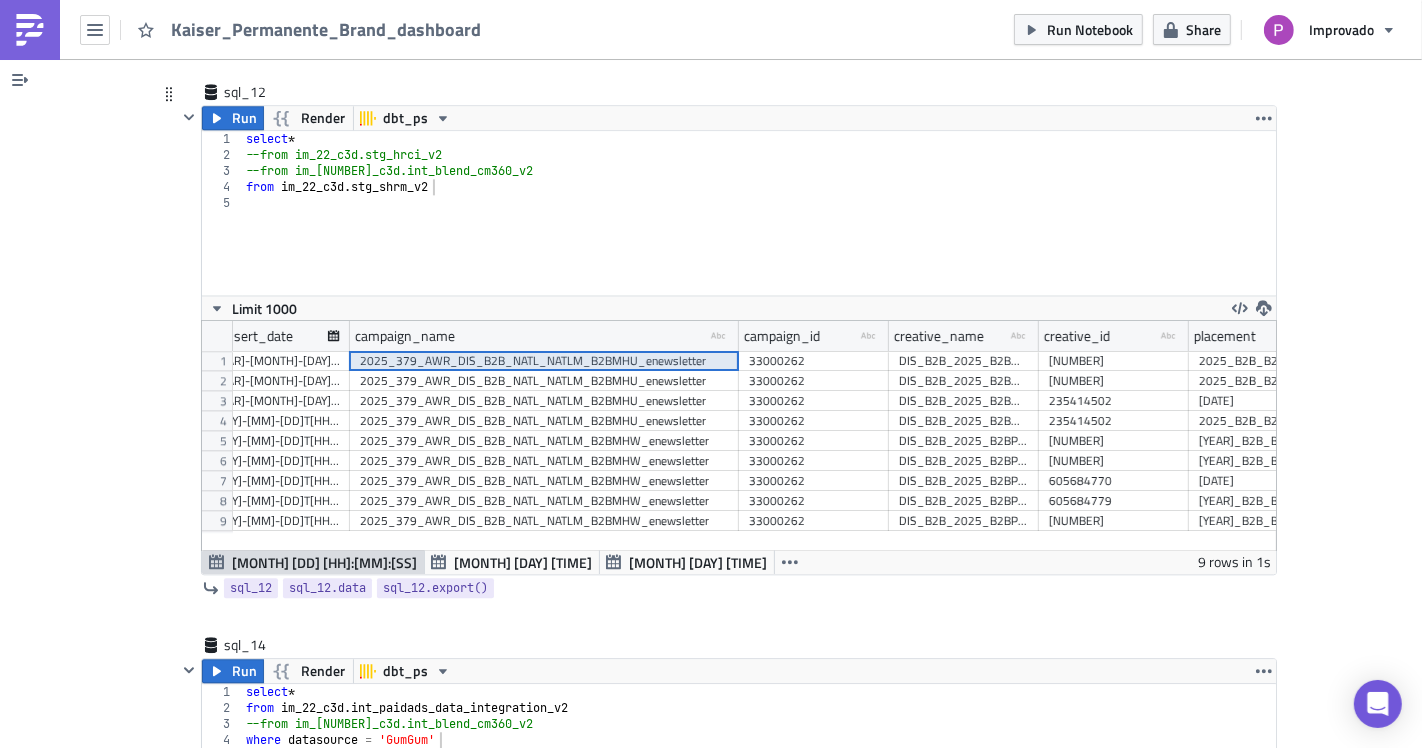 click on "2025_379_AWR_DIS_B2B_NATL_NATLM_B2BMHU_enewsletter" at bounding box center [544, 361] 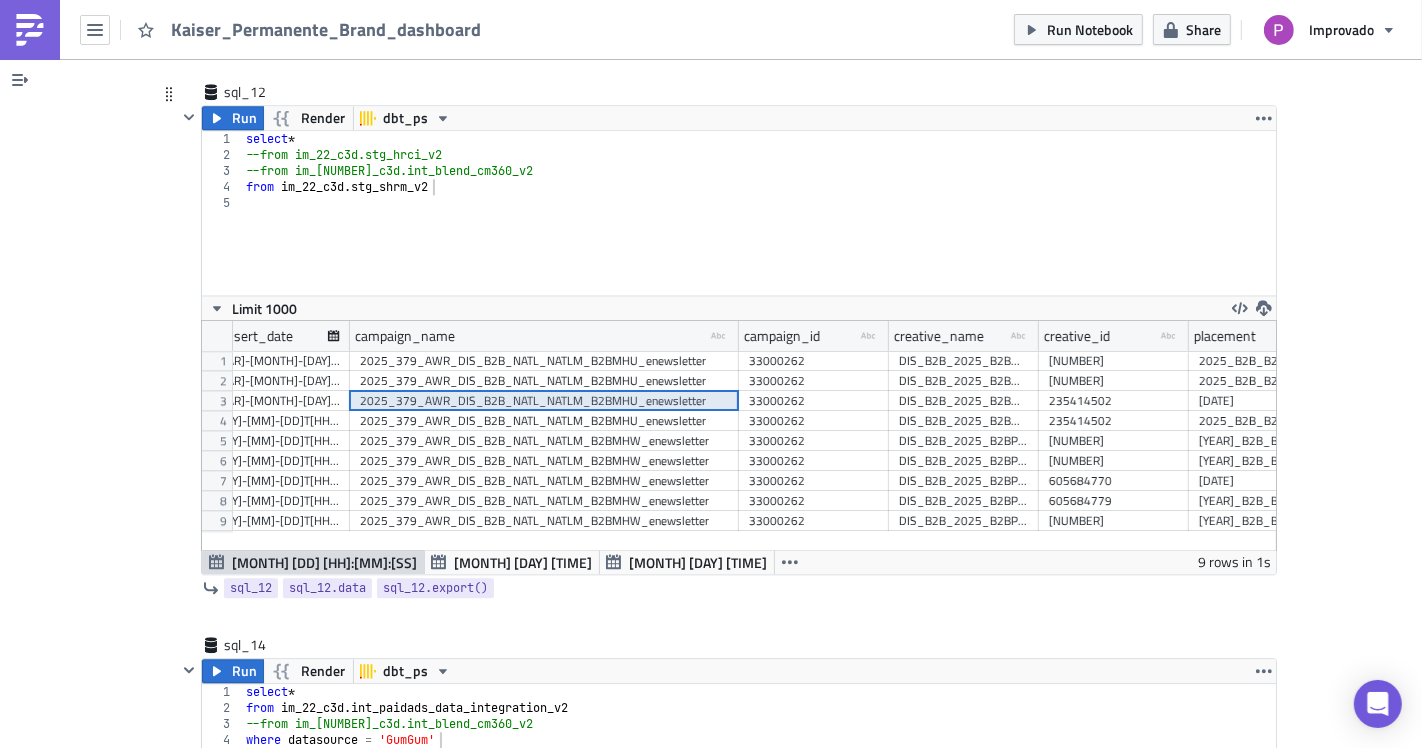 drag, startPoint x: 562, startPoint y: 391, endPoint x: 556, endPoint y: 421, distance: 30.594116 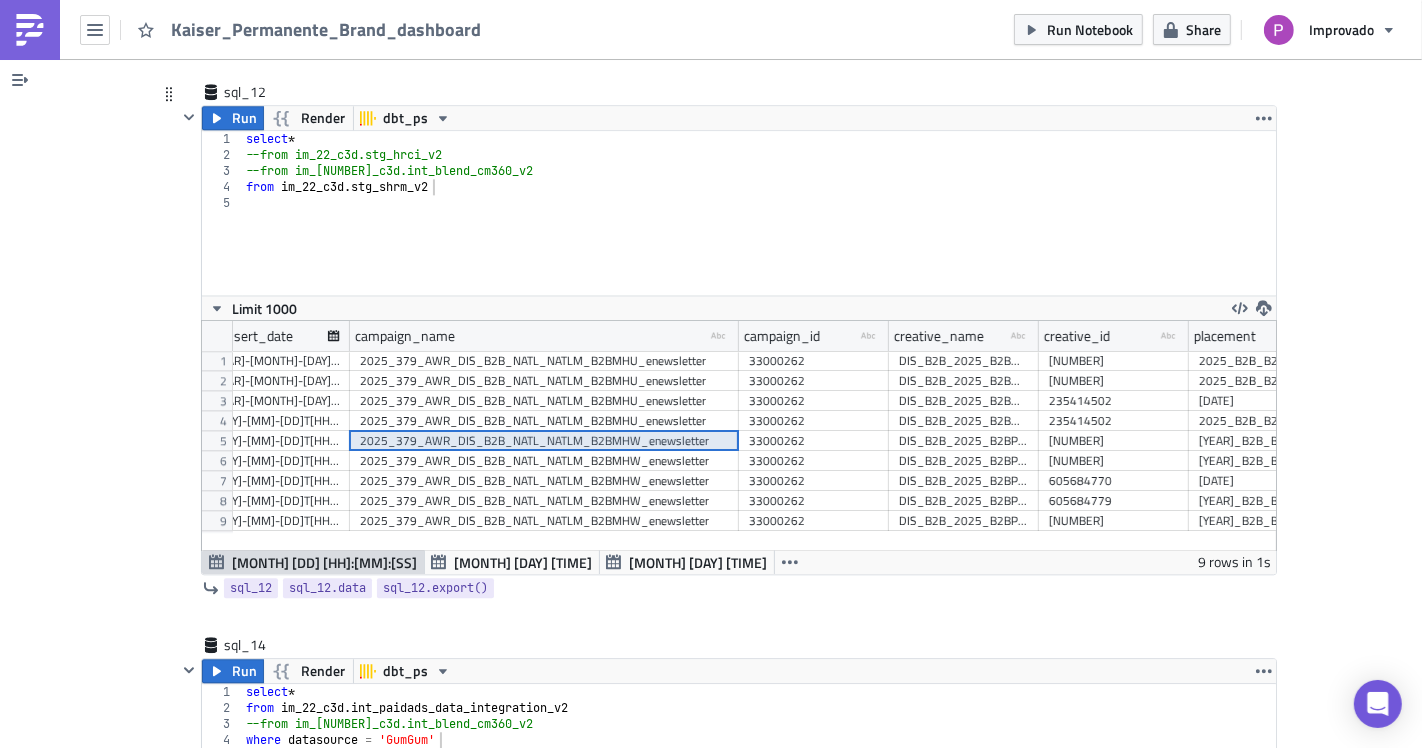 click on "2025_379_AWR_DIS_B2B_NATL_NATLM_B2BMHW_enewsletter" at bounding box center (544, 501) 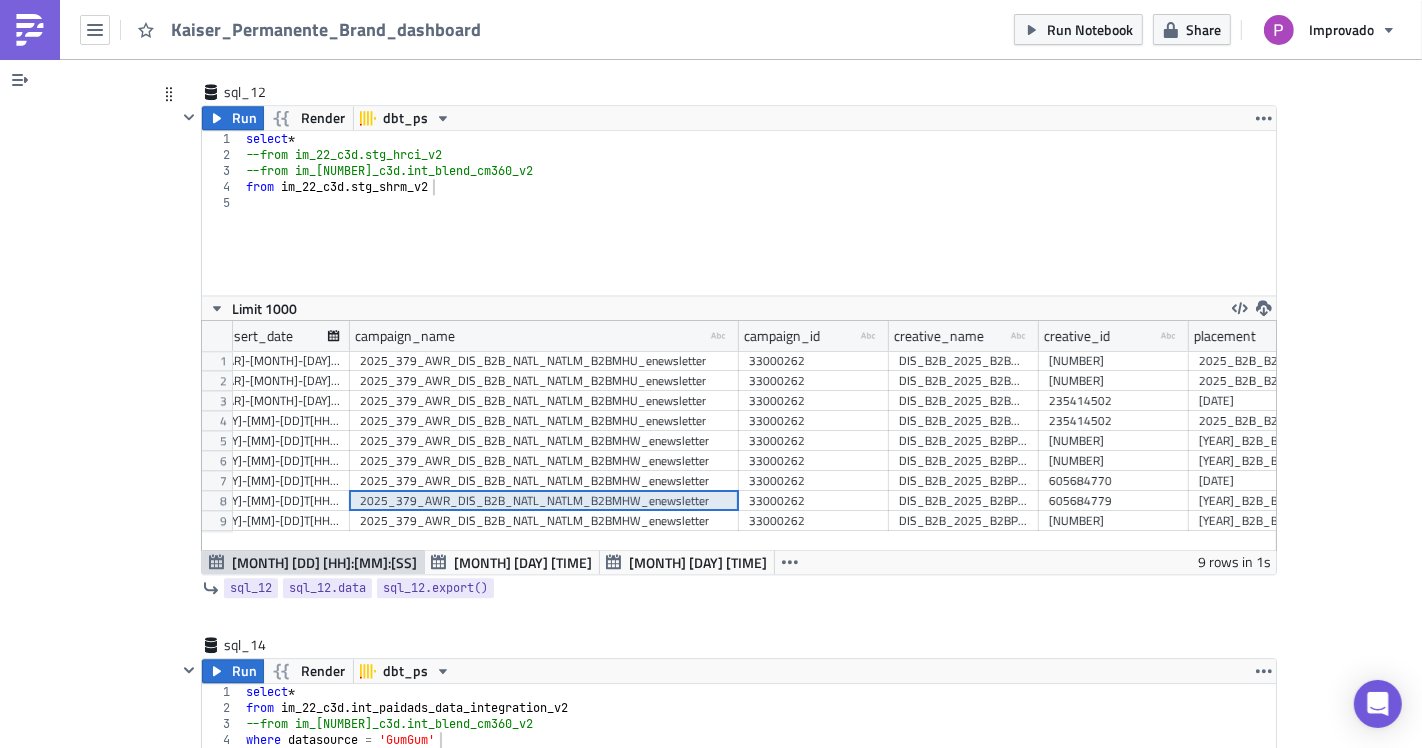 click on "2025_379_AWR_DIS_B2B_NATL_NATLM_B2BMHW_enewsletter" at bounding box center (544, 521) 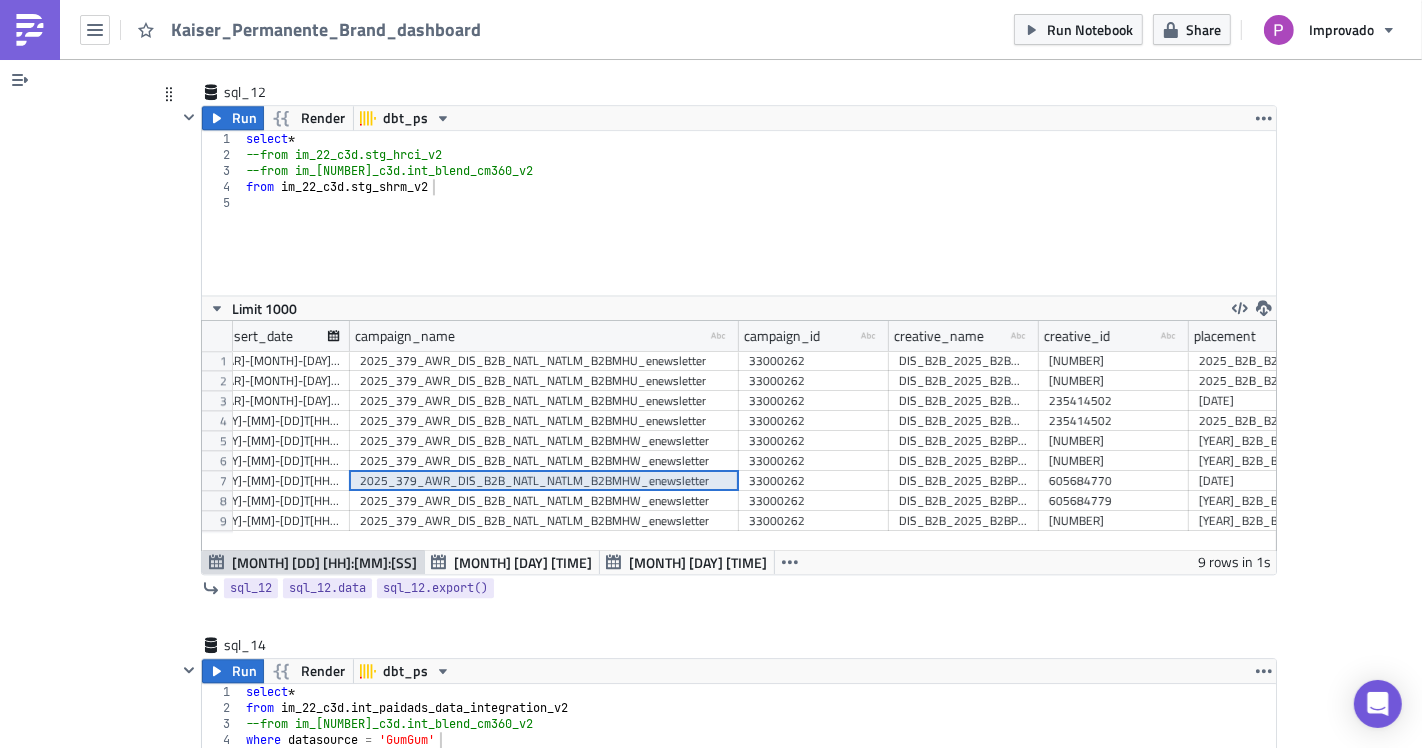 click on "2025_379_AWR_DIS_B2B_NATL_NATLM_B2BMHW_enewsletter" at bounding box center [544, 481] 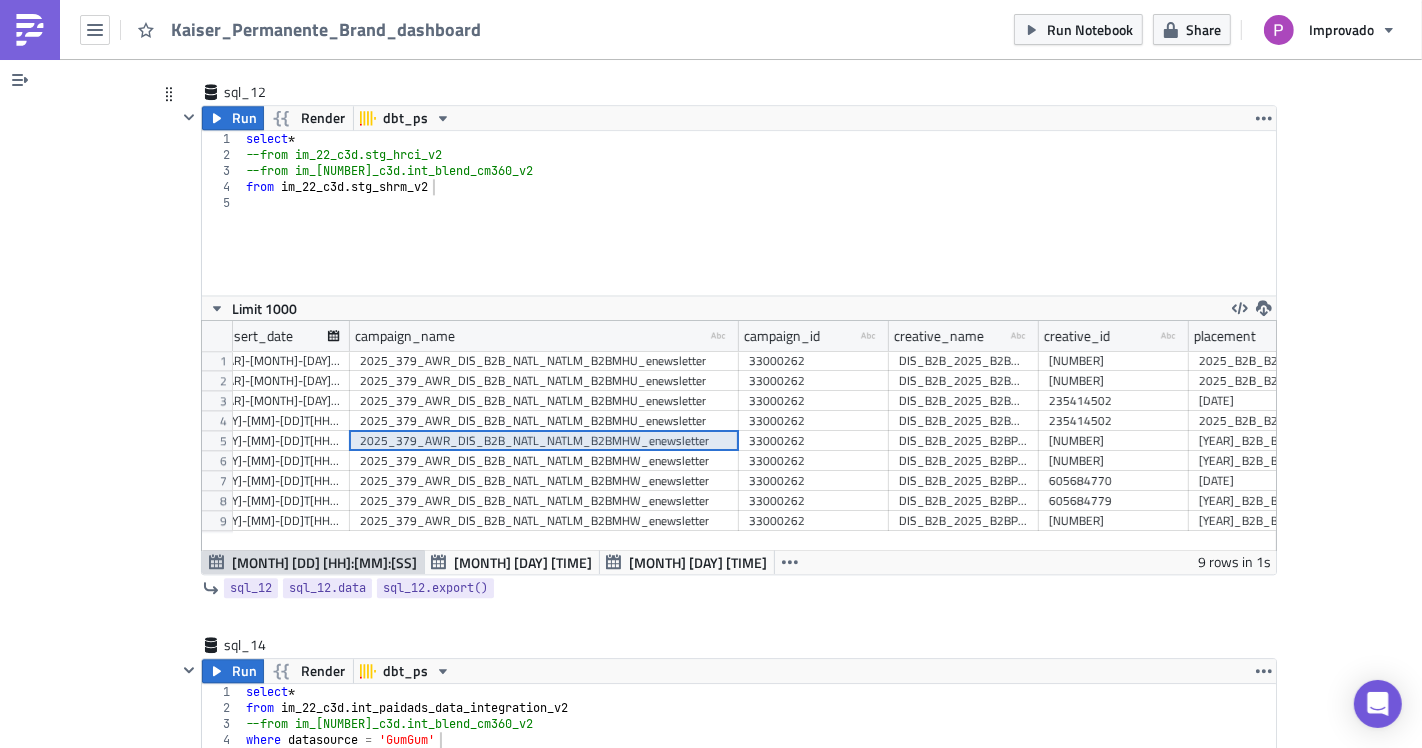 drag, startPoint x: 560, startPoint y: 409, endPoint x: 565, endPoint y: 380, distance: 29.427877 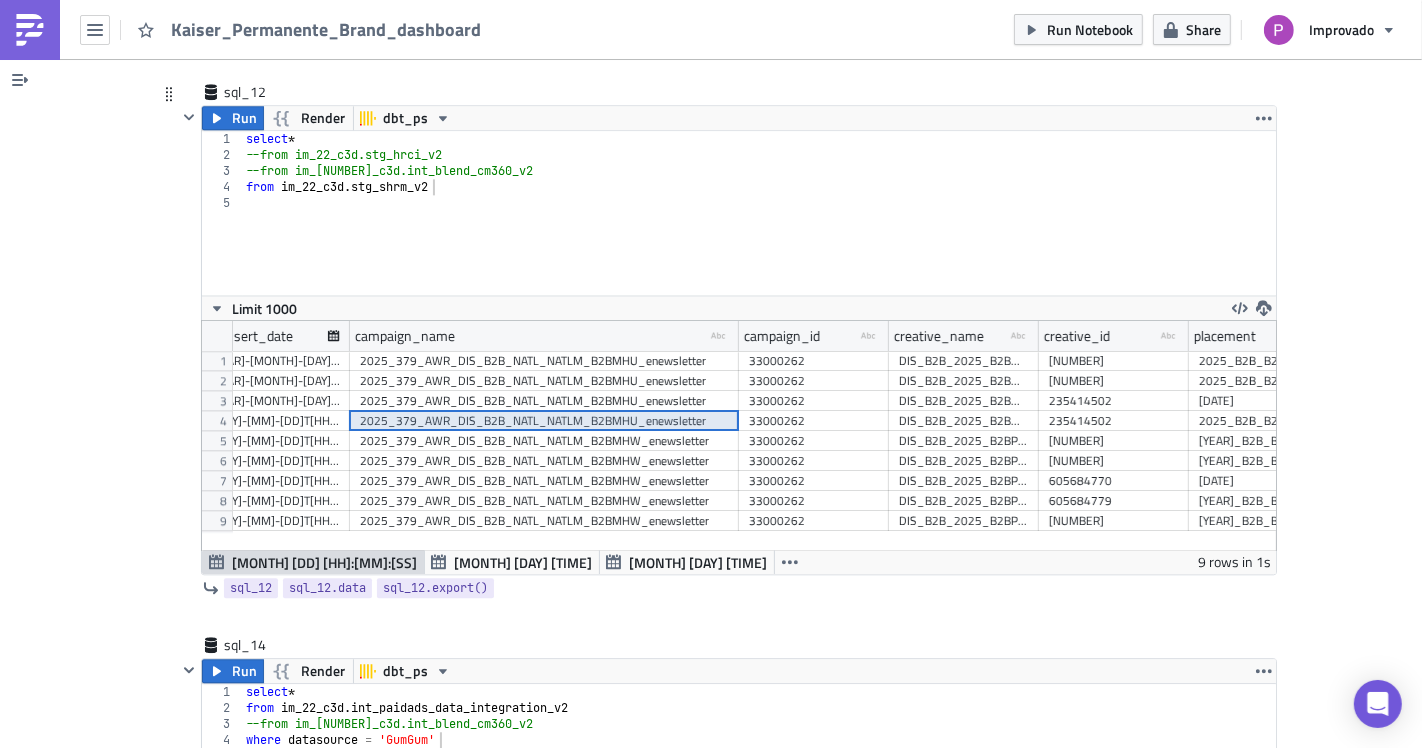 drag, startPoint x: 565, startPoint y: 377, endPoint x: 565, endPoint y: 355, distance: 22 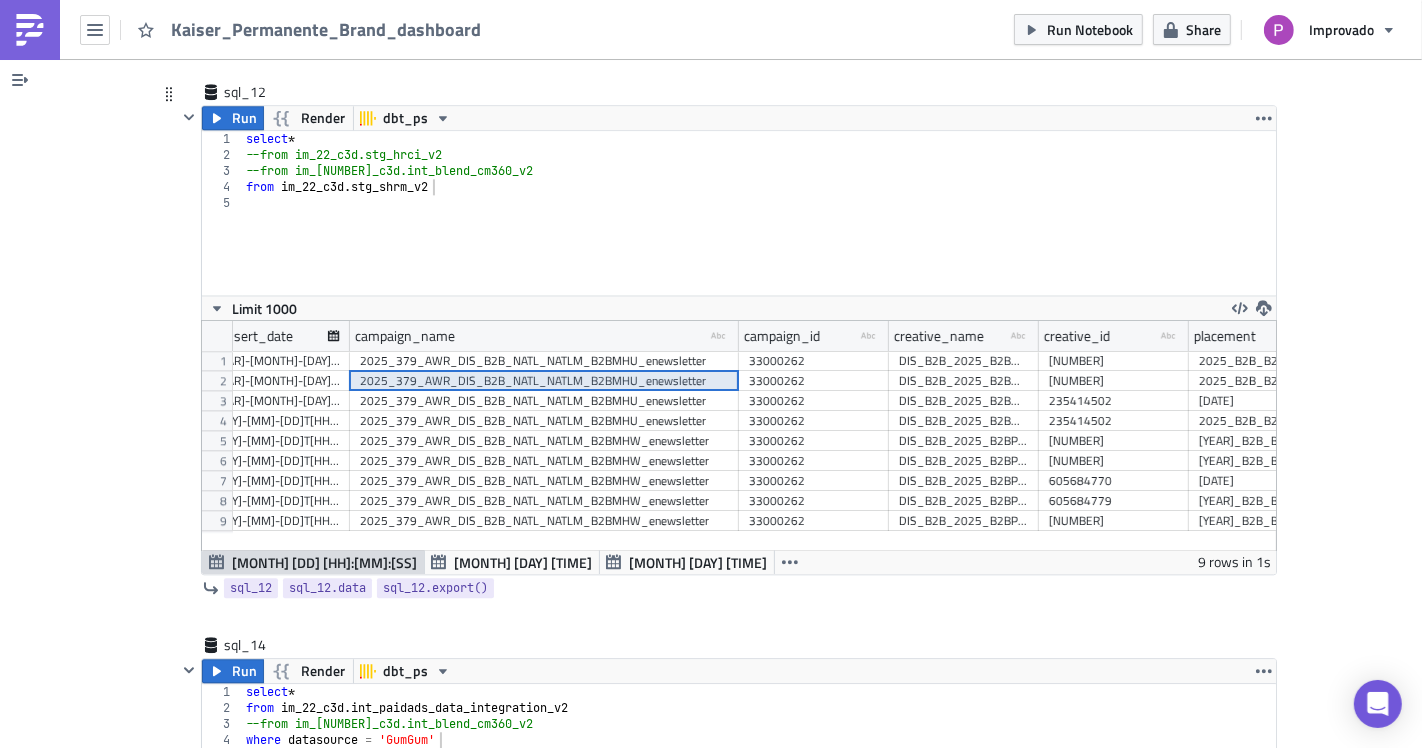 click on "2025_379_AWR_DIS_B2B_NATL_NATLM_B2BMHU_enewsletter" at bounding box center [544, 361] 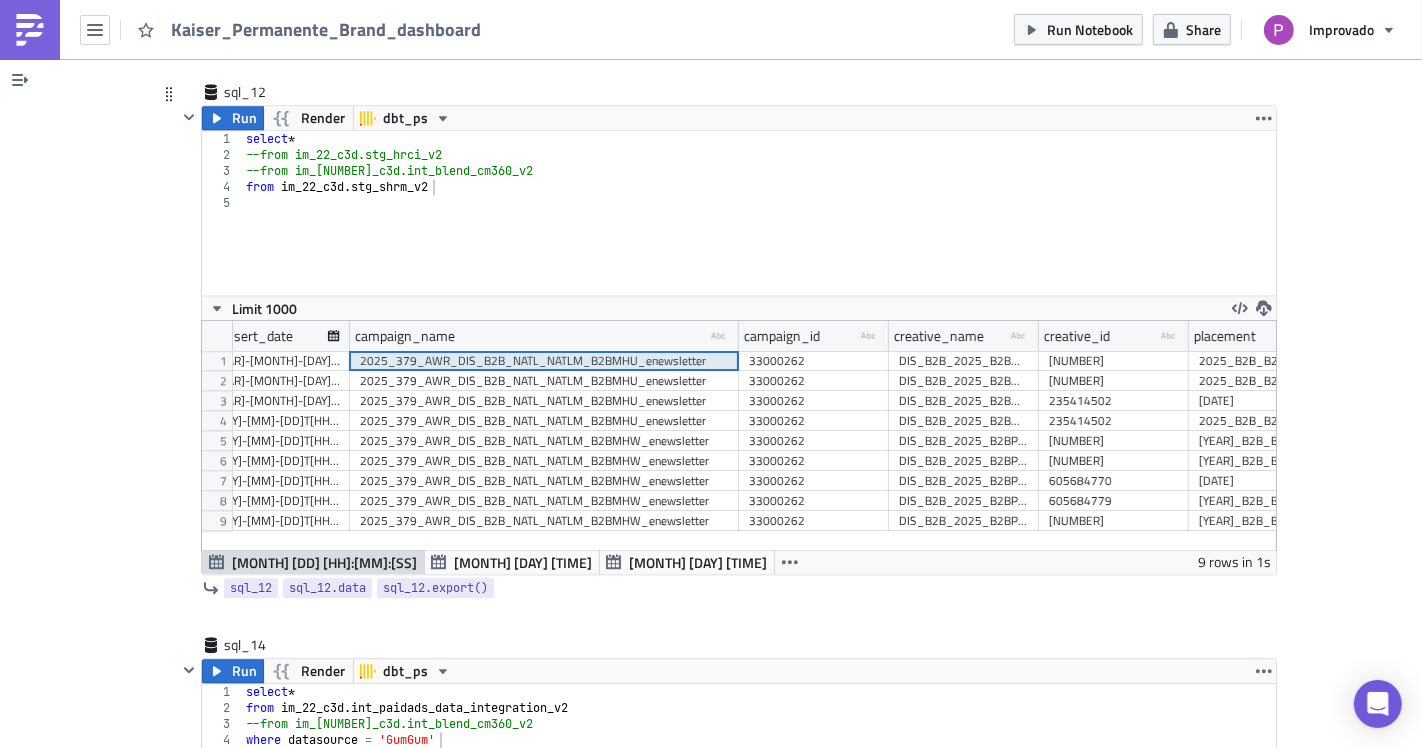 drag, startPoint x: 568, startPoint y: 381, endPoint x: 562, endPoint y: 391, distance: 11.661903 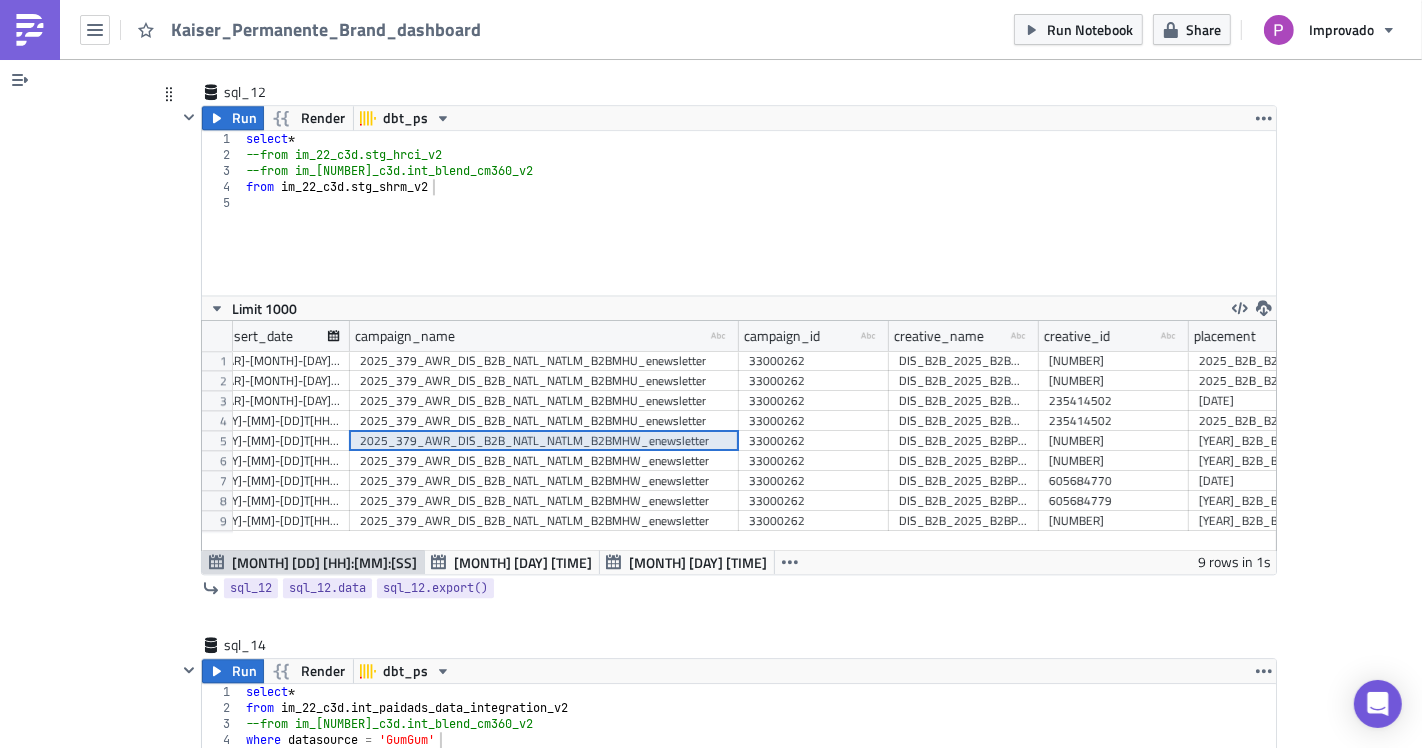 drag, startPoint x: 559, startPoint y: 430, endPoint x: 543, endPoint y: 484, distance: 56.32051 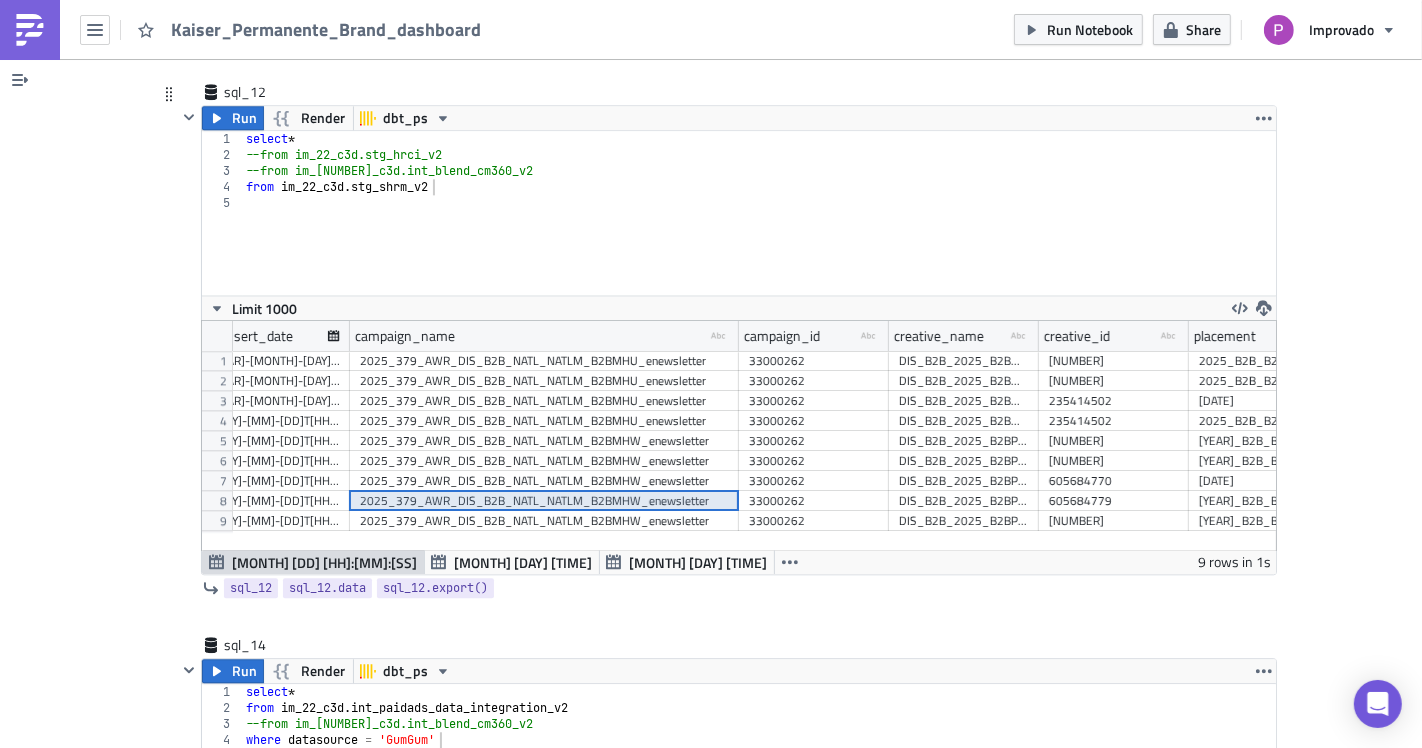 click on "2025_379_AWR_DIS_B2B_NATL_NATLM_B2BMHW_enewsletter" at bounding box center (544, 501) 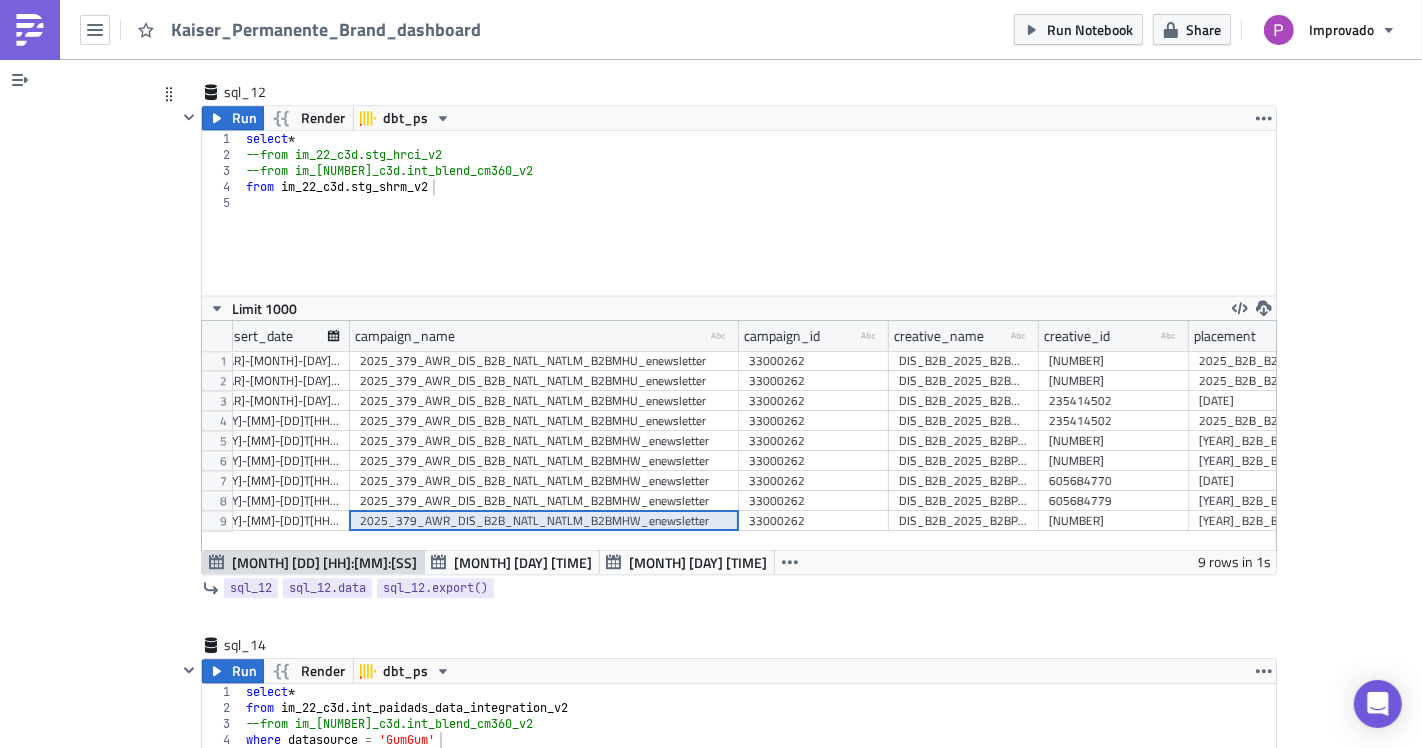 click on "2025_379_AWR_DIS_B2B_NATL_NATLM_B2BMHW_enewsletter" at bounding box center (544, 521) 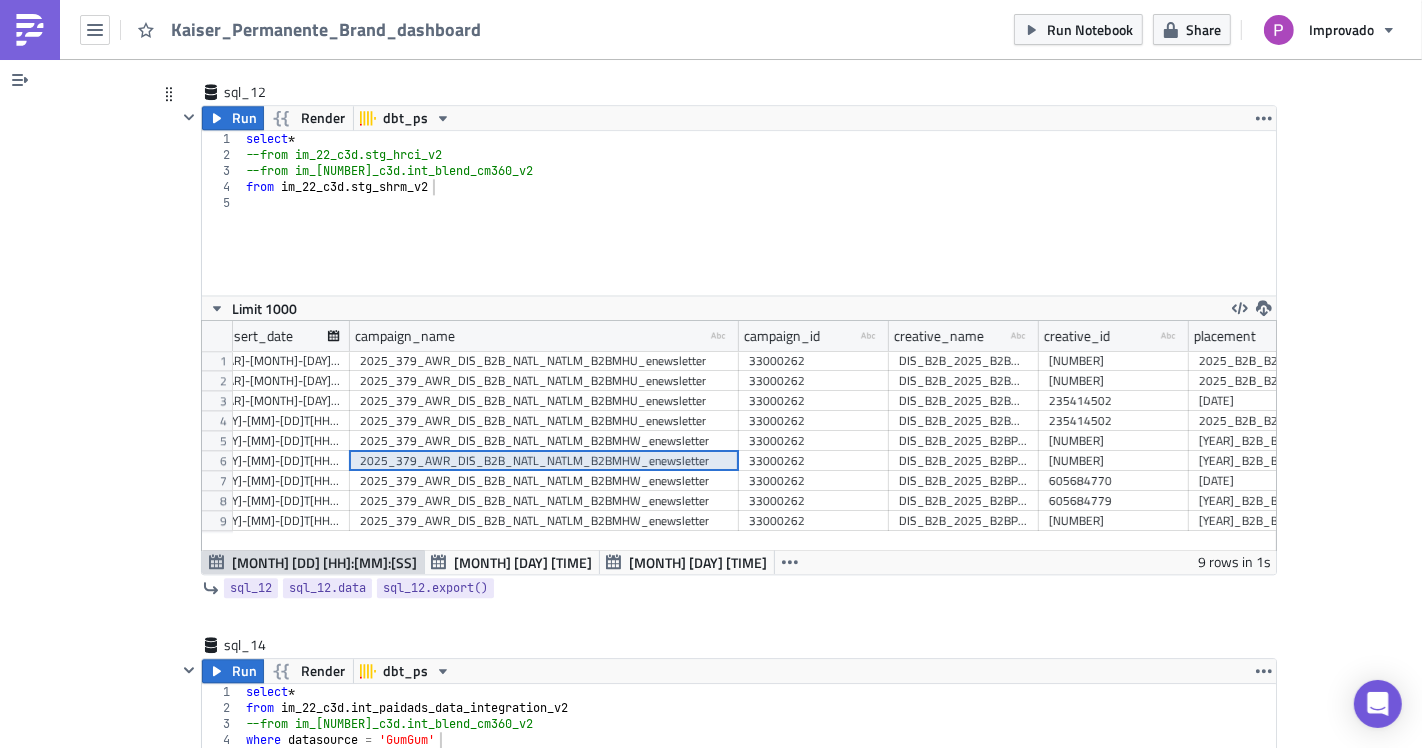 drag, startPoint x: 541, startPoint y: 443, endPoint x: 545, endPoint y: 386, distance: 57.14018 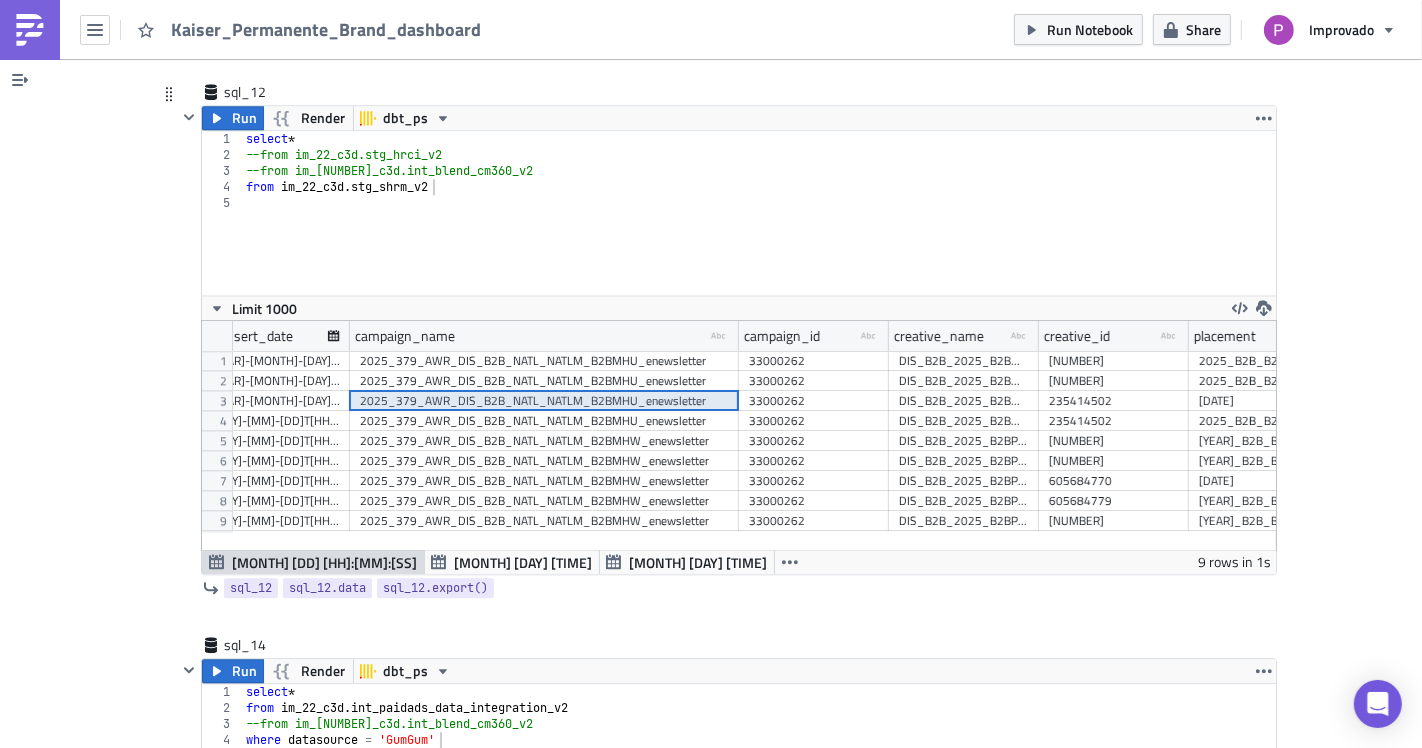 click on "2025_379_AWR_DIS_B2B_NATL_NATLM_B2BMHU_enewsletter" at bounding box center (544, 401) 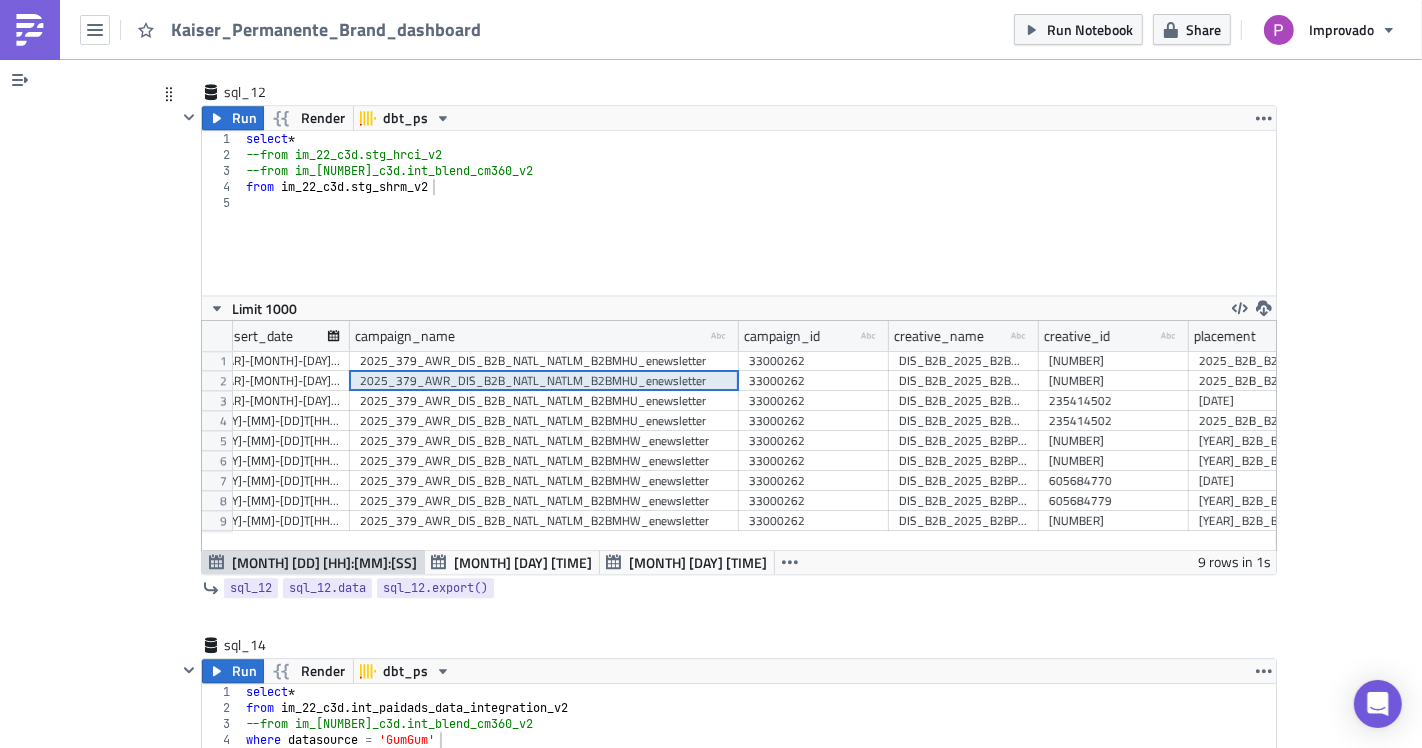 click on "2025_379_AWR_DIS_B2B_NATL_NATLM_B2BMHU_enewsletter" at bounding box center [544, 381] 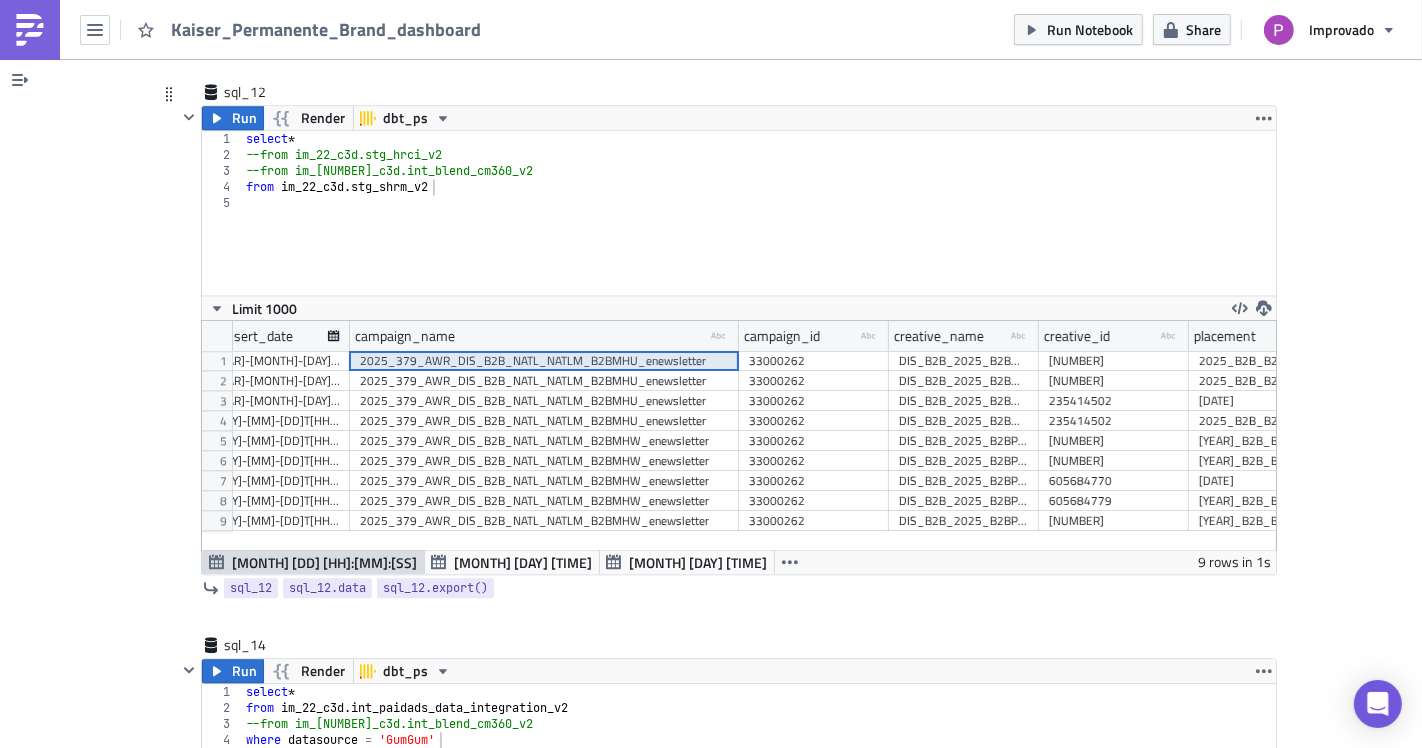 click on "2025_379_AWR_DIS_B2B_NATL_NATLM_B2BMHU_enewsletter" at bounding box center (544, 421) 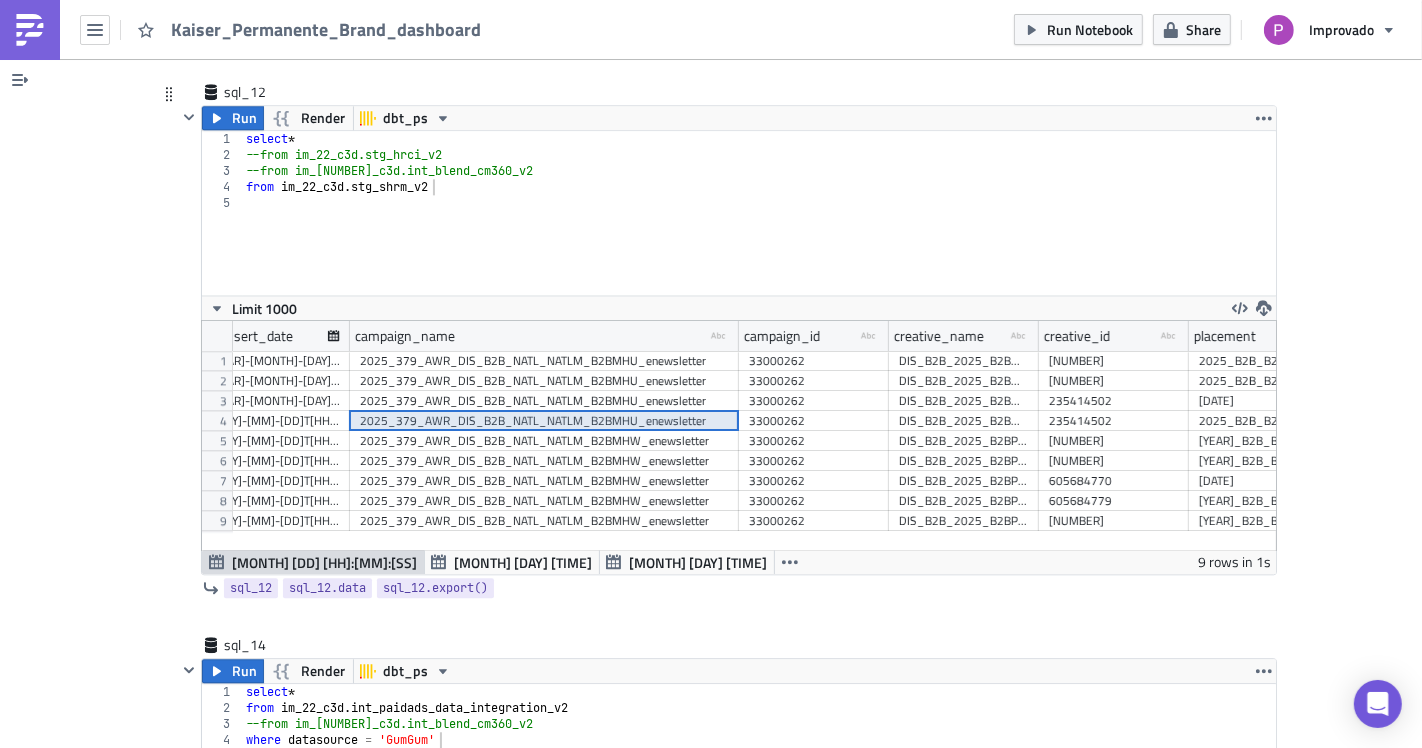 click on "2025_379_AWR_DIS_B2B_NATL_NATLM_B2BMHW_enewsletter" at bounding box center [544, 481] 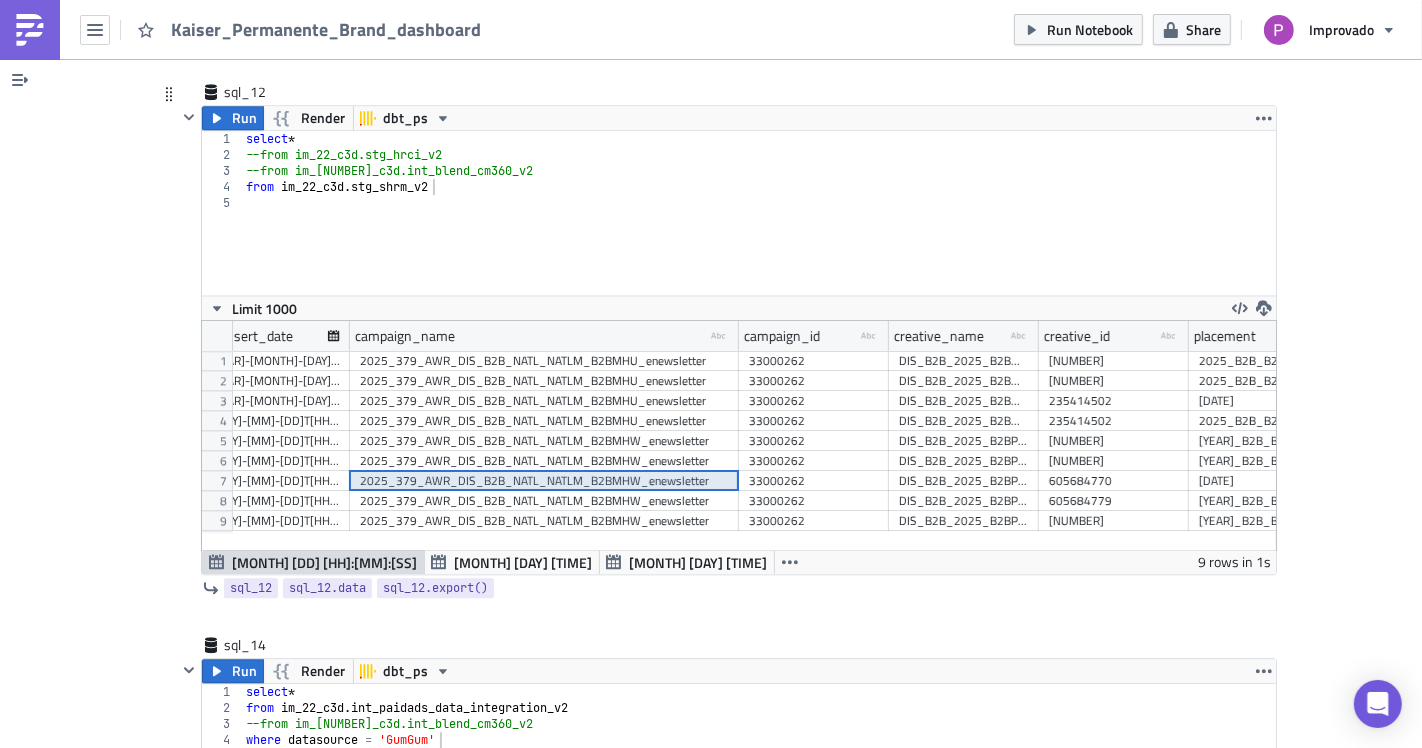 click on "2025_379_AWR_DIS_B2B_NATL_NATLM_B2BMHW_enewsletter" at bounding box center [544, 481] 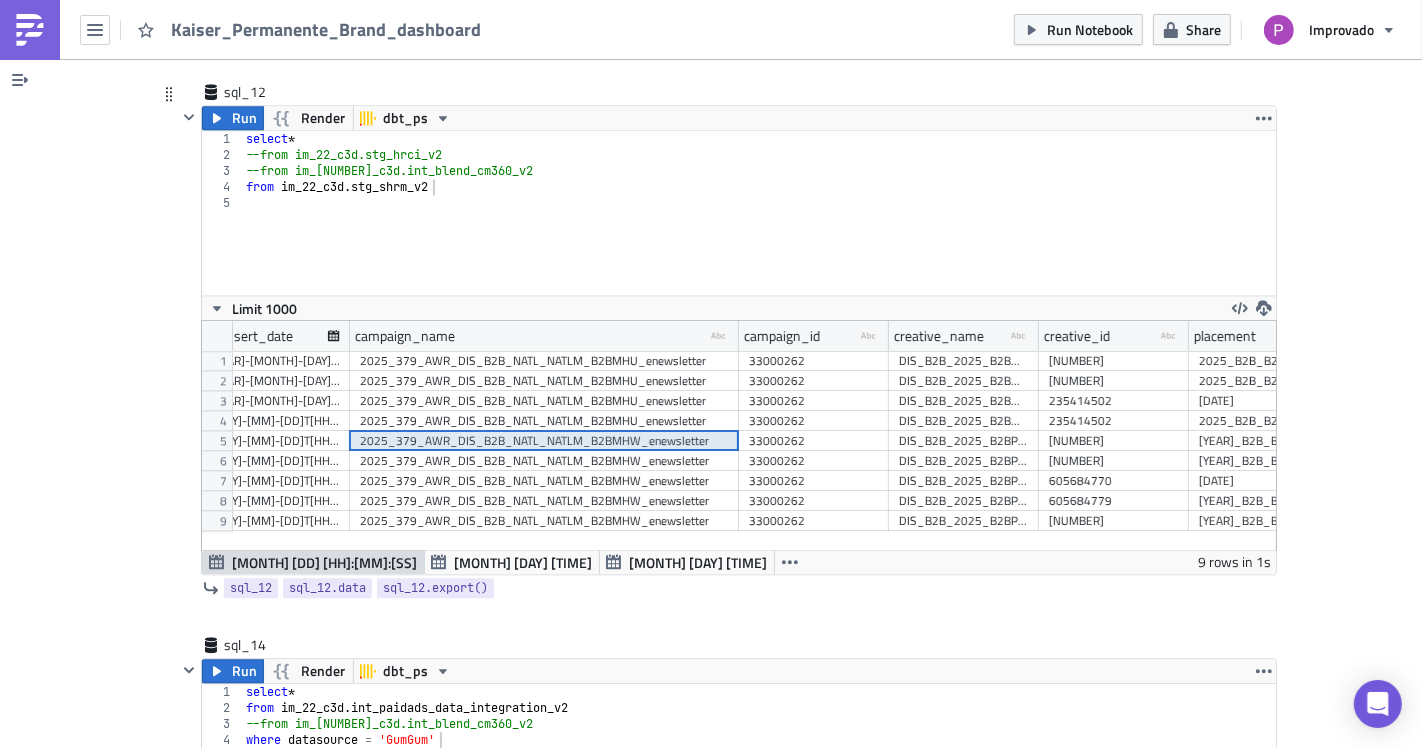 drag, startPoint x: 535, startPoint y: 390, endPoint x: 537, endPoint y: 370, distance: 20.09975 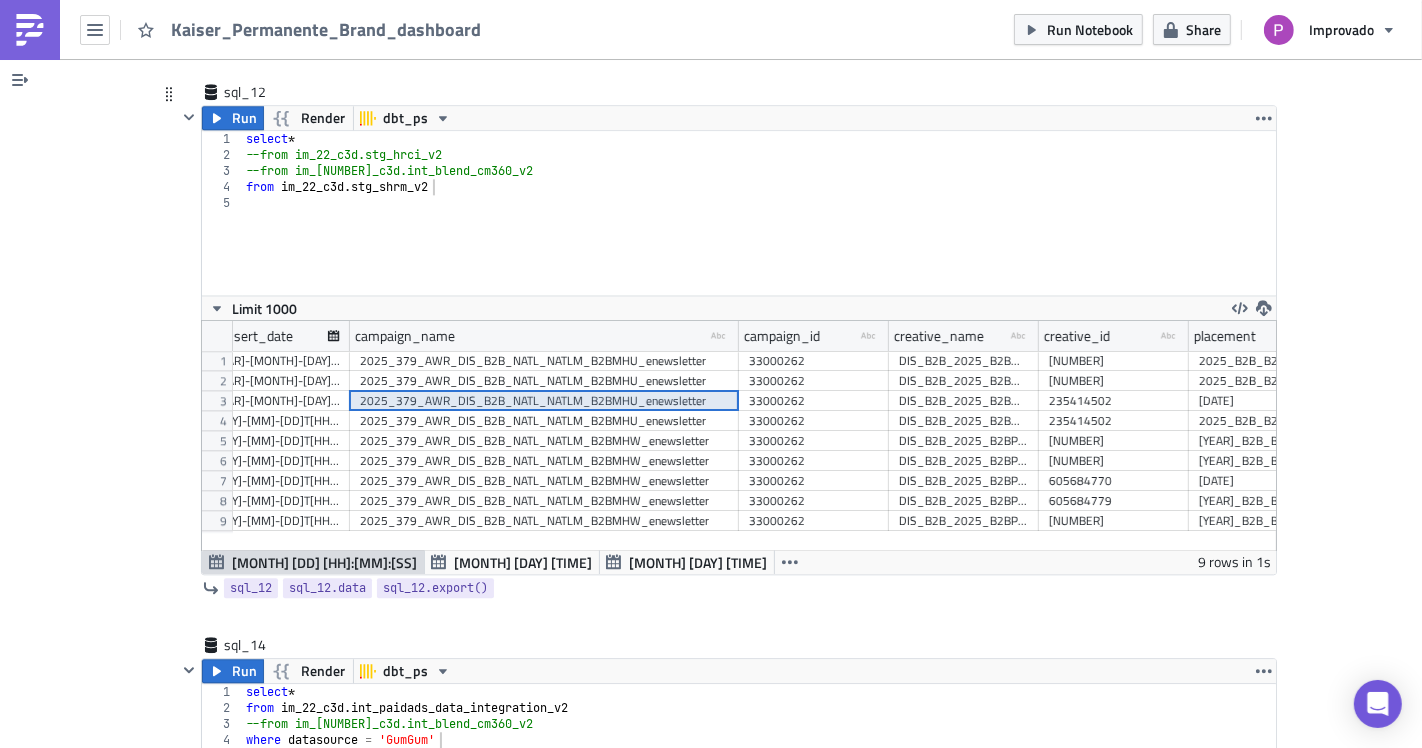 click on "2025_379_AWR_DIS_B2B_NATL_NATLM_B2BMHU_enewsletter" at bounding box center [544, 381] 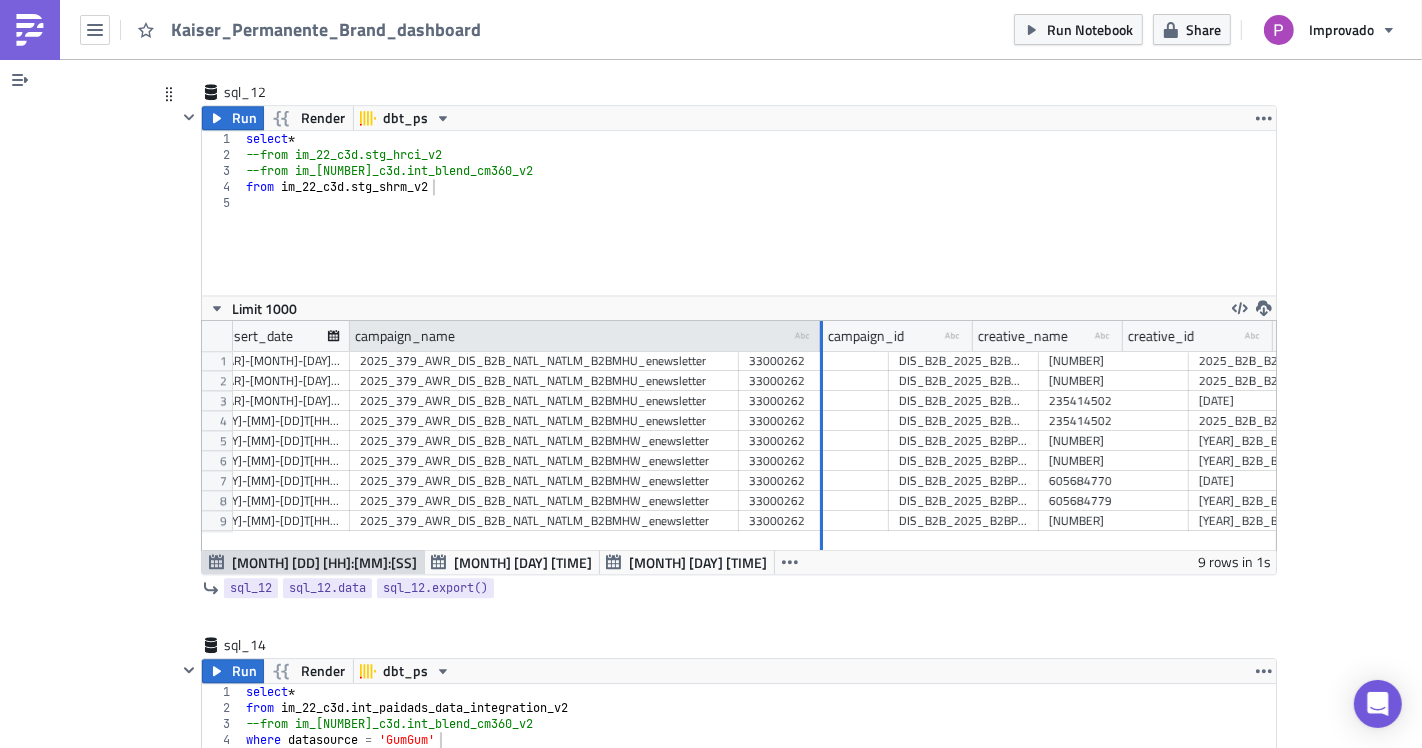drag, startPoint x: 728, startPoint y: 316, endPoint x: 821, endPoint y: 340, distance: 96.04687 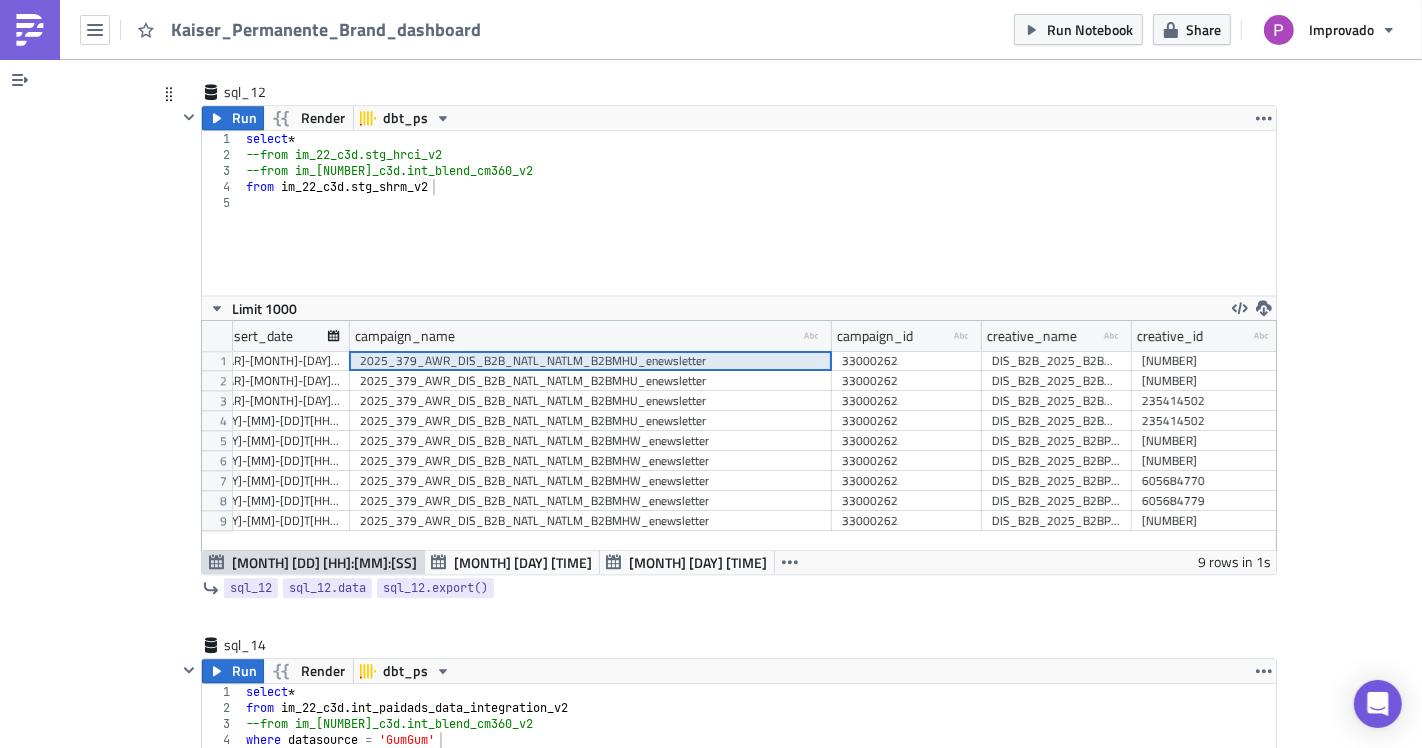 drag, startPoint x: 820, startPoint y: 344, endPoint x: 804, endPoint y: 345, distance: 16.03122 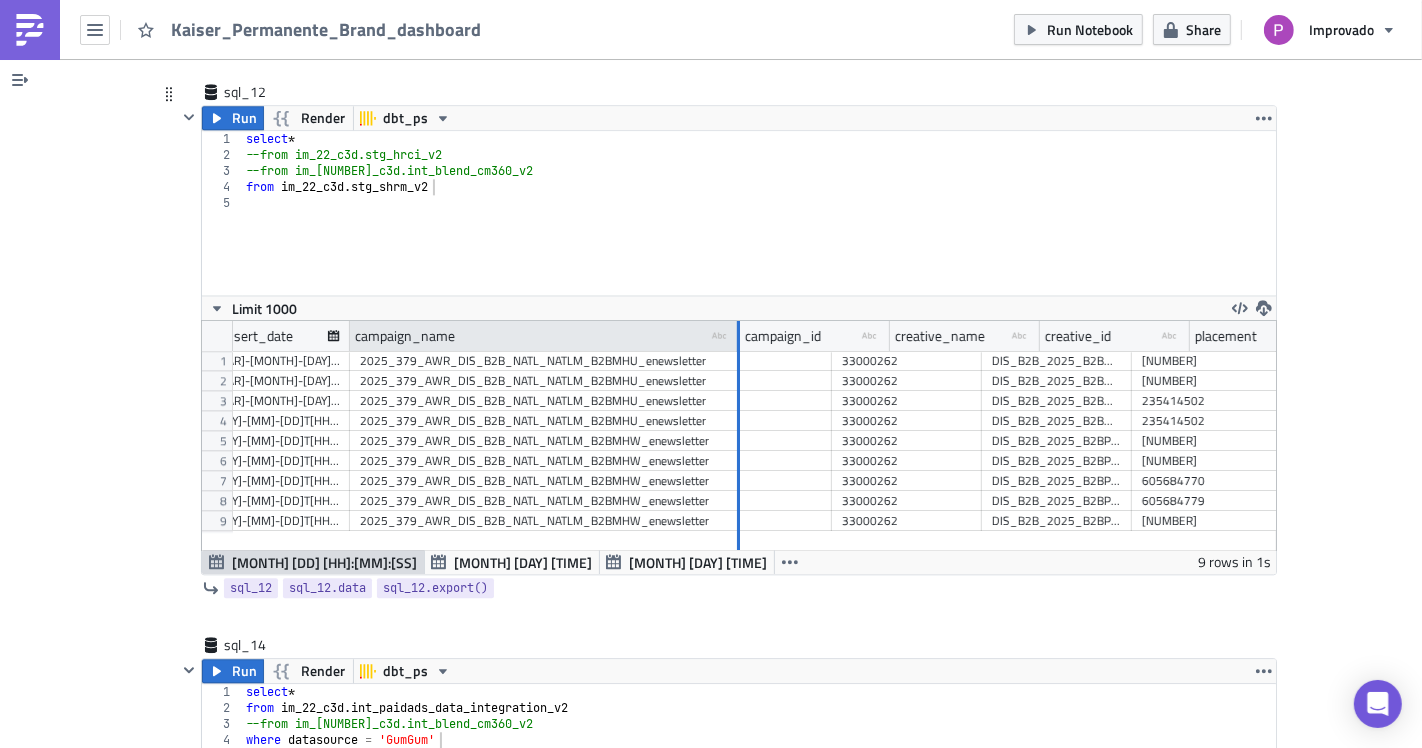 drag, startPoint x: 821, startPoint y: 323, endPoint x: 729, endPoint y: 318, distance: 92.13577 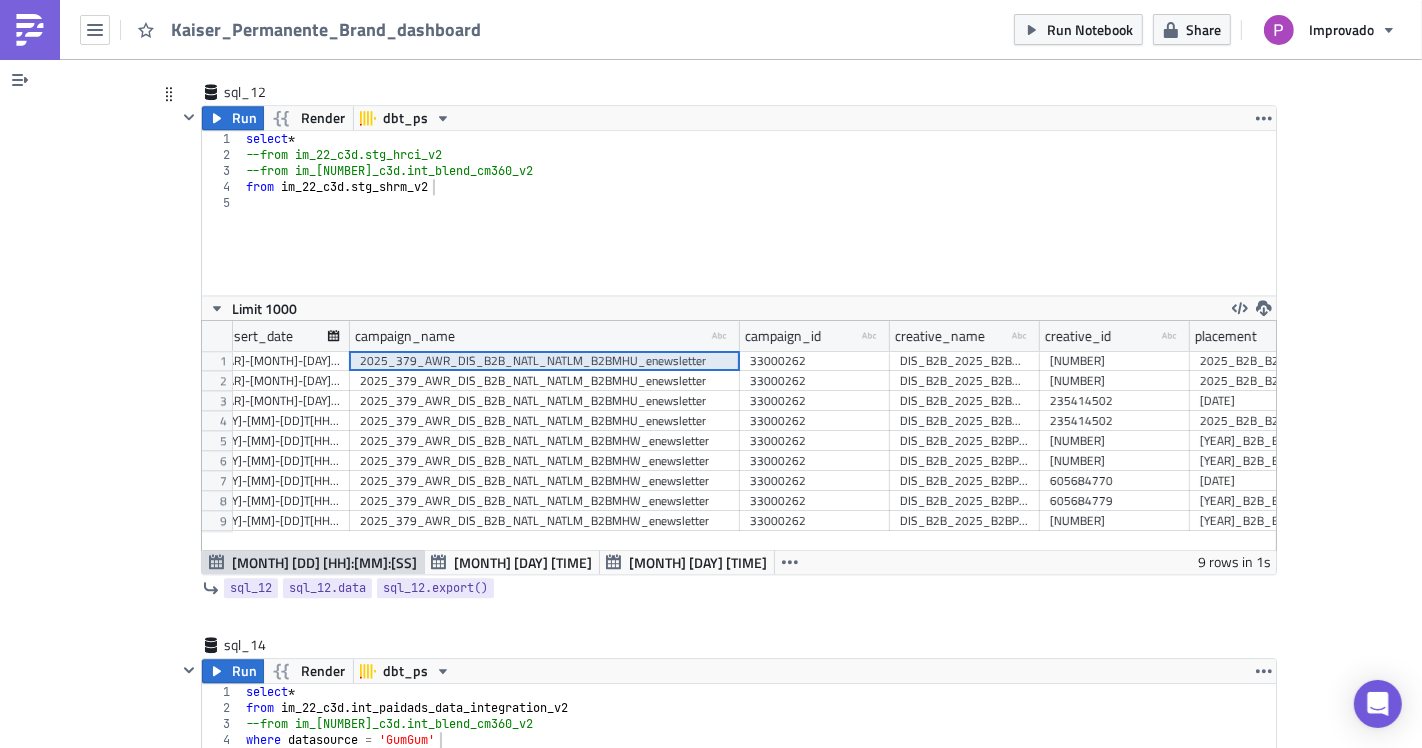 scroll, scrollTop: 0, scrollLeft: 544, axis: horizontal 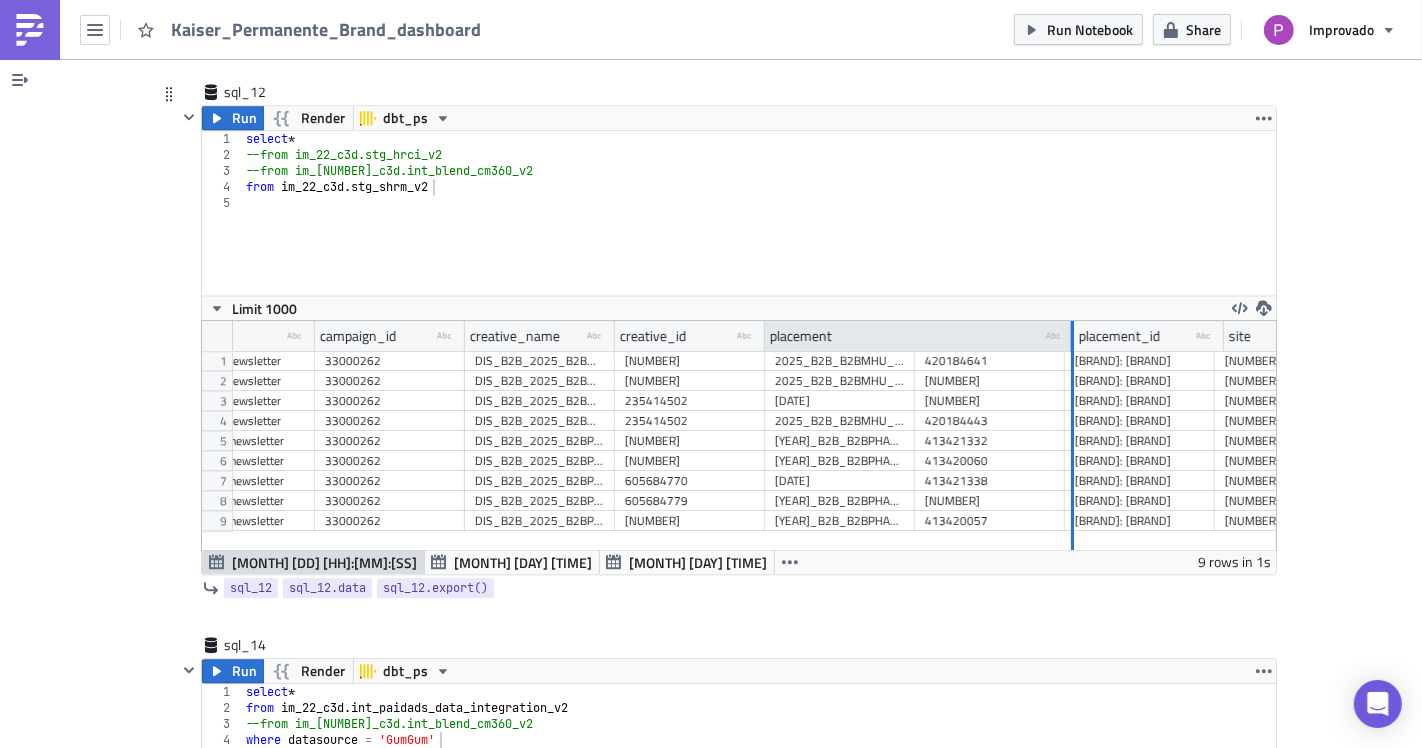drag, startPoint x: 902, startPoint y: 321, endPoint x: 1063, endPoint y: 335, distance: 161.60754 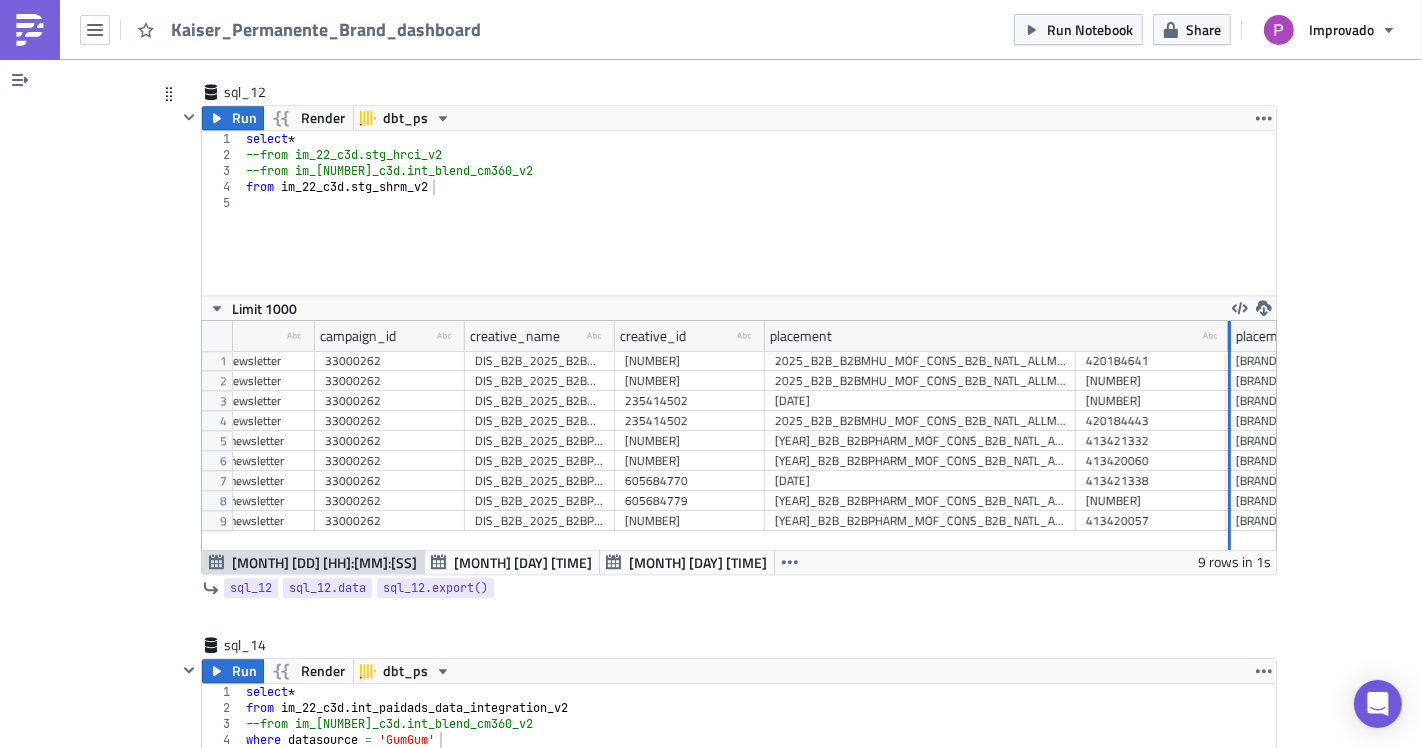 drag, startPoint x: 1064, startPoint y: 335, endPoint x: 1220, endPoint y: 353, distance: 157.03503 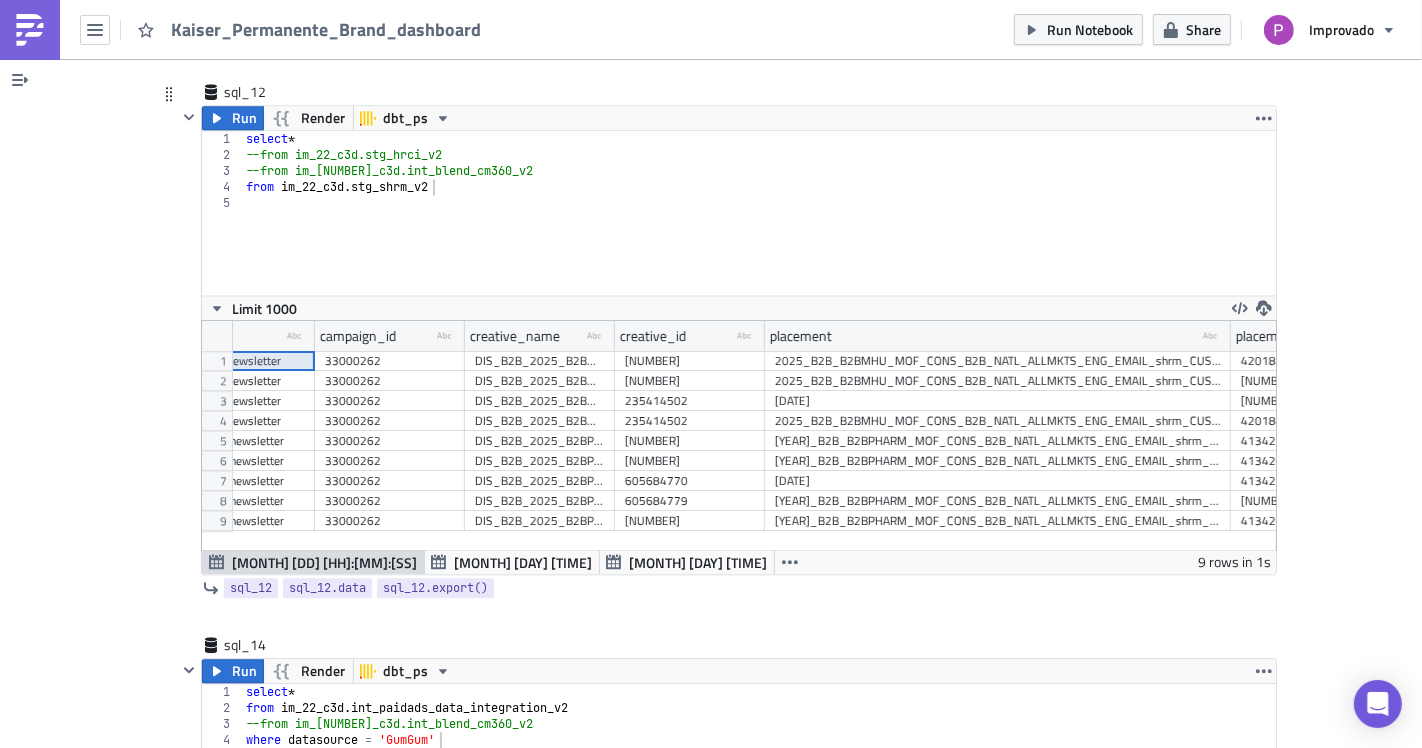 scroll, scrollTop: 0, scrollLeft: 1084, axis: horizontal 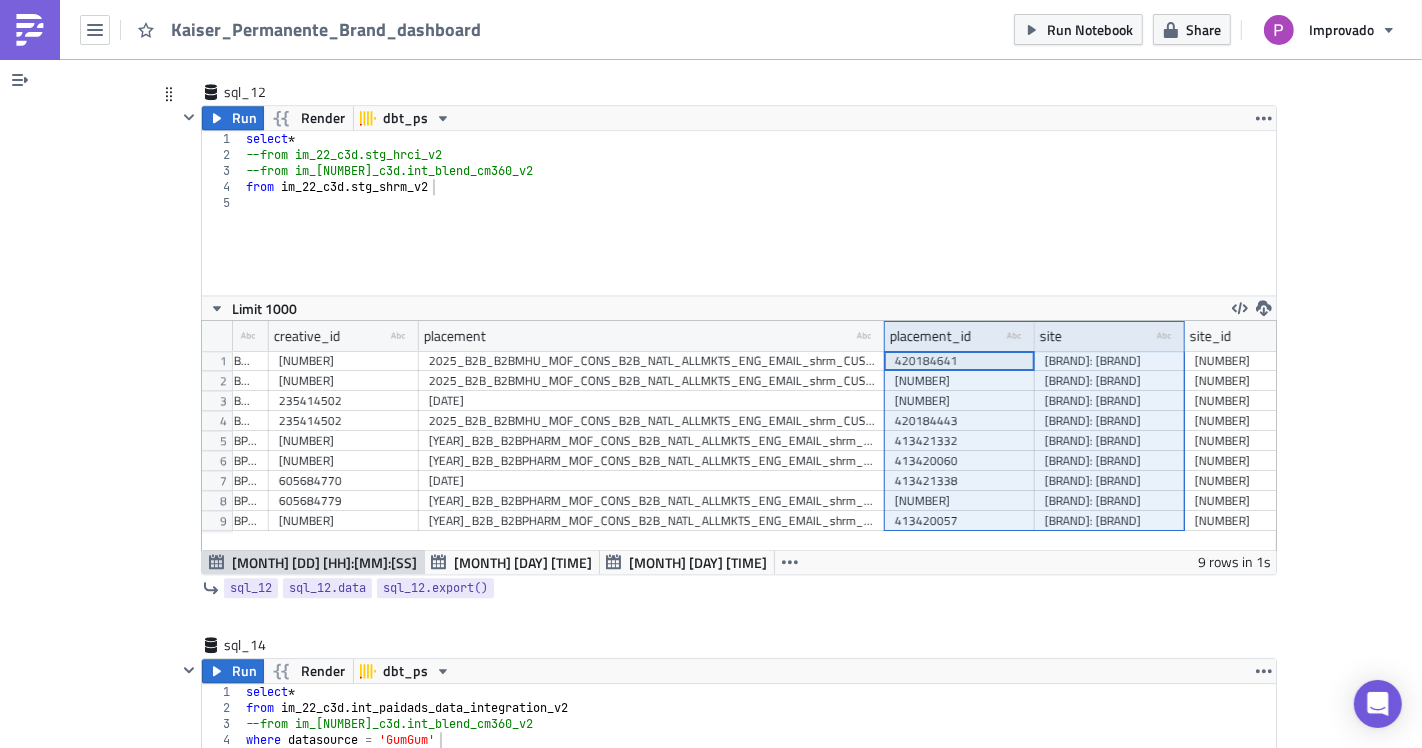 drag, startPoint x: 875, startPoint y: 327, endPoint x: 1054, endPoint y: 367, distance: 183.41483 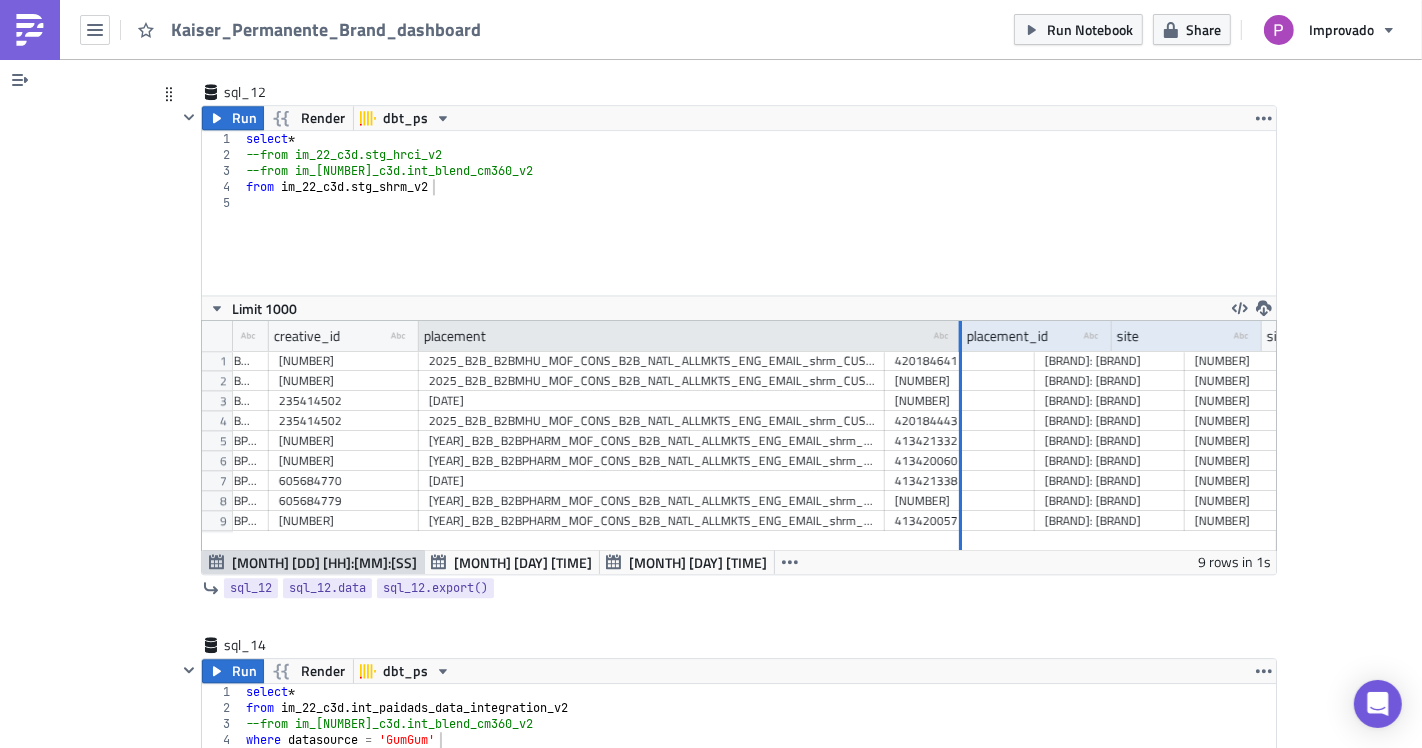drag, startPoint x: 871, startPoint y: 321, endPoint x: 967, endPoint y: 332, distance: 96.62815 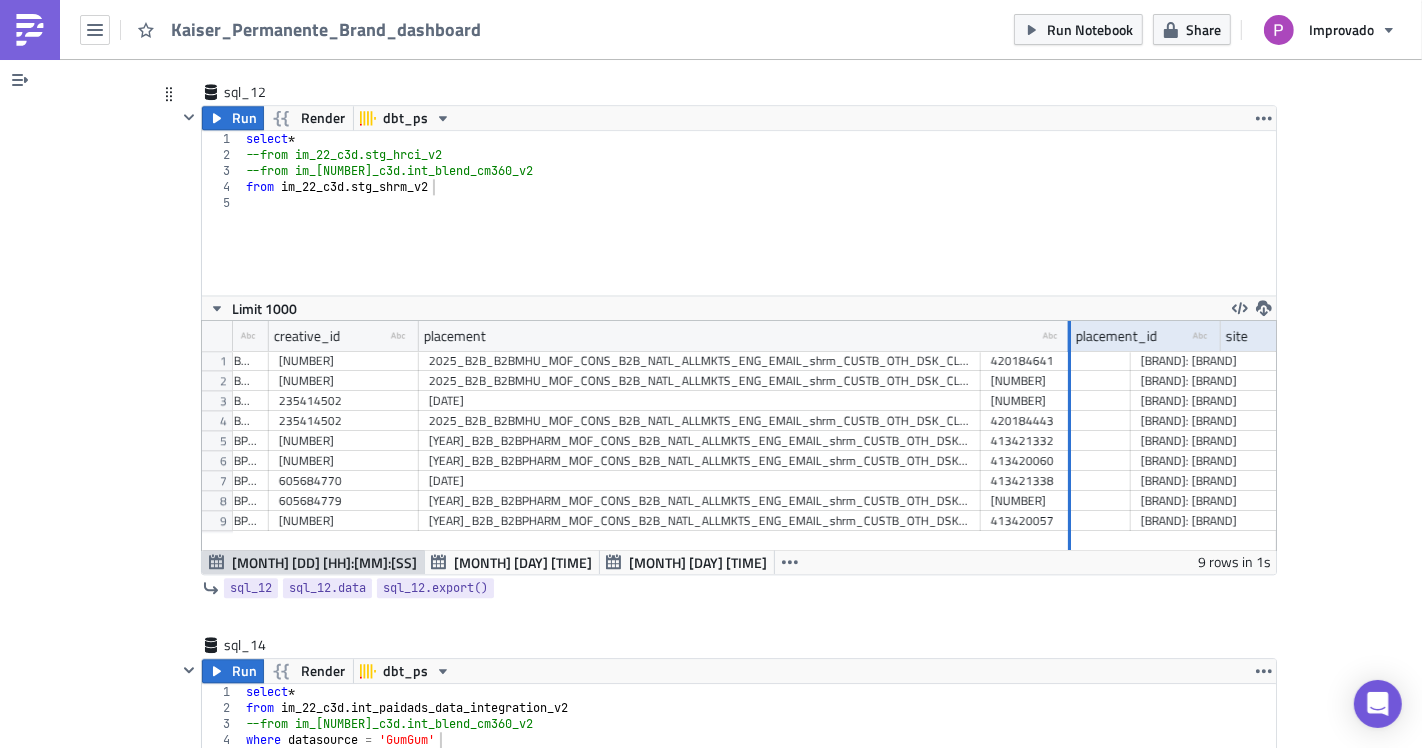 drag, startPoint x: 967, startPoint y: 329, endPoint x: 1054, endPoint y: 364, distance: 93.77633 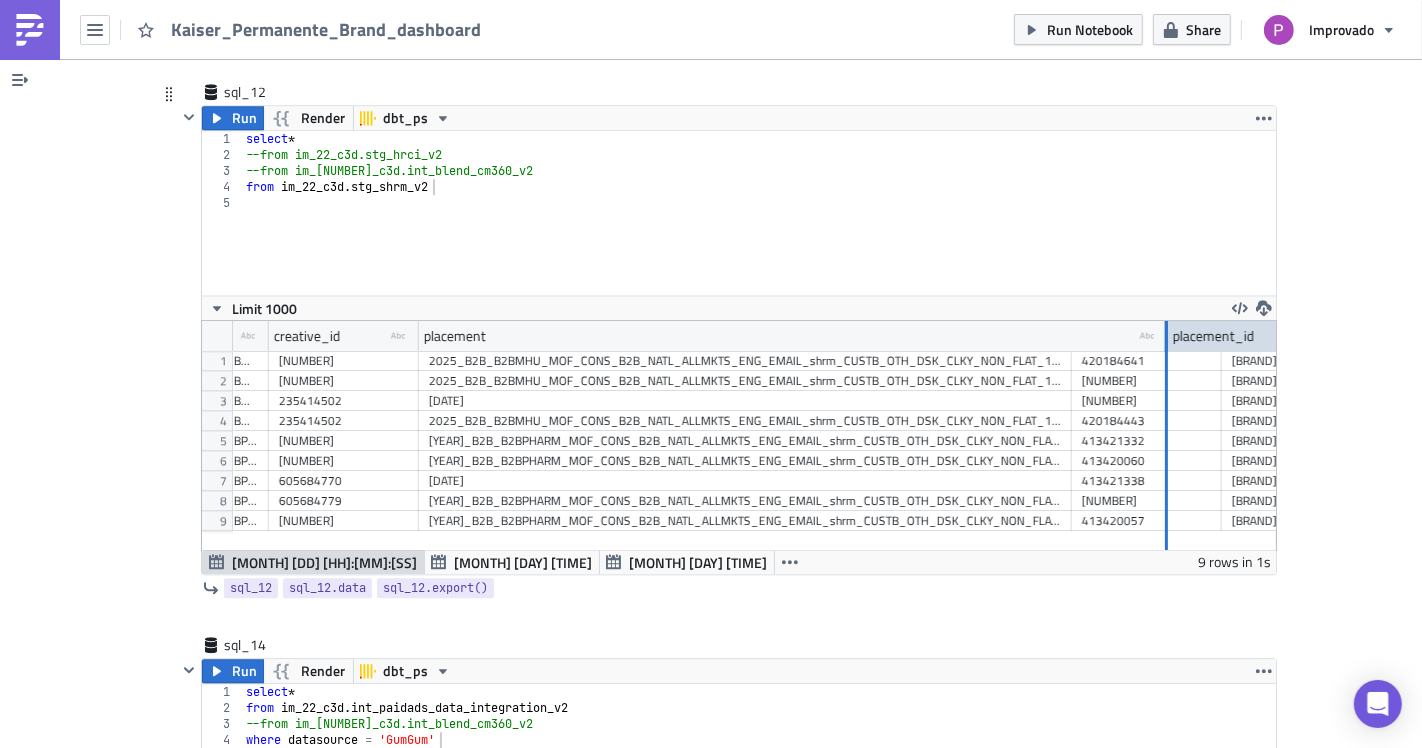 drag, startPoint x: 1061, startPoint y: 315, endPoint x: 1165, endPoint y: 329, distance: 104.93808 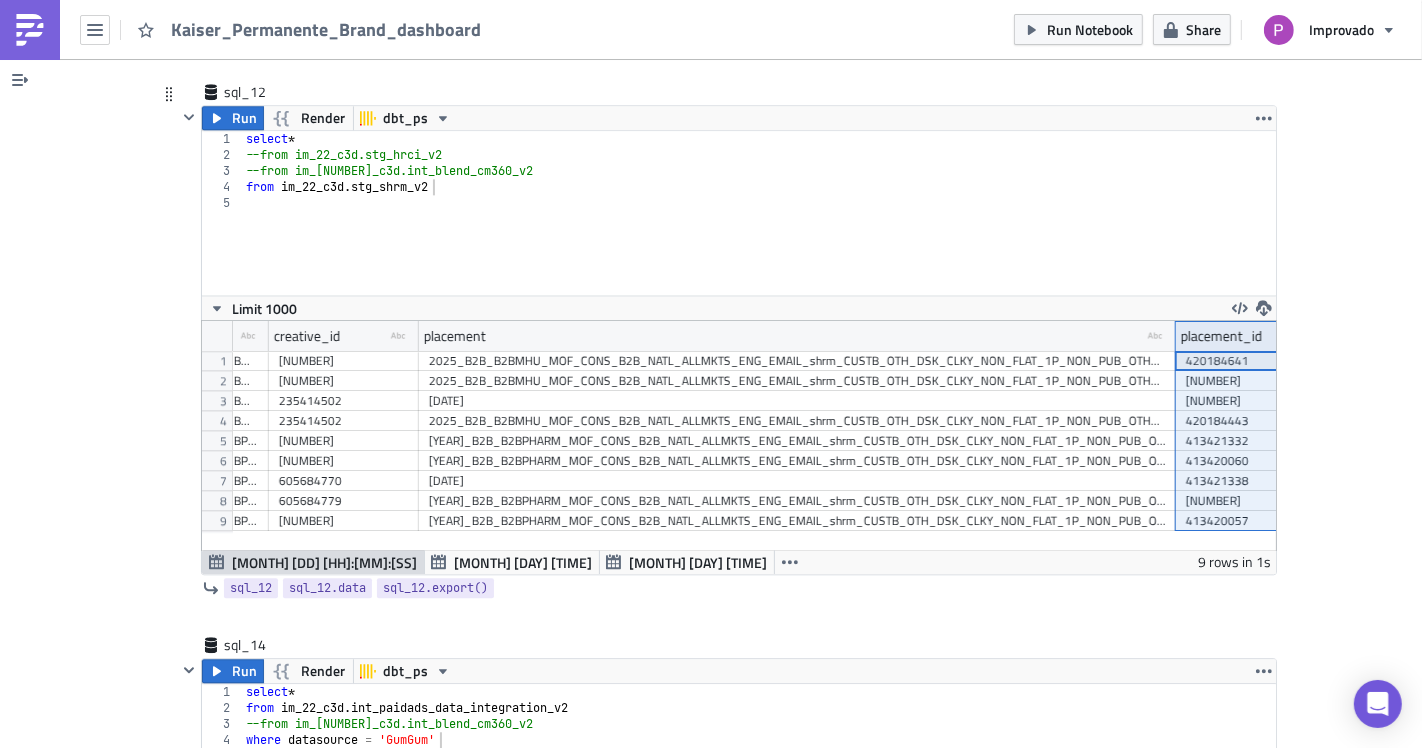 type 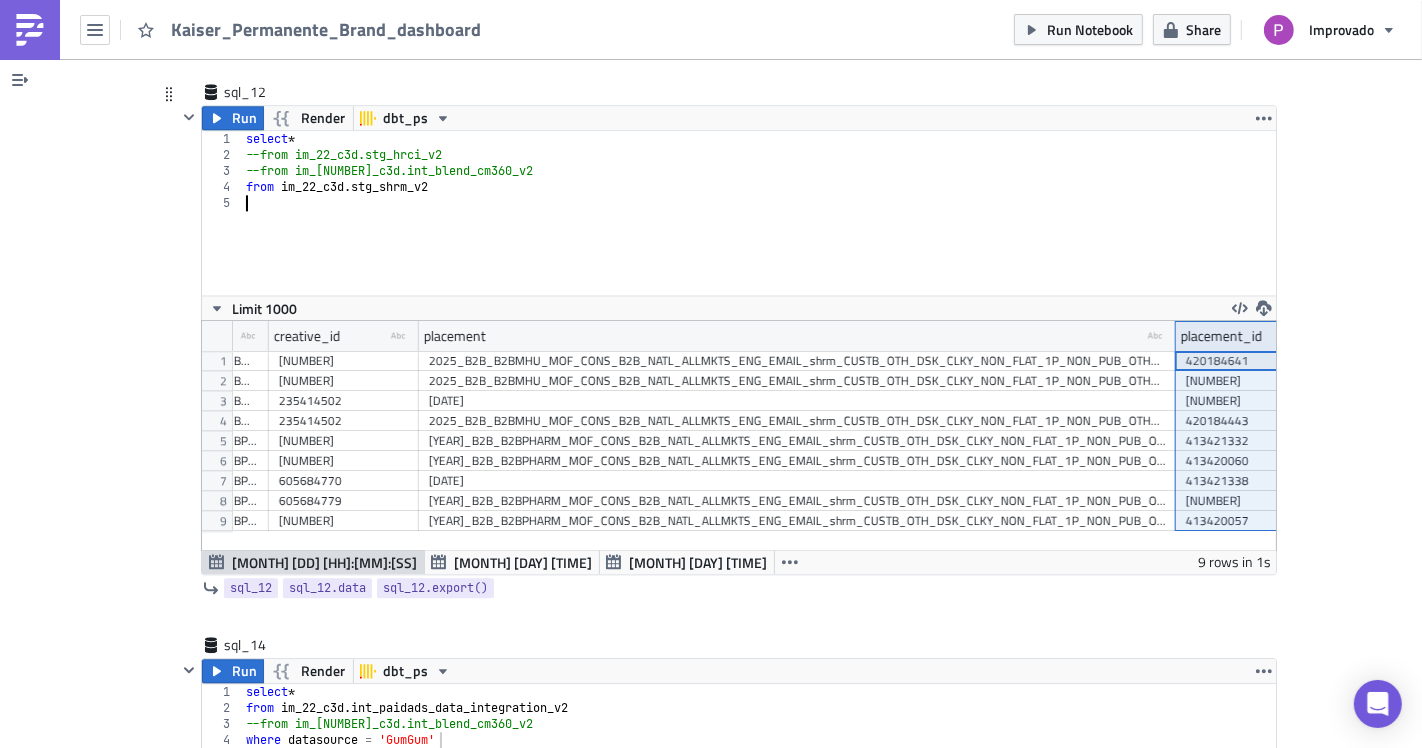 click on "select  * --from im_22_c3d.stg_hrci_v2 --from im_22_c3d.int_blend_cm360_v2 from   im_22_c3d . stg_shrm_v2" at bounding box center [759, 229] 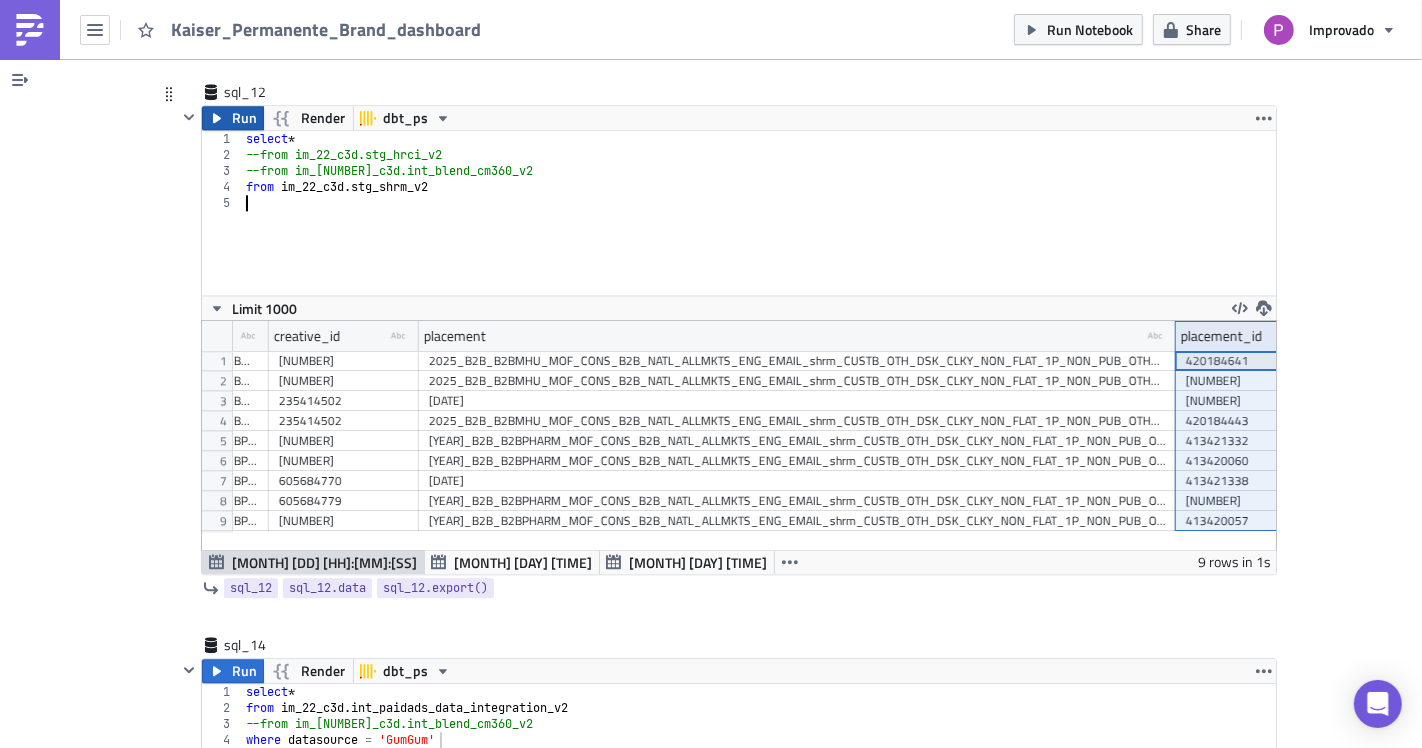 click on "Run" at bounding box center [244, 118] 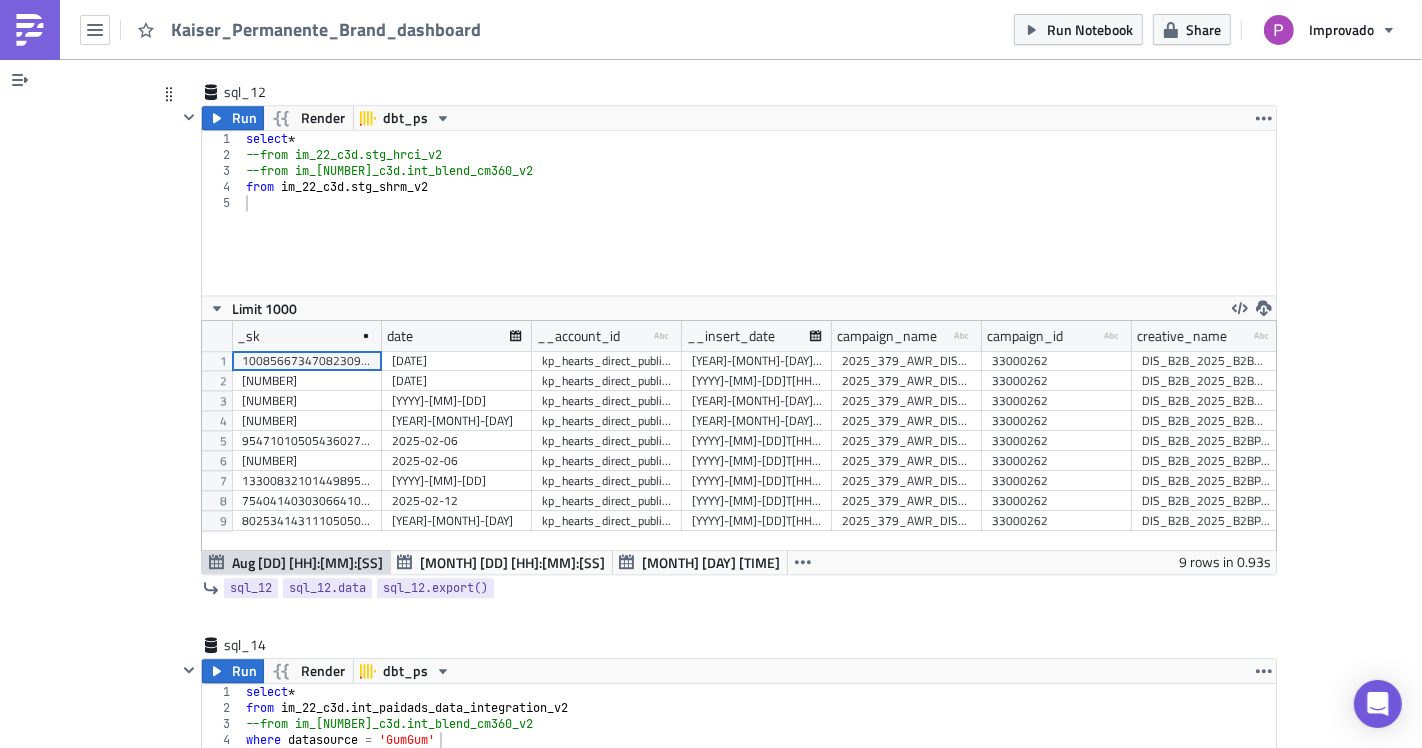 scroll, scrollTop: 99771, scrollLeft: 98925, axis: both 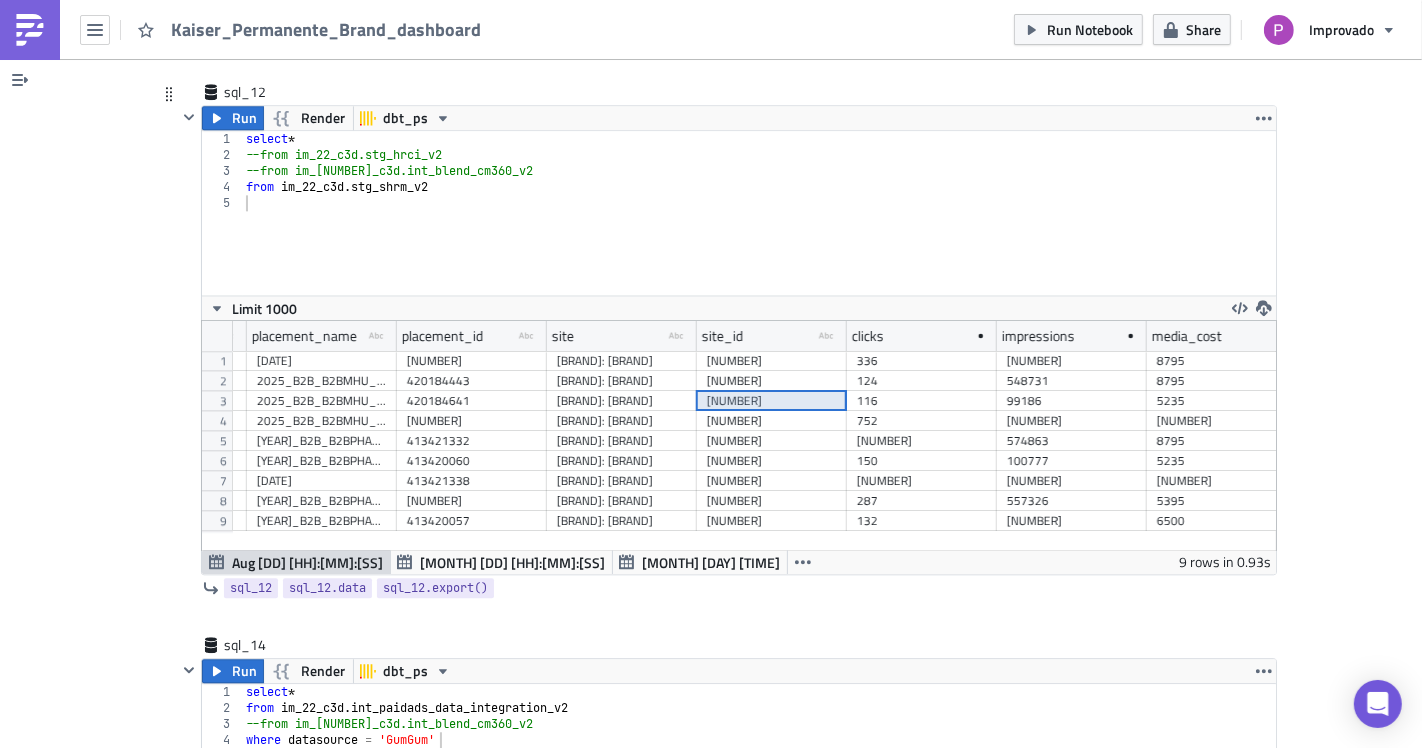 click on "[NUMBER]" at bounding box center [772, 401] 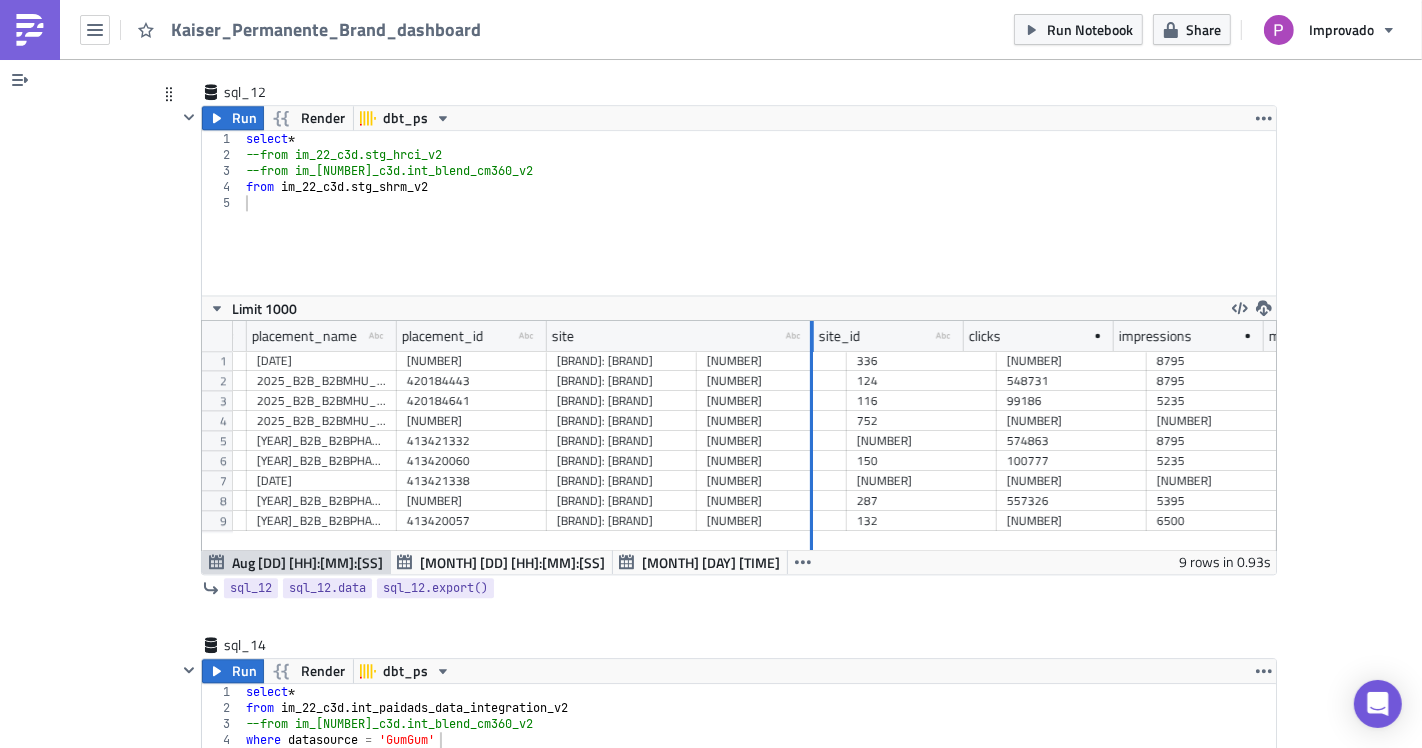 drag, startPoint x: 685, startPoint y: 332, endPoint x: 813, endPoint y: 344, distance: 128.56126 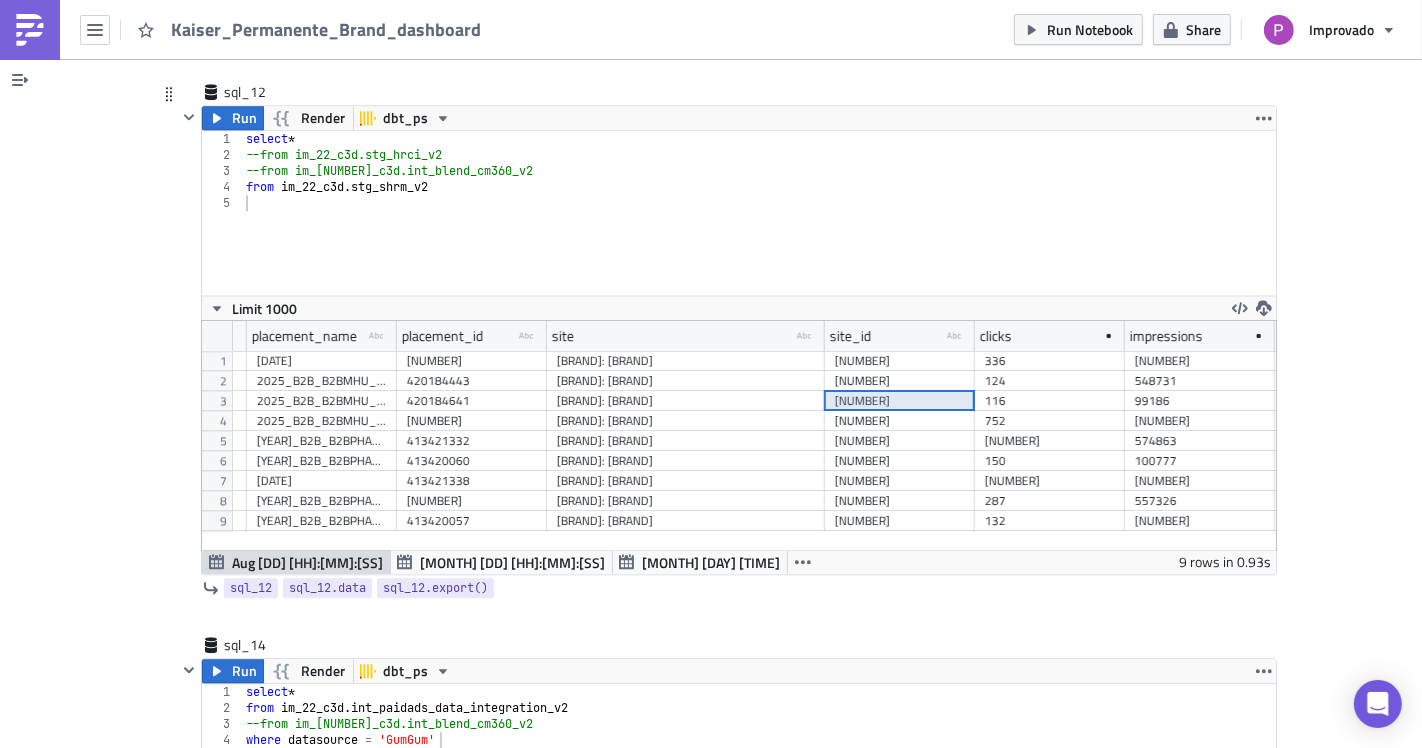 click on "[BRAND]: [BRAND]" at bounding box center (686, 381) 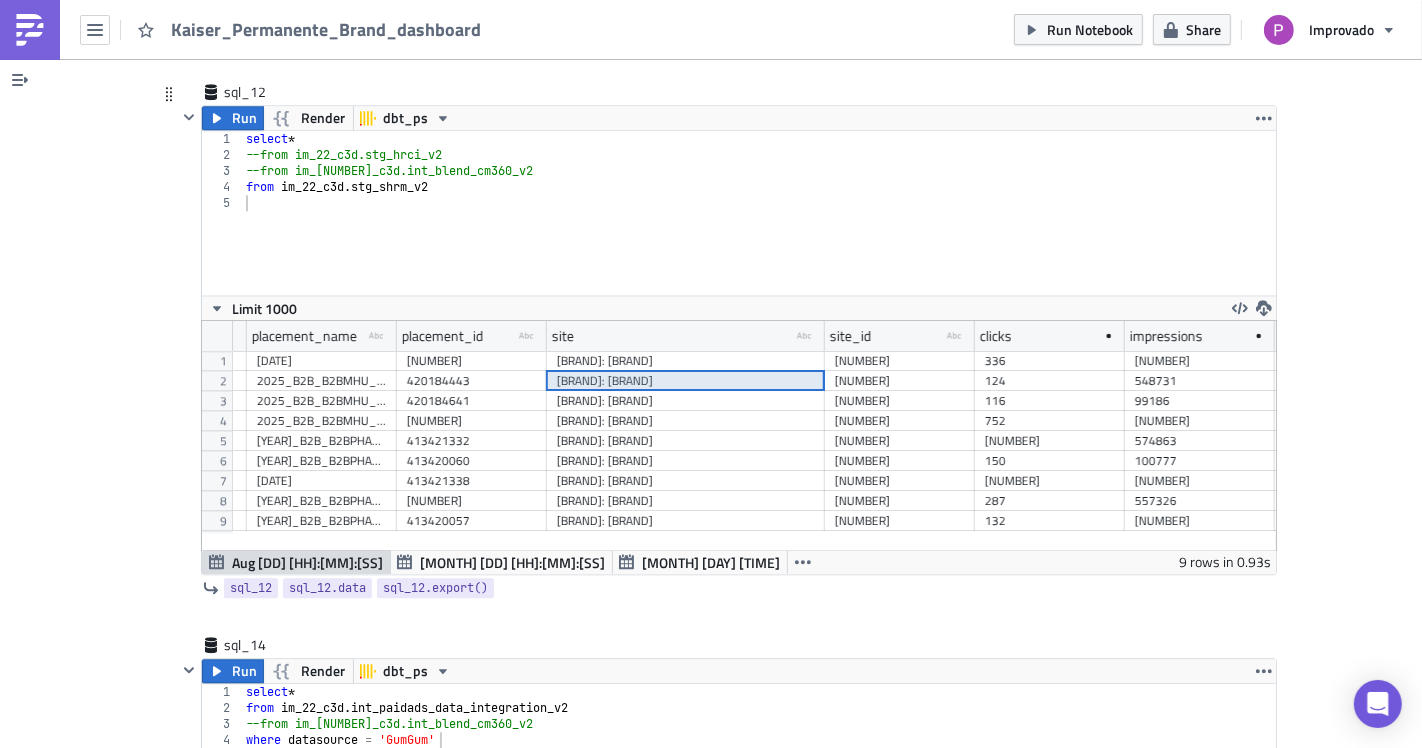 click on "[BRAND]: [BRAND]" at bounding box center [686, 421] 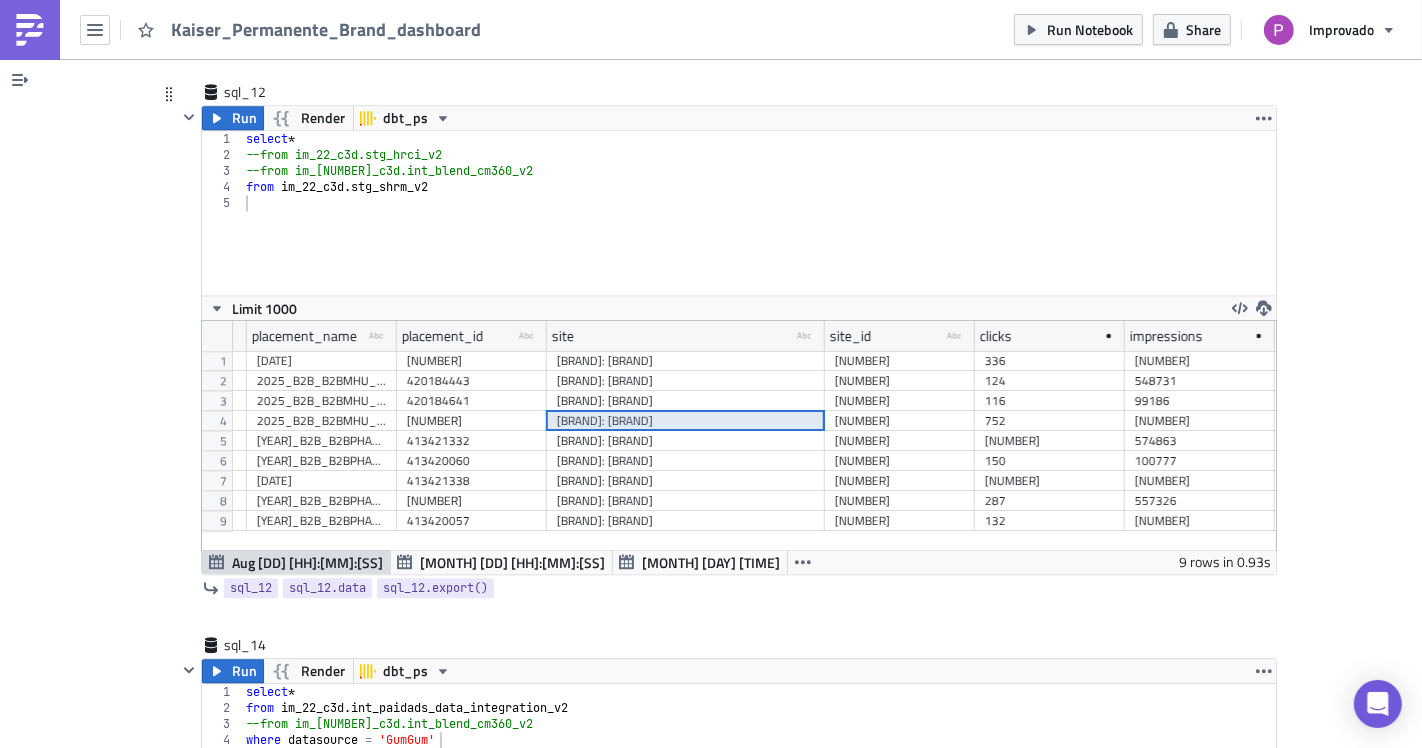 click on "[BRAND]: [BRAND]" at bounding box center [686, 441] 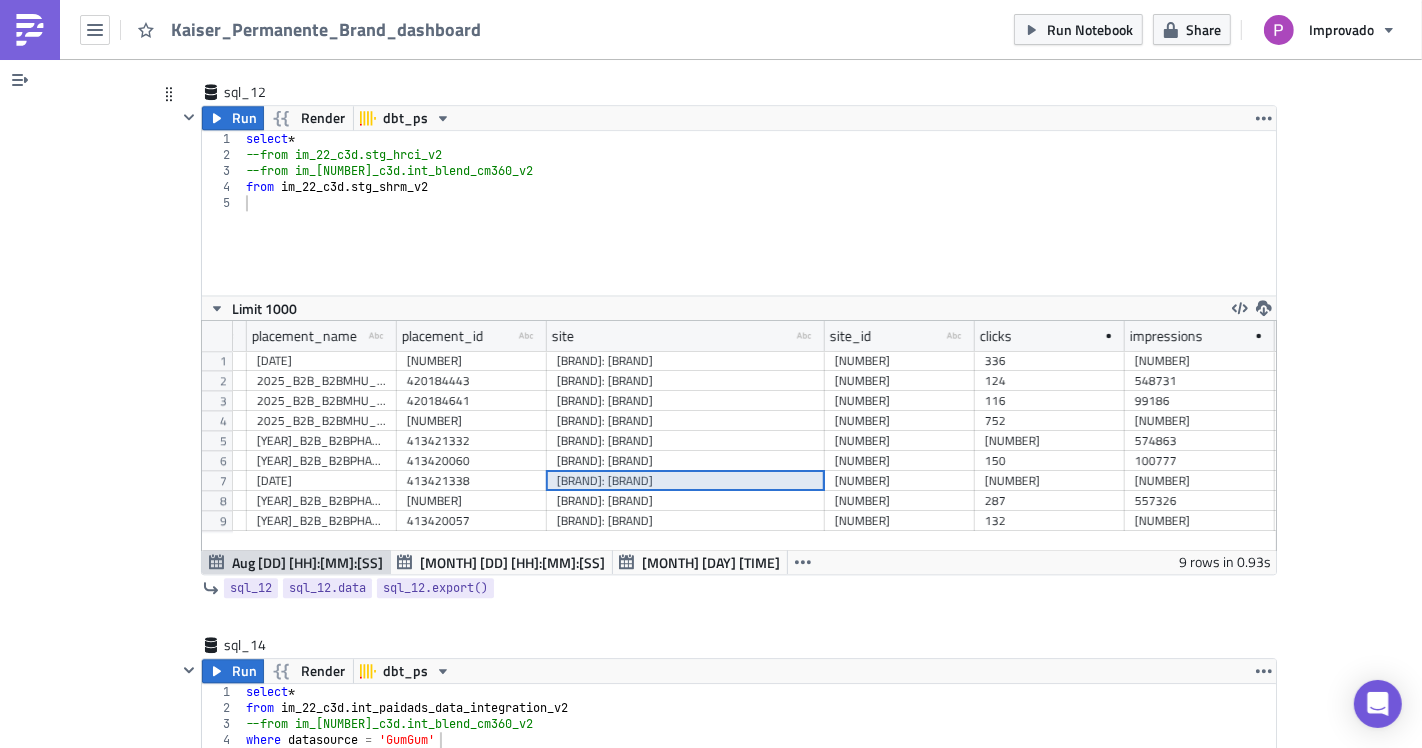 click on "[BRAND]: [BRAND]" at bounding box center (686, 481) 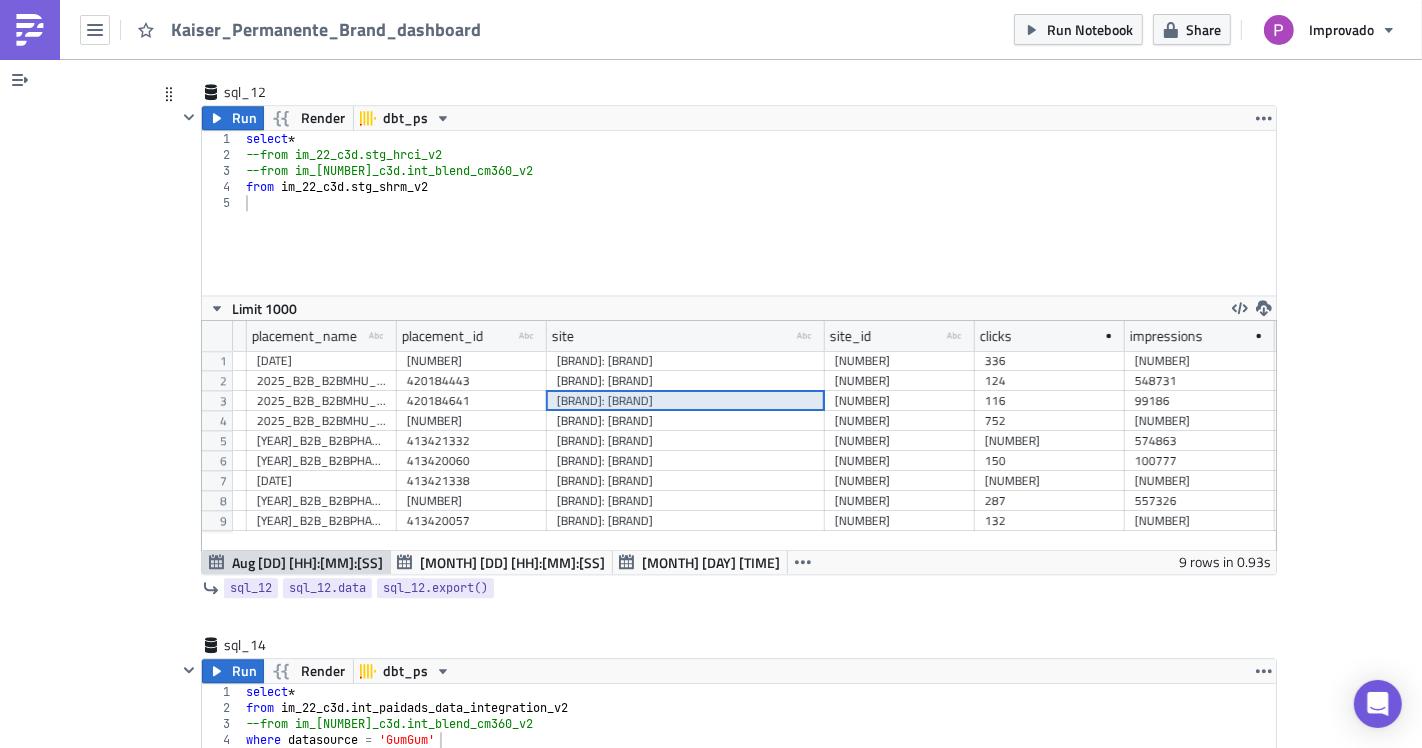 click on "[BRAND]: [BRAND]" at bounding box center (686, 401) 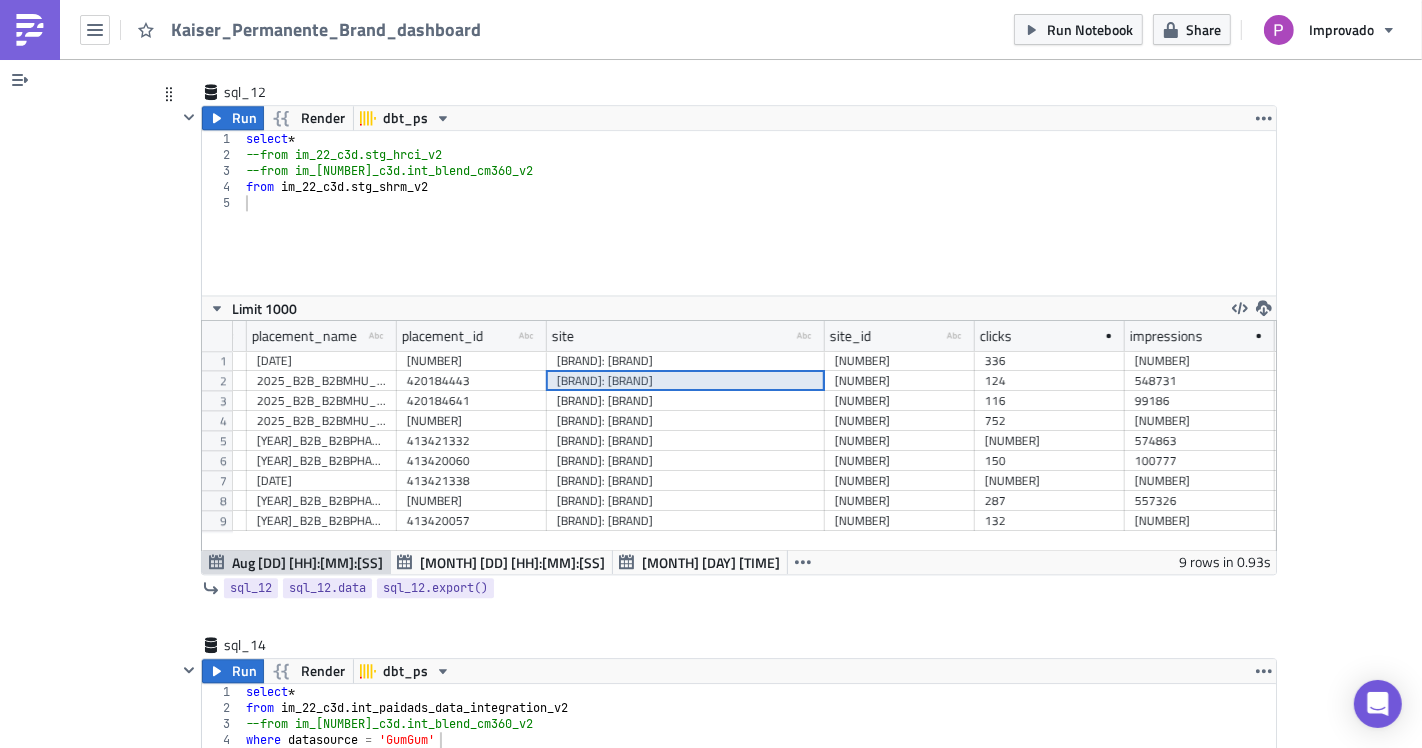 click on "[BRAND]: [BRAND]" at bounding box center (686, 441) 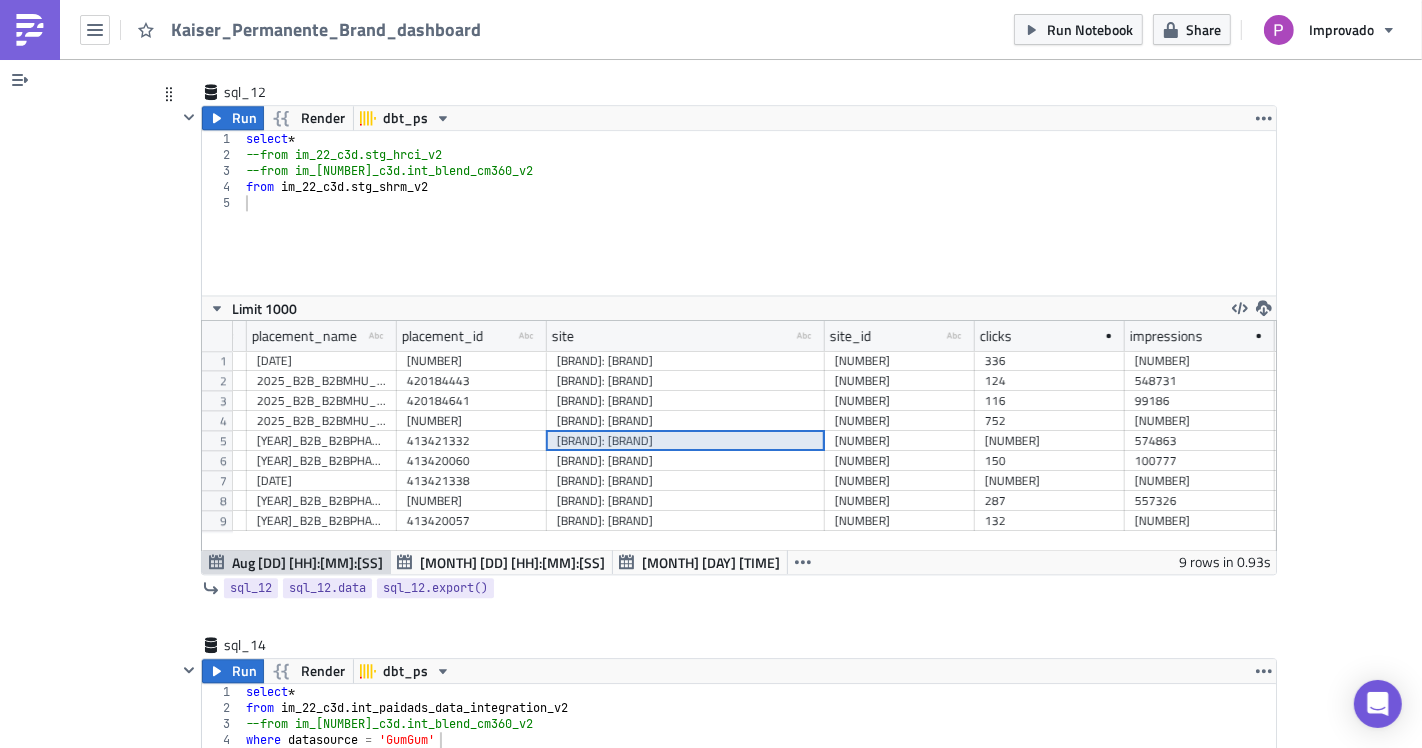 scroll, scrollTop: 0, scrollLeft: 1155, axis: horizontal 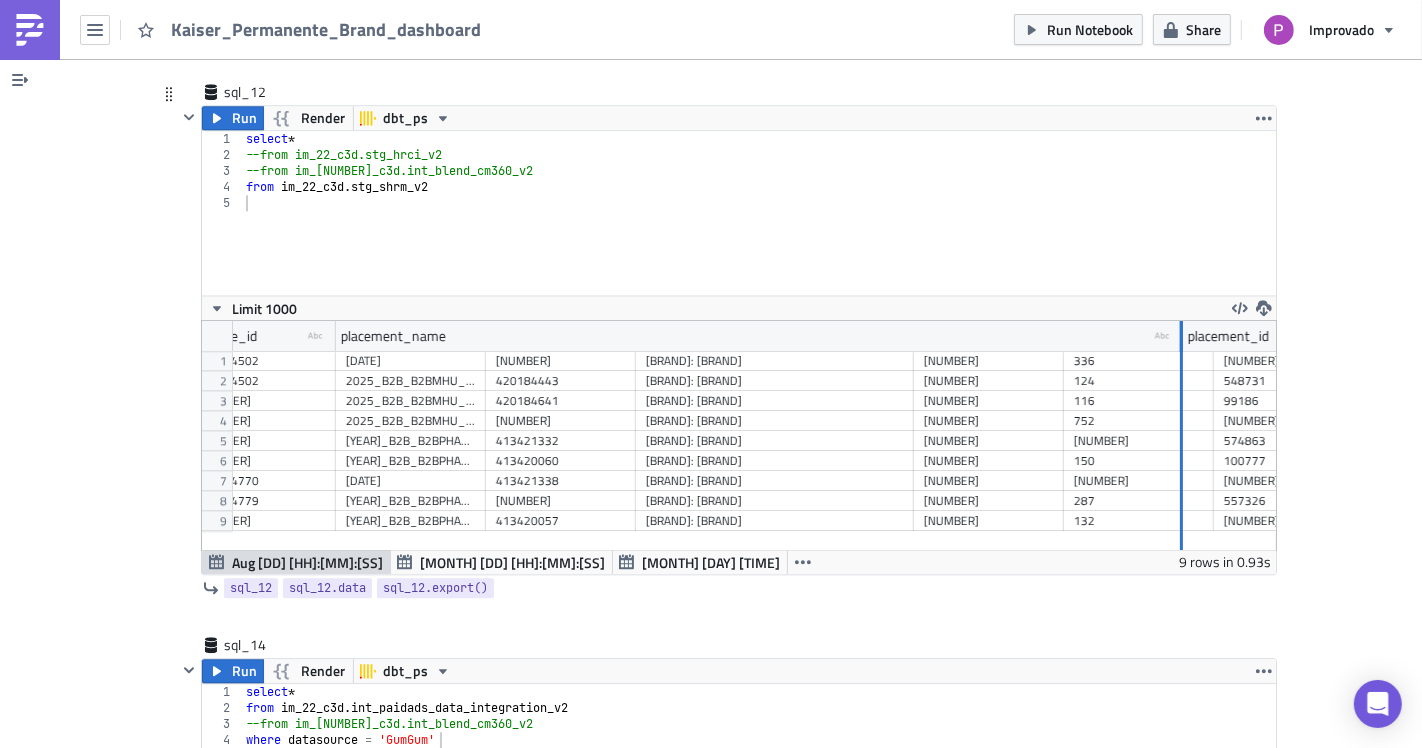 drag, startPoint x: 471, startPoint y: 319, endPoint x: 1205, endPoint y: 401, distance: 738.56616 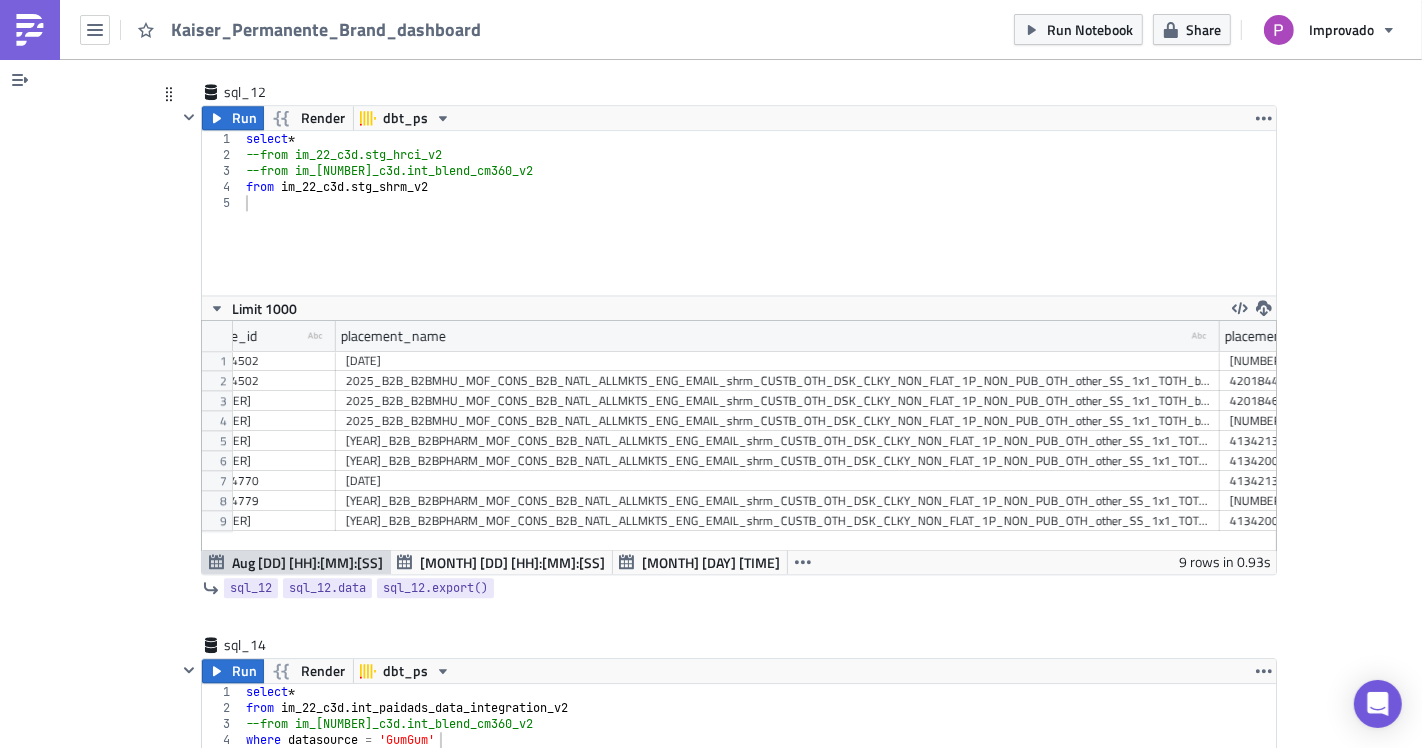 click on "[YEAR]_B2B_B2BPHARM_MOF_CONS_B2B_NATL_ALLMKTS_ENG_EMAIL_shrm_CUSTB_OTH_DSK_CLKY_NON_FLAT_1P_NON_PUB_OTH_other_SS_1x1_TOTH_boxtr2webinarq1" at bounding box center (778, 461) 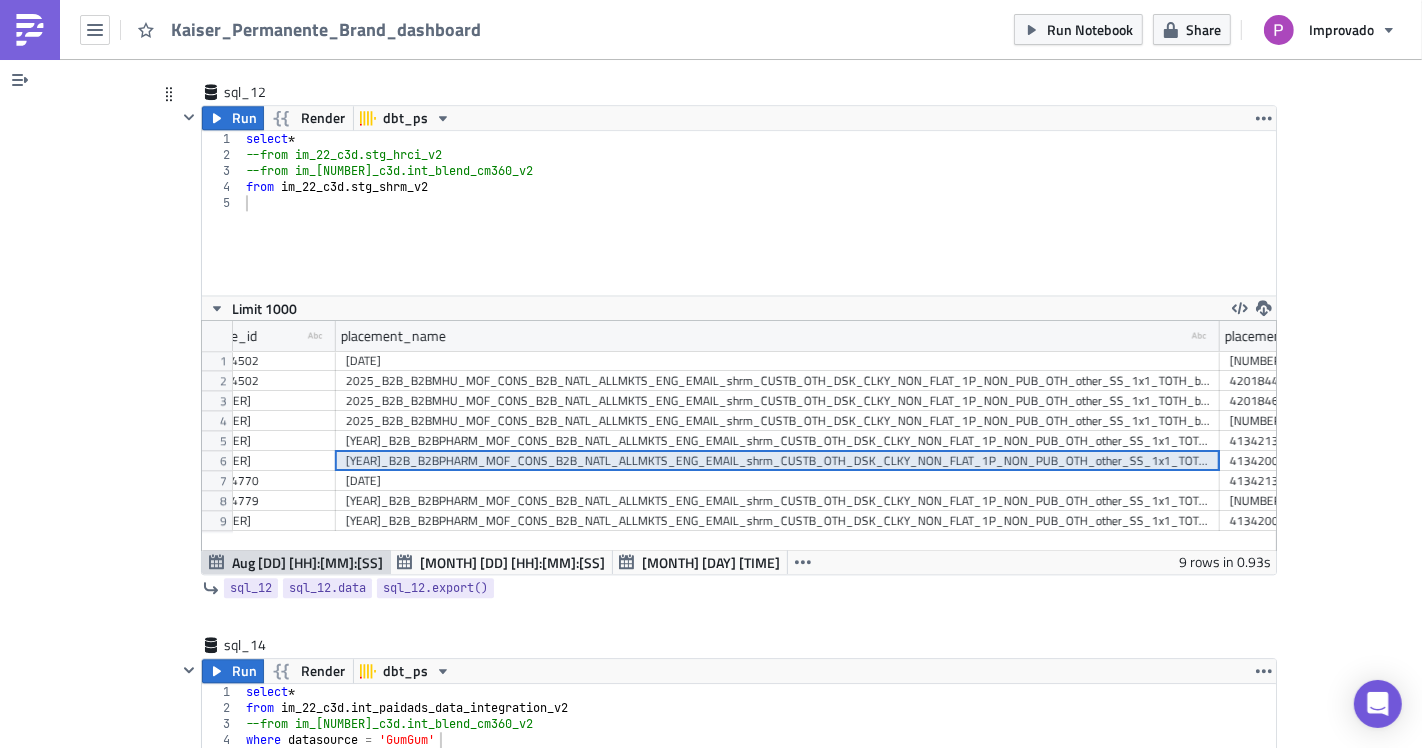 click on "[YEAR]_B2B_B2BPHARM_MOF_CONS_B2B_NATL_ALLMKTS_ENG_EMAIL_shrm_CUSTB_OTH_DSK_CLKY_NON_FLAT_1P_NON_PUB_OTH_other_SS_1x1_TOTH_boxhr1webinarq1" at bounding box center (778, 441) 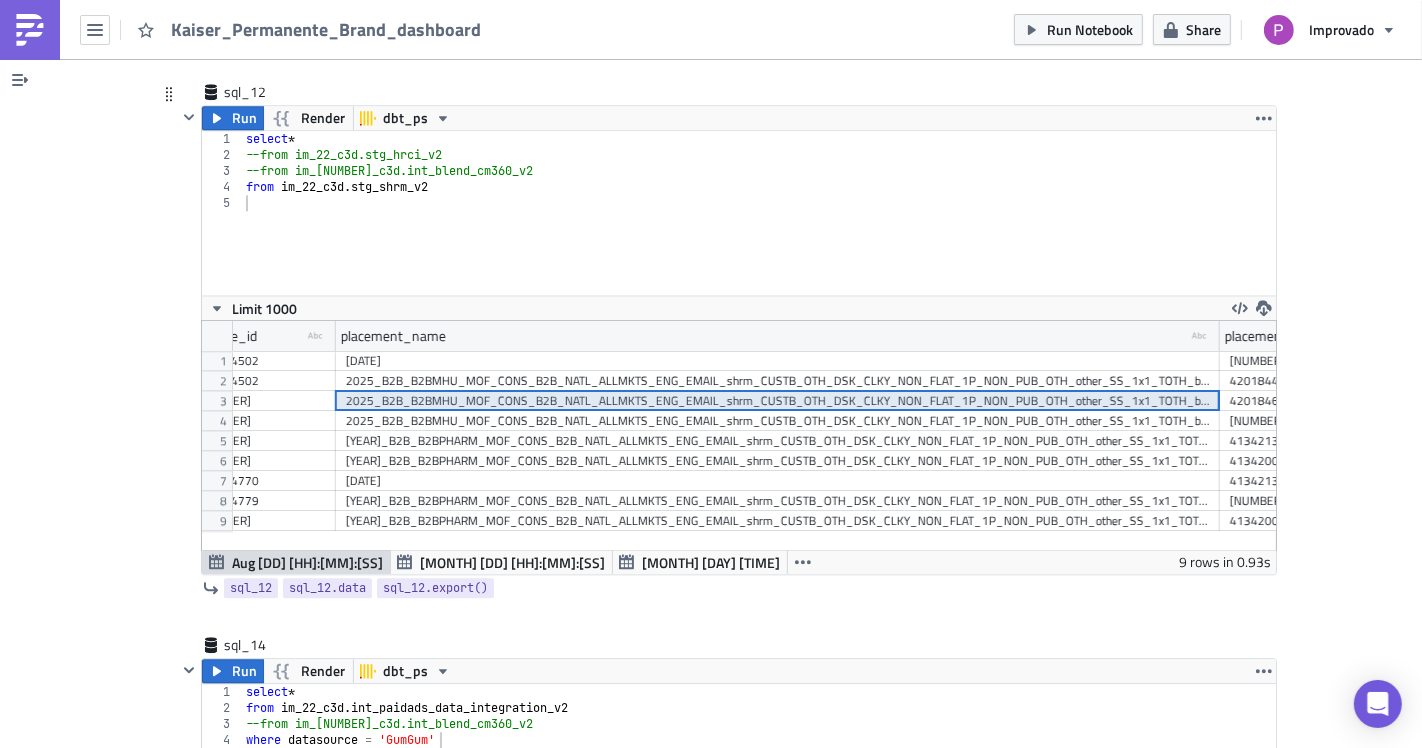 drag, startPoint x: 521, startPoint y: 397, endPoint x: 432, endPoint y: 367, distance: 93.92018 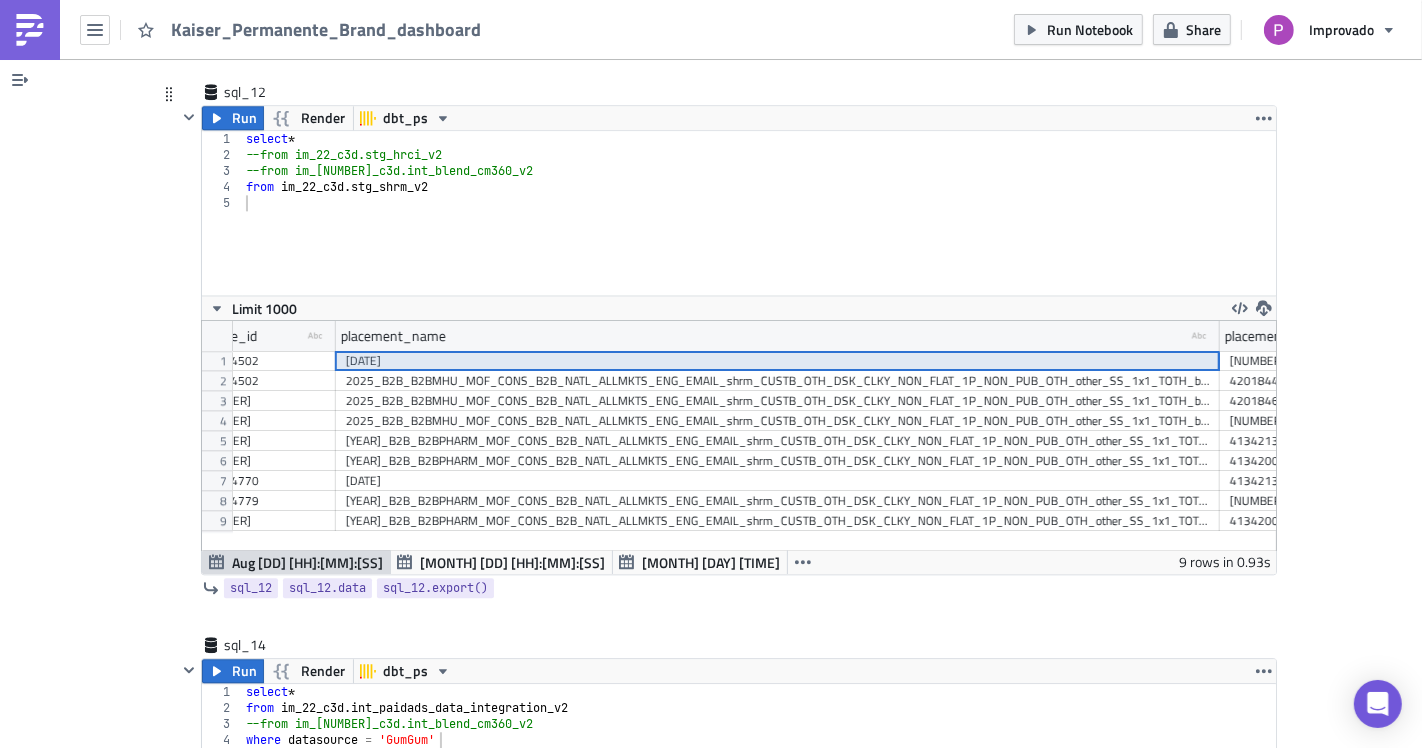 click on "[YEAR]_B2B_B2BPHARM_MOF_CONS_B2B_NATL_ALLMKTS_ENG_EMAIL_shrm_CUSTB_OTH_DSK_CLKY_NON_FLAT_1P_NON_PUB_OTH_other_SS_1x1_TOTH_boxhr1webinarq1" at bounding box center [778, 441] 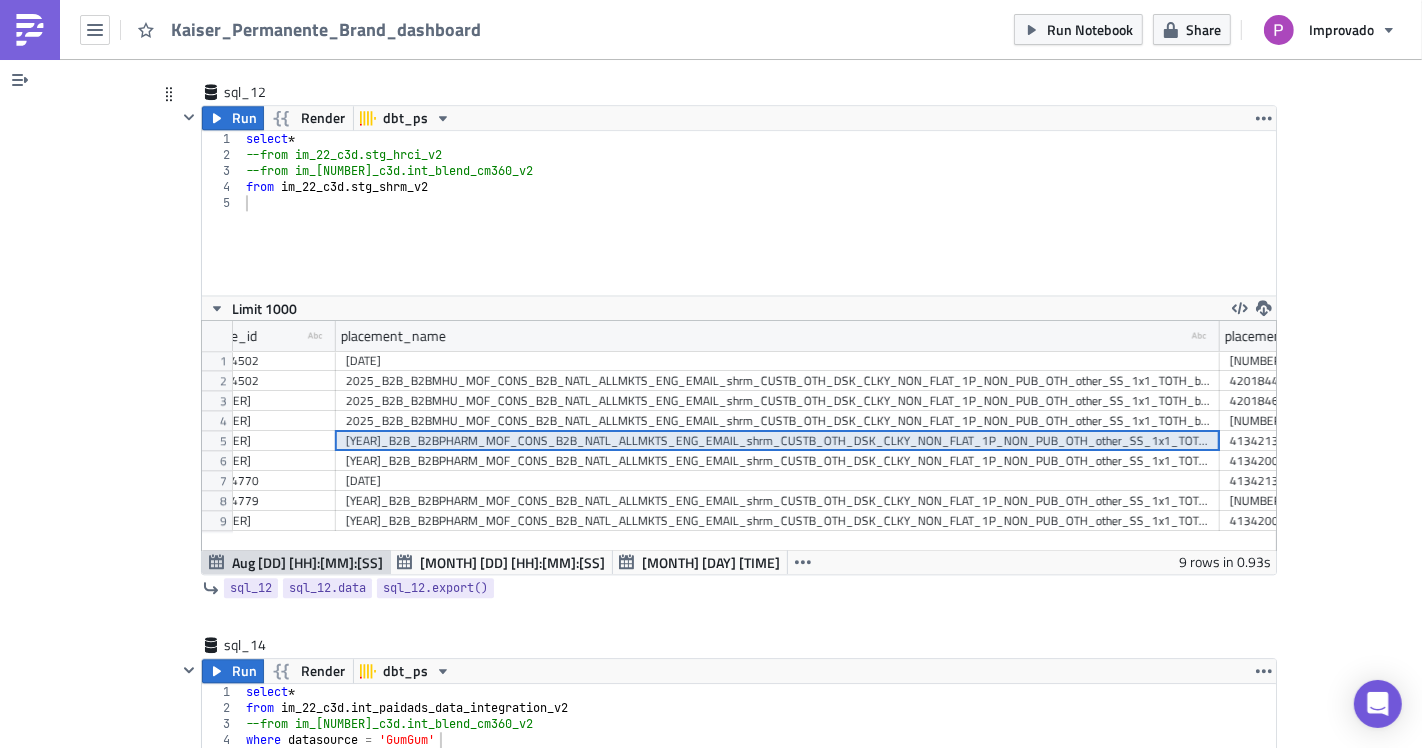 click on "[DATE]" at bounding box center (778, 481) 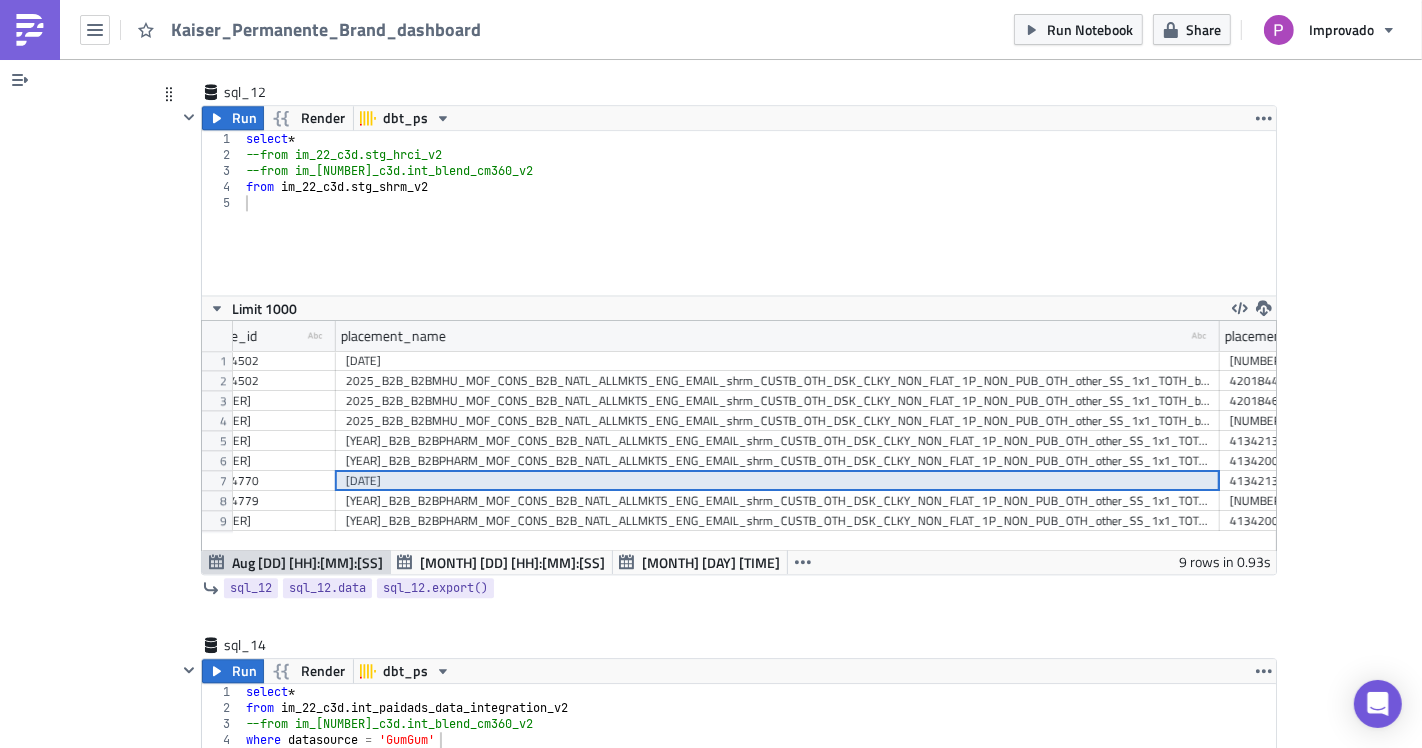 click on "2025_B2B_B2BMHU_MOF_CONS_B2B_NATL_ALLMKTS_ENG_EMAIL_shrm_CUSTB_OTH_DSK_CLKY_NON_FLAT_1P_NON_PUB_OTH_other_SS_1x1_TOTH_boxhr1webinarq2" at bounding box center (778, 421) 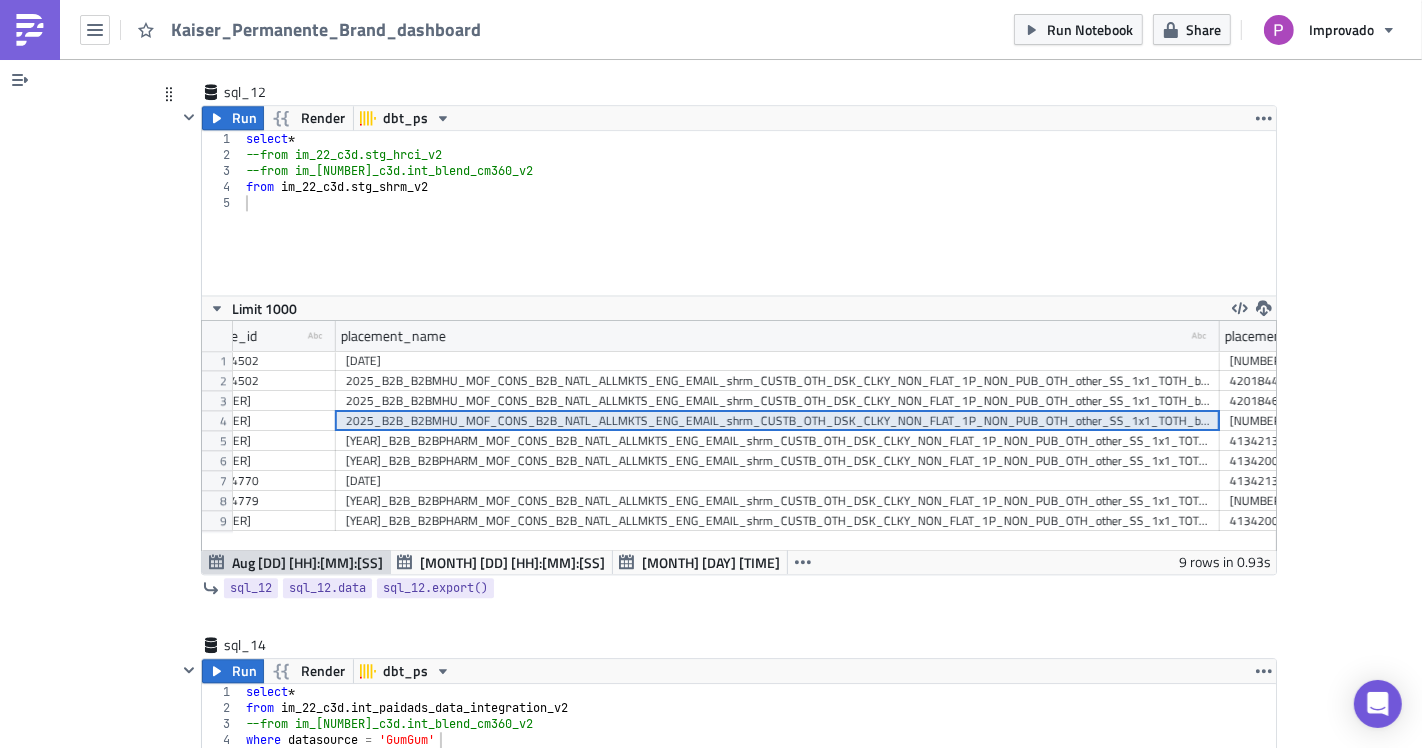 scroll, scrollTop: 0, scrollLeft: 1091, axis: horizontal 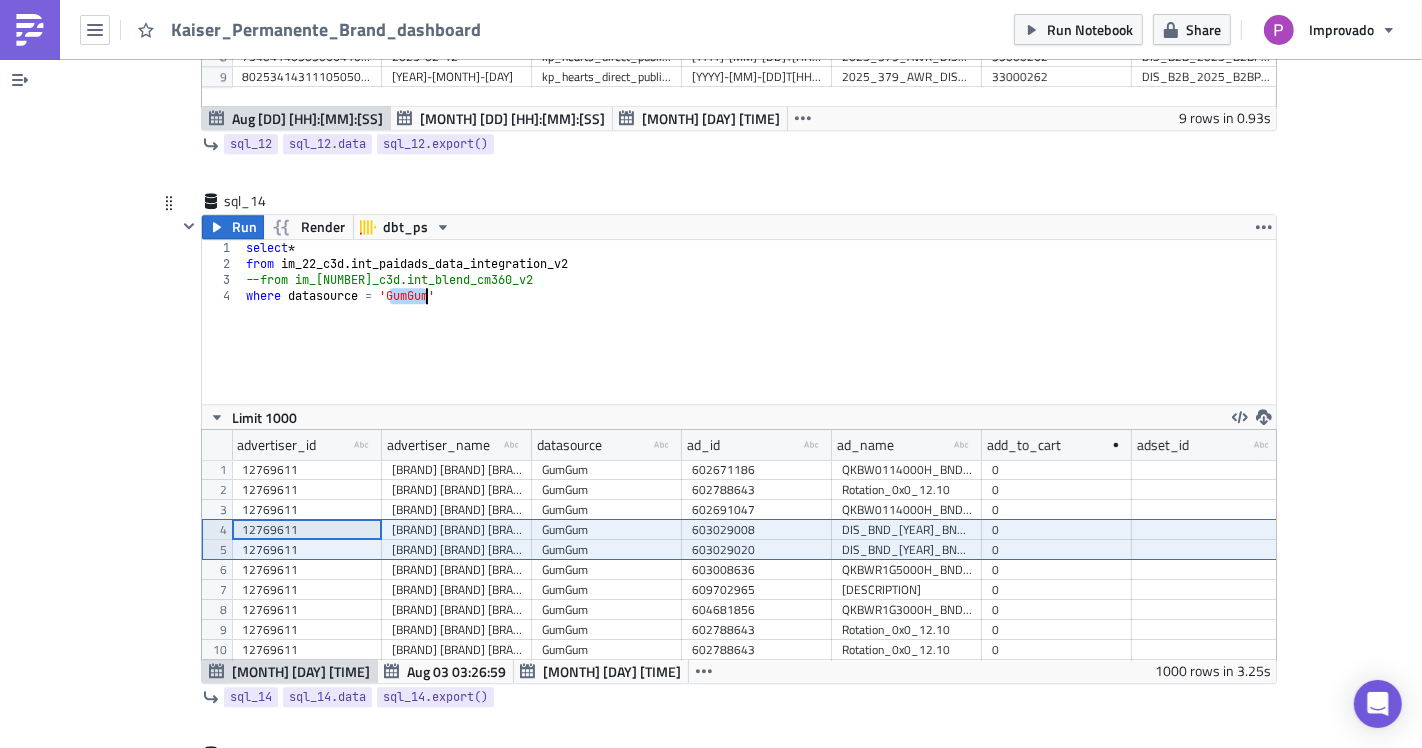 drag, startPoint x: 405, startPoint y: 286, endPoint x: 420, endPoint y: 285, distance: 15.033297 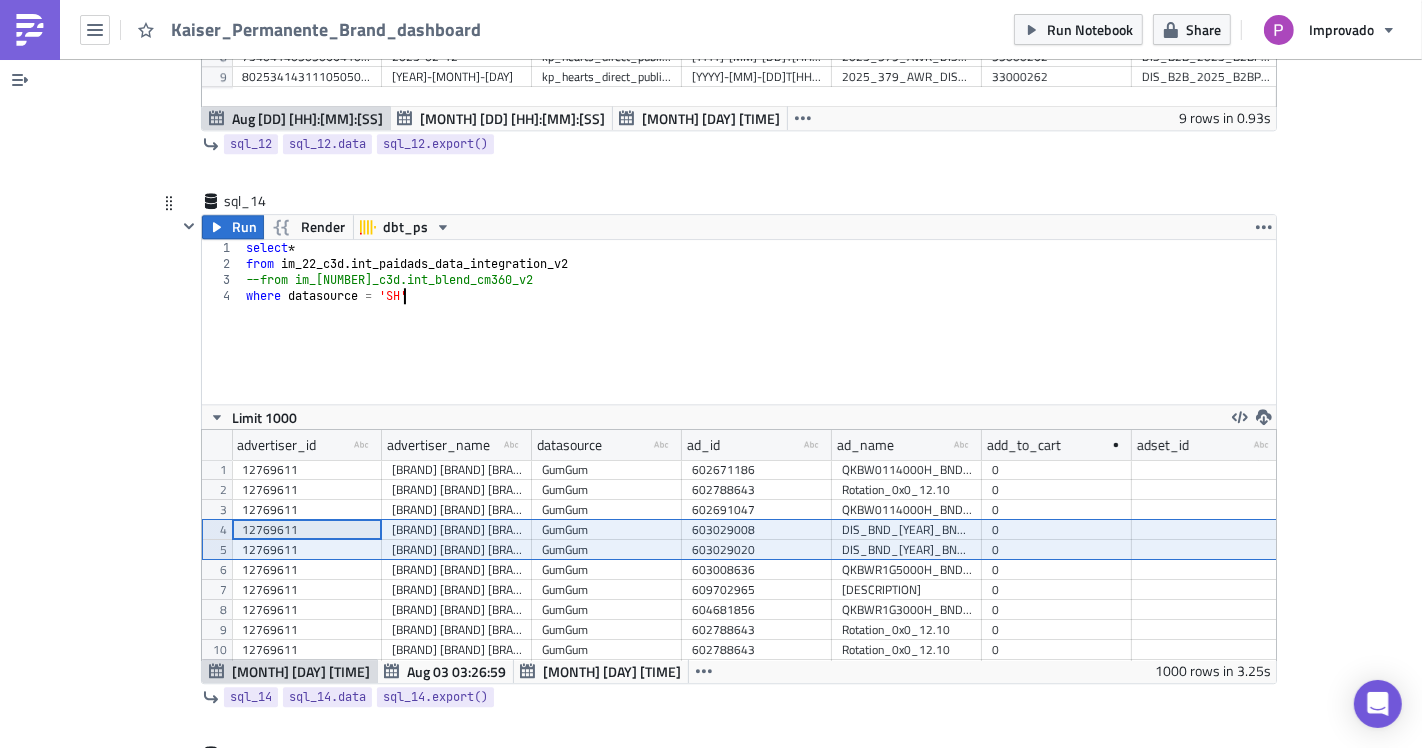 scroll, scrollTop: 0, scrollLeft: 13, axis: horizontal 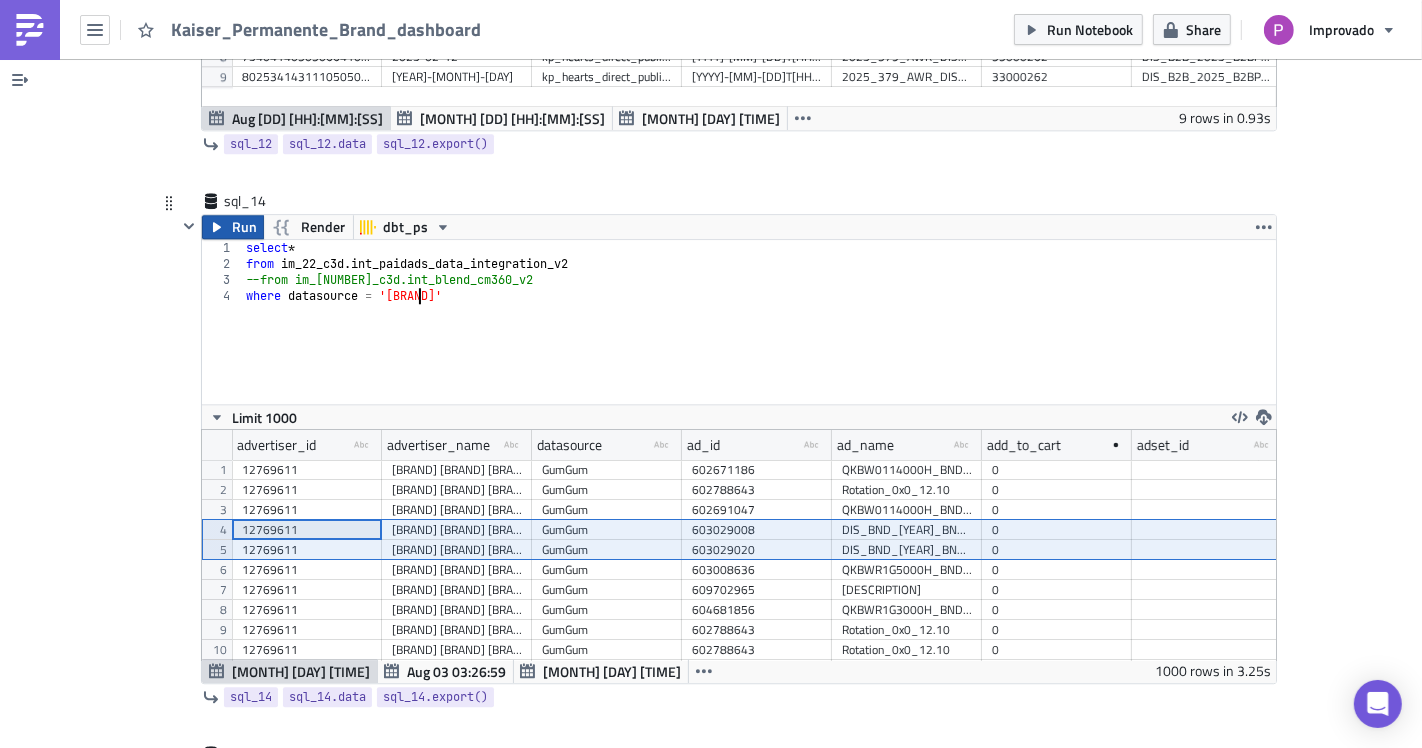 click on "Run" at bounding box center (244, 227) 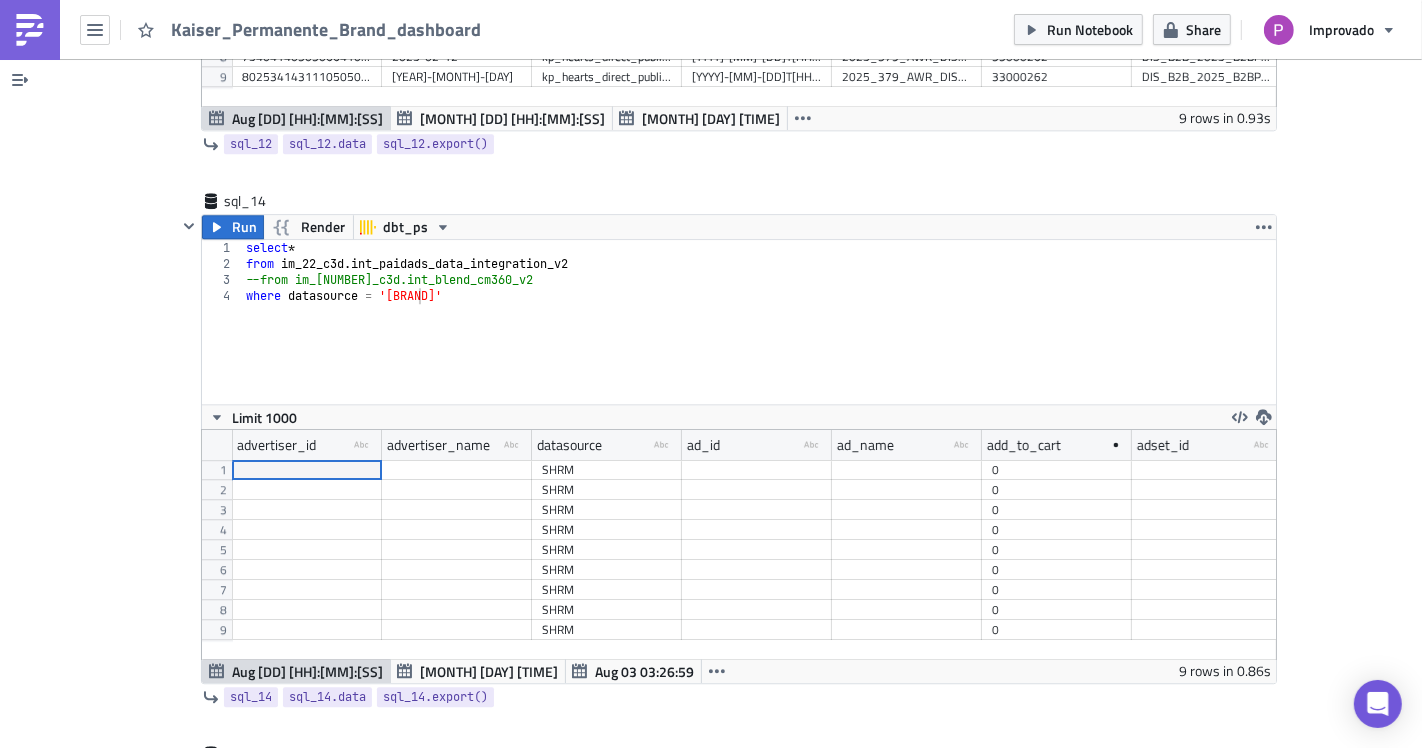 scroll, scrollTop: 99771, scrollLeft: 98925, axis: both 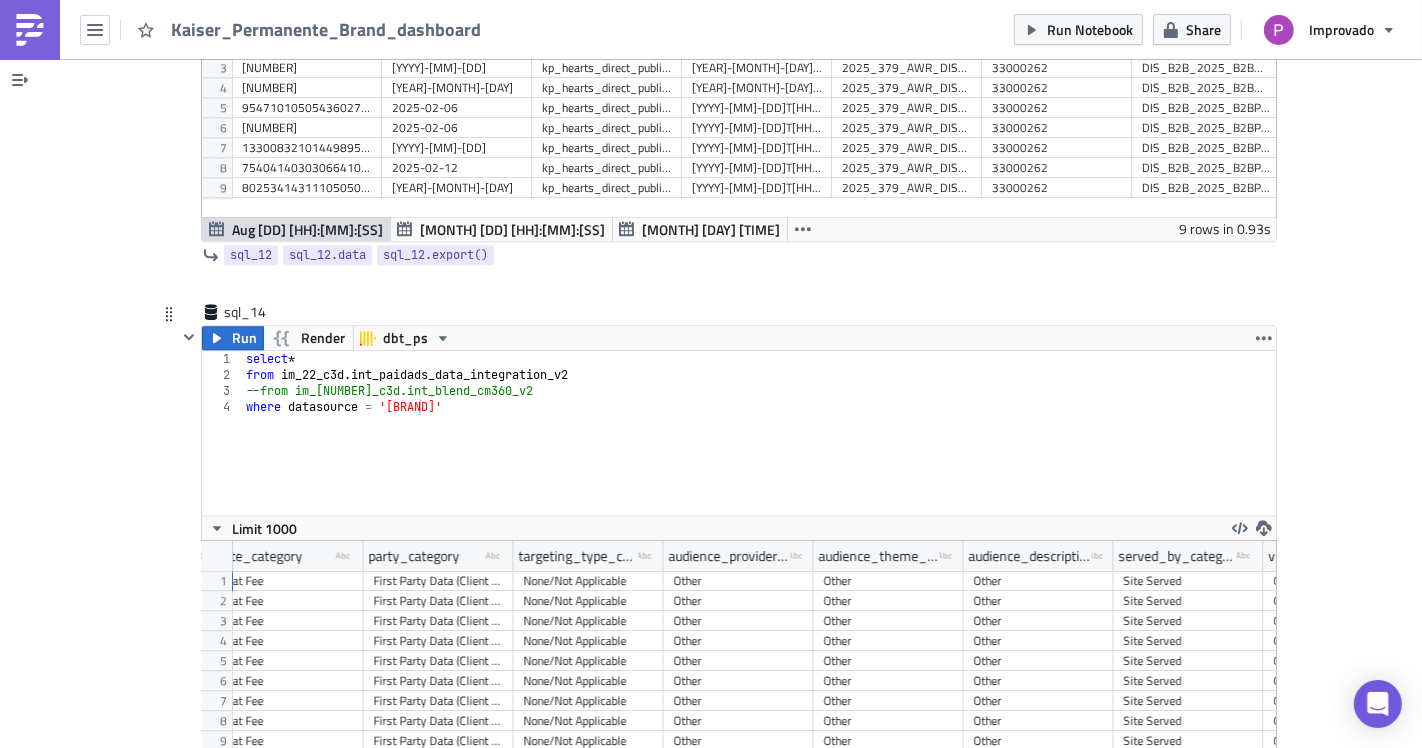 click on "None/Not Applicable" at bounding box center (589, 601) 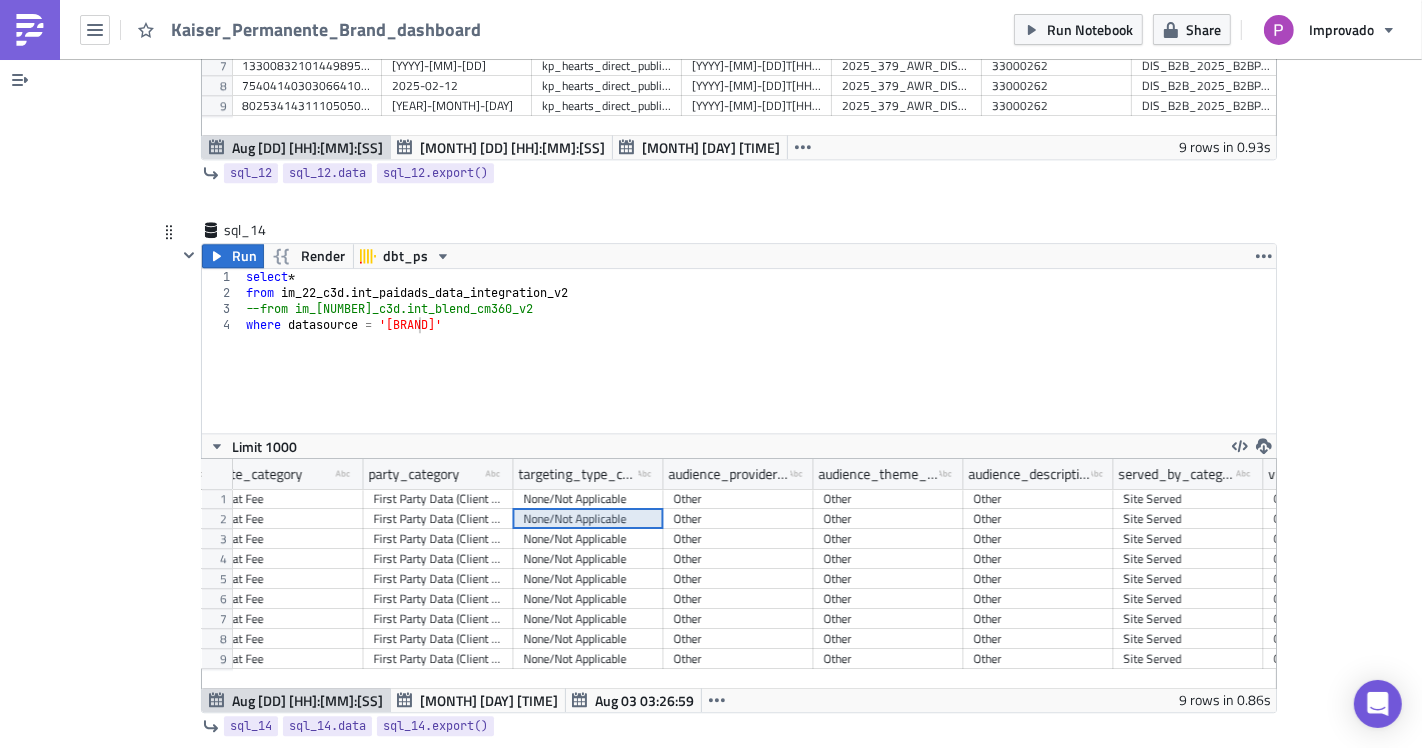 scroll, scrollTop: 4460, scrollLeft: 0, axis: vertical 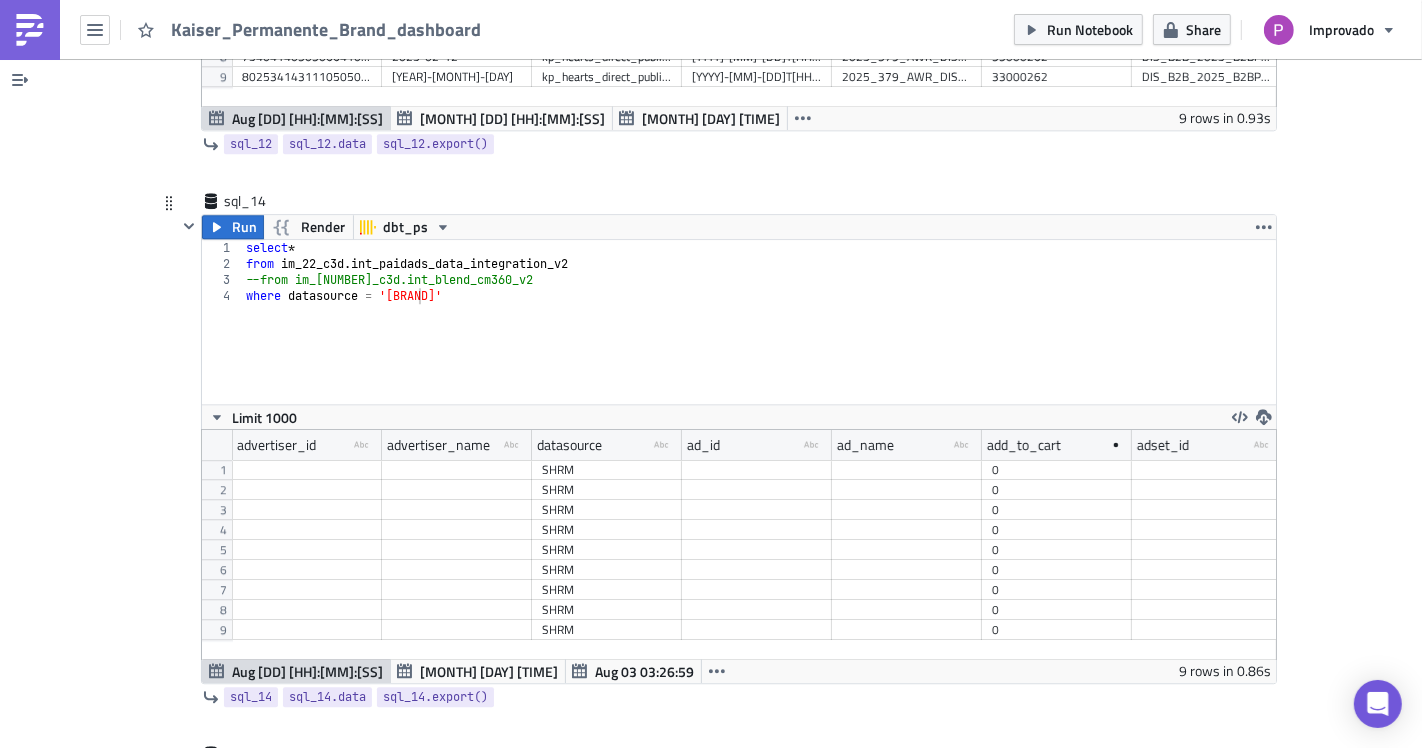 click on "select  * from   im_22_c3d . int_paidads_data_integration_v2 --from im.22_c3d.int_blend_cm360_v2 where   datasource   =   'SHRM'" at bounding box center (759, 338) 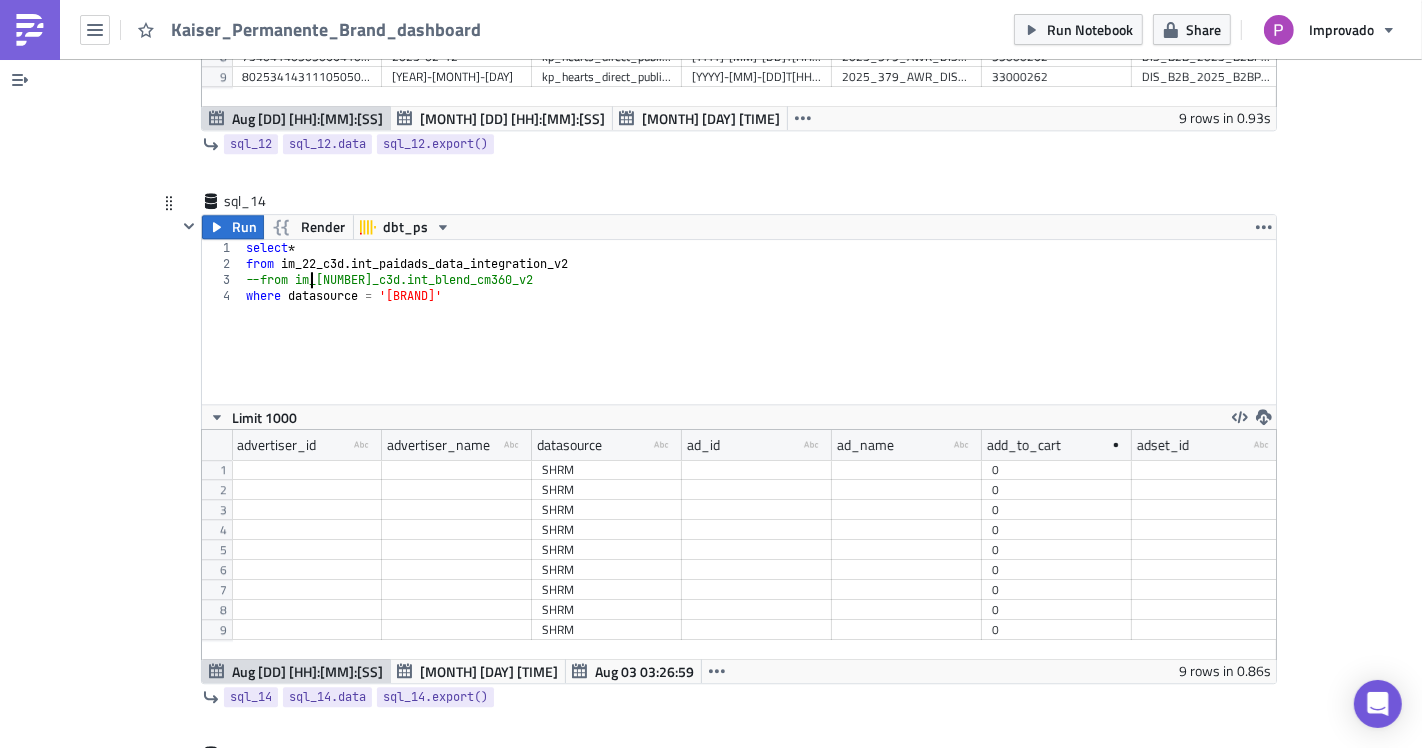 click on "select  * from   im_22_c3d . int_paidads_data_integration_v2 --from im.22_c3d.int_blend_cm360_v2 where   datasource   =   'SHRM'" at bounding box center [759, 338] 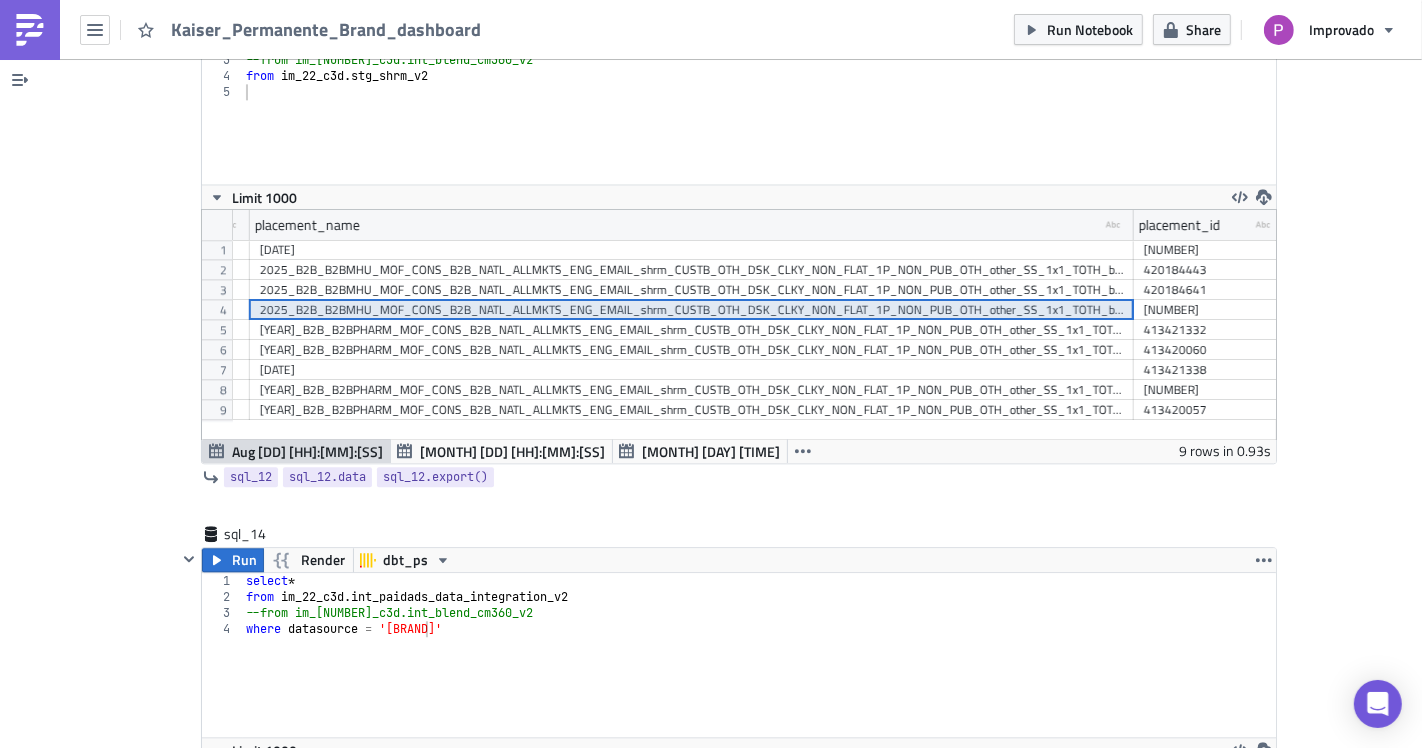 click on "[DATE]" at bounding box center (692, 250) 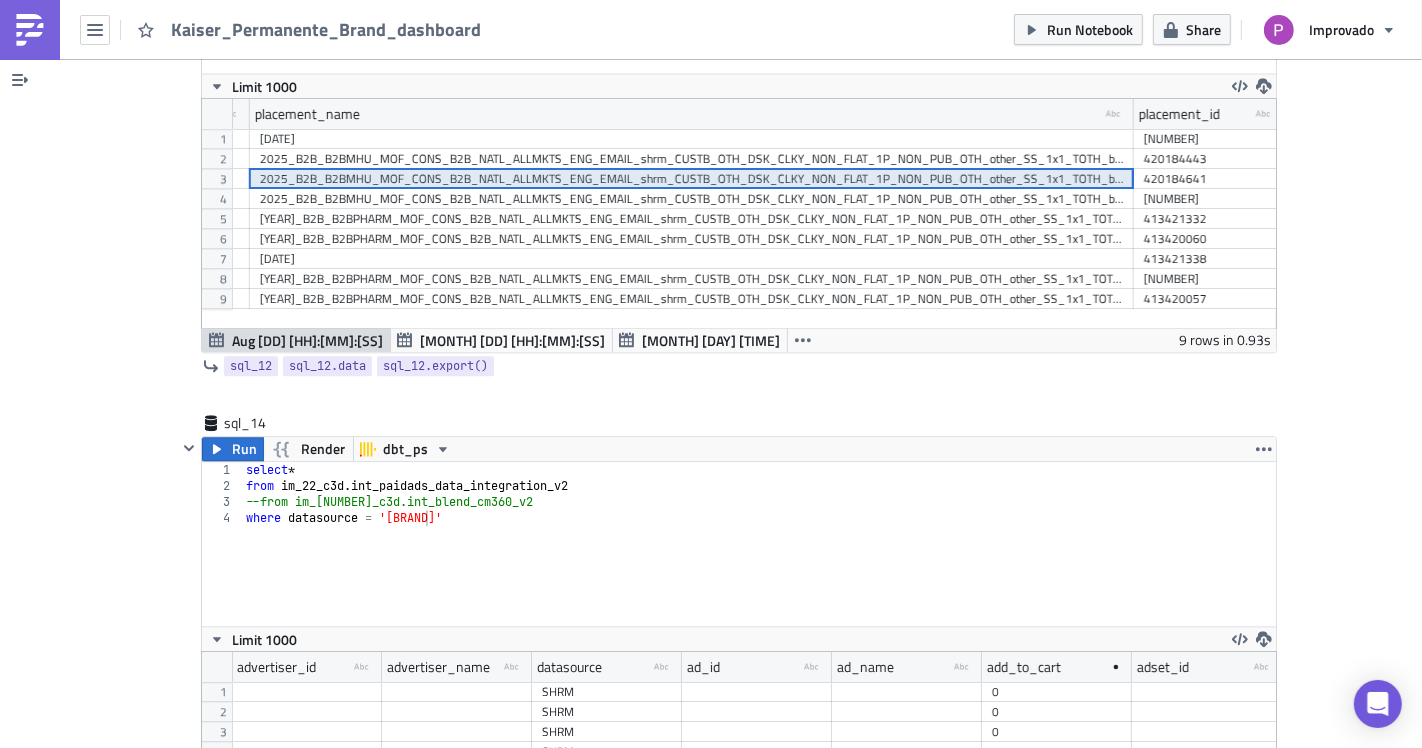 click on "2025_B2B_B2BMHU_MOF_CONS_B2B_NATL_ALLMKTS_ENG_EMAIL_shrm_CUSTB_OTH_DSK_CLKY_NON_FLAT_1P_NON_PUB_OTH_other_SS_1x1_TOTH_boxtr1webinarq2" at bounding box center (692, 179) 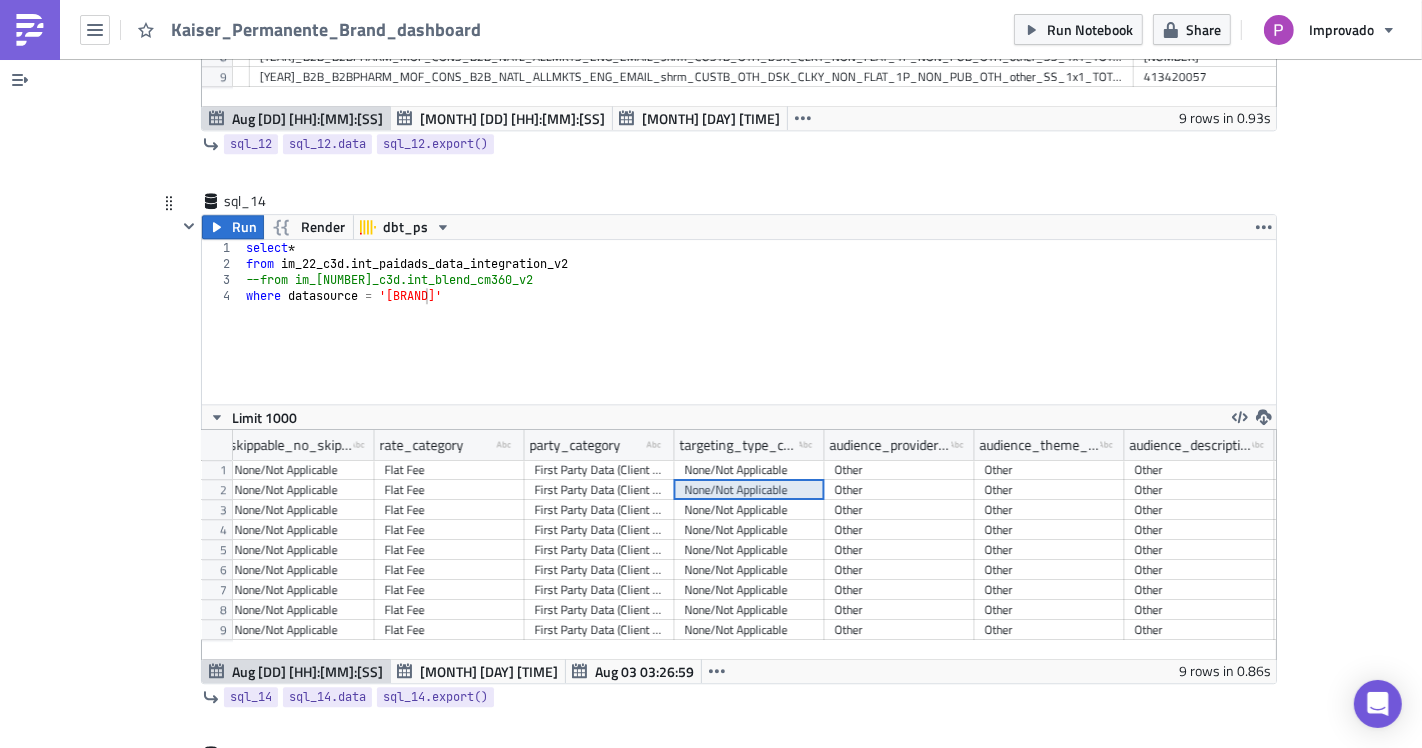 click on "First Party Data (Client Data)" at bounding box center [600, 550] 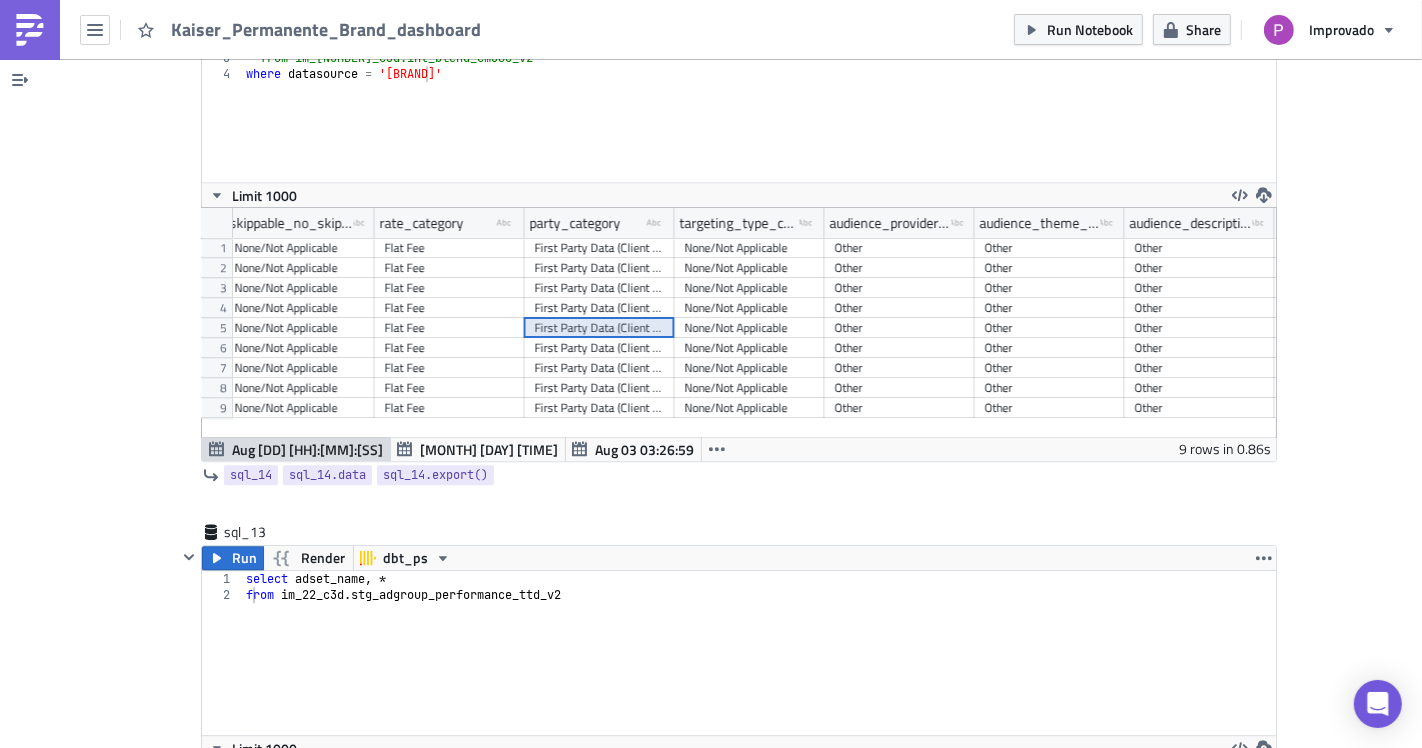 click on "First Party Data (Client Data)" at bounding box center (600, 328) 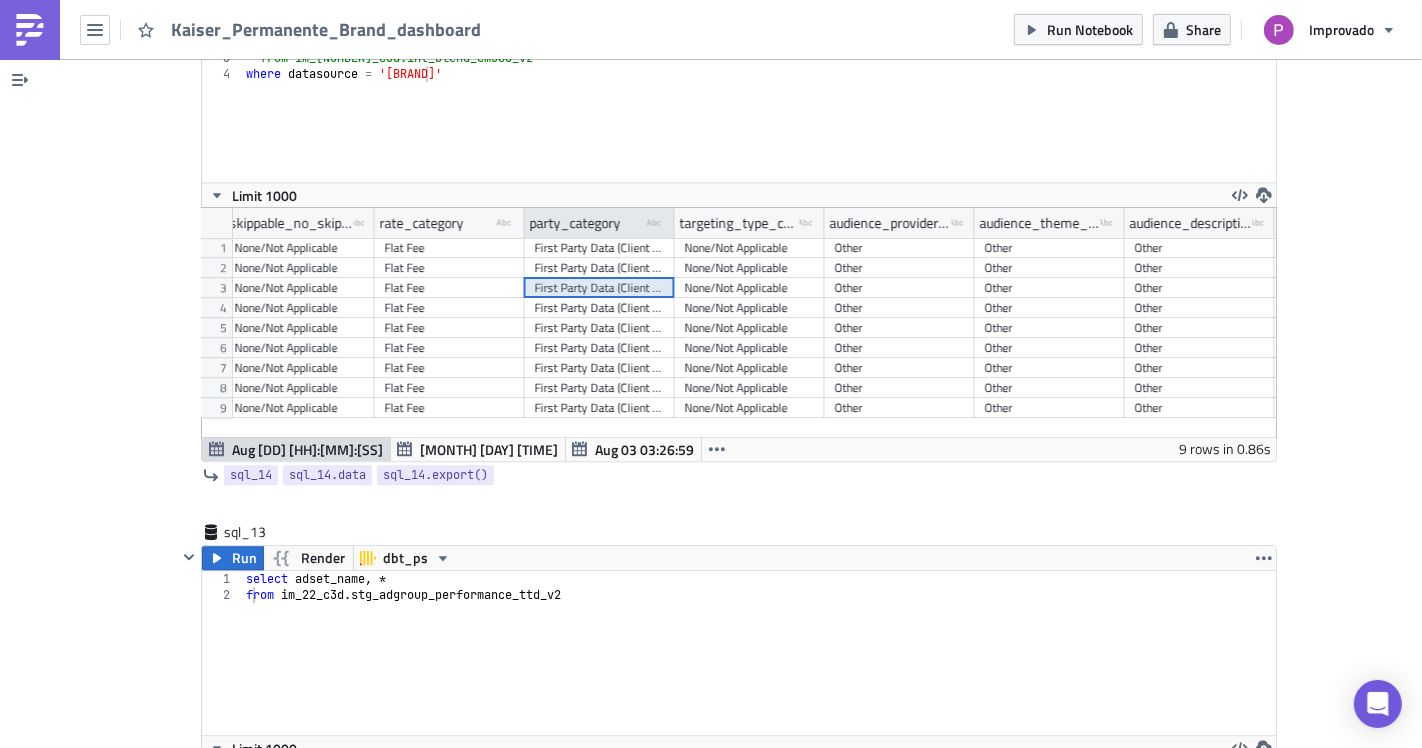 click on "party_category" at bounding box center (575, 223) 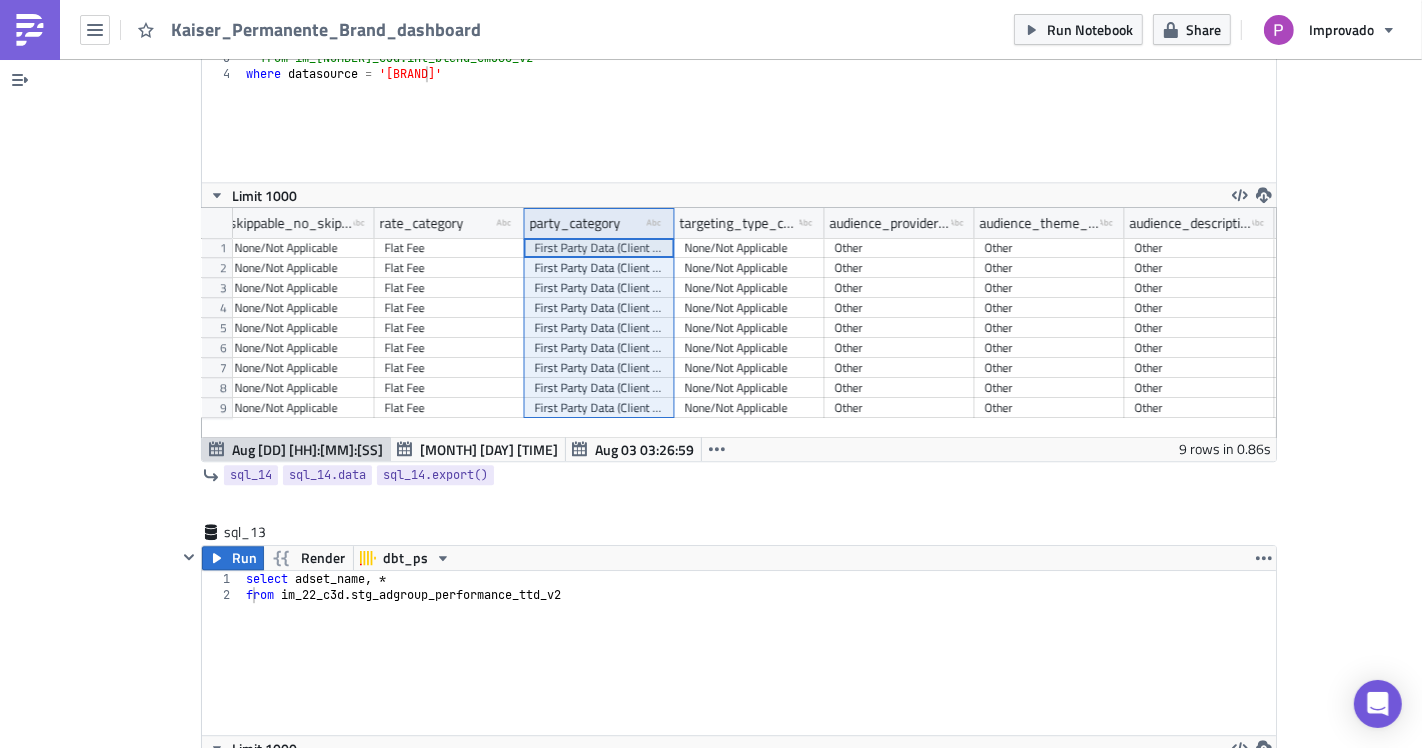 click on "First Party Data (Client Data)" at bounding box center (600, 328) 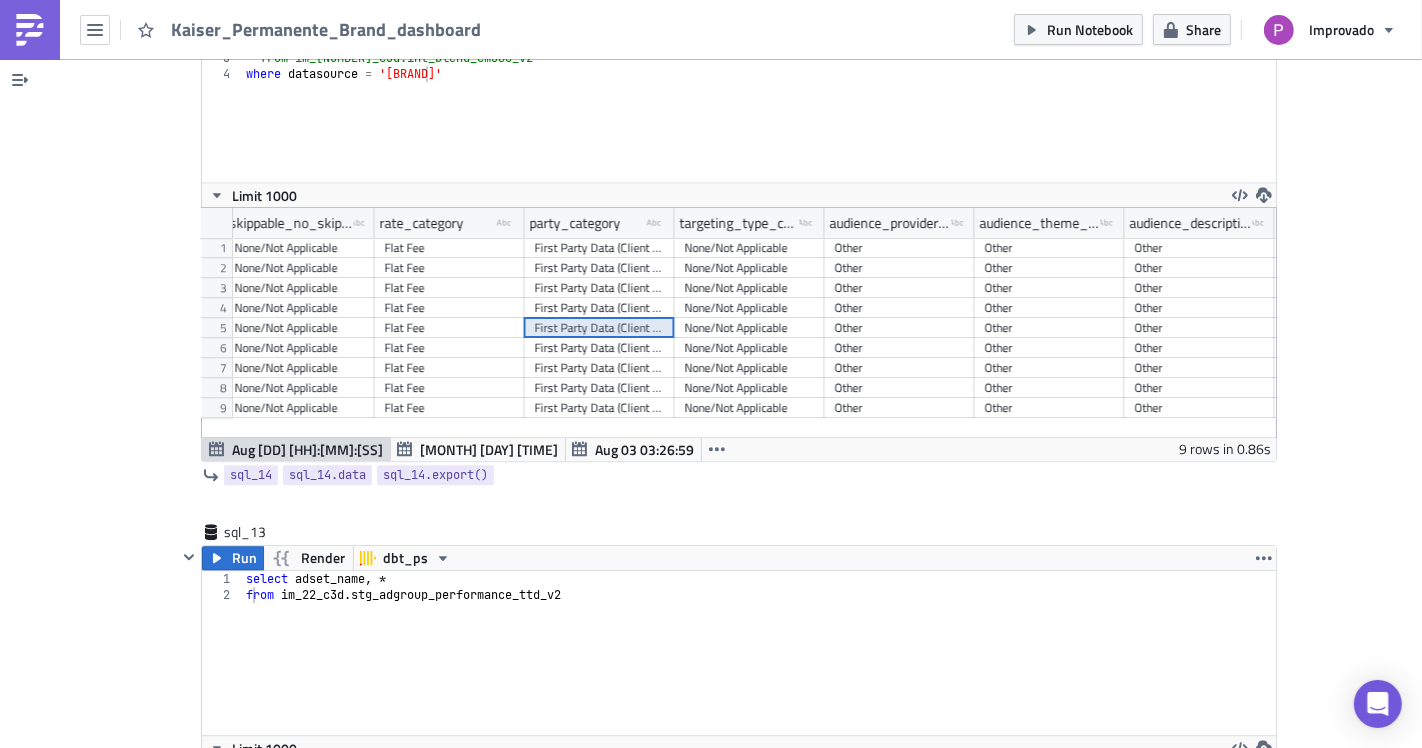 click on "Flat Fee" at bounding box center [450, 328] 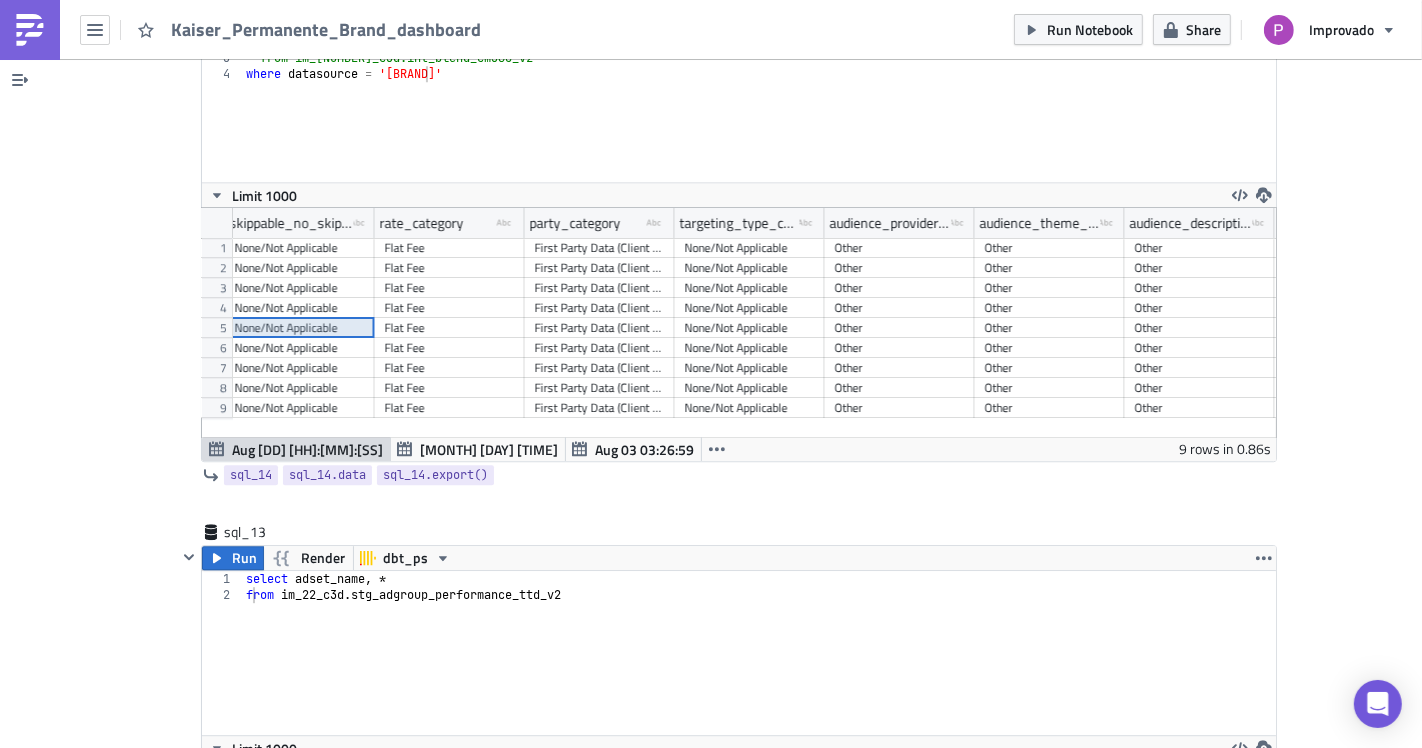 click on "None/Not Applicable" at bounding box center (300, 328) 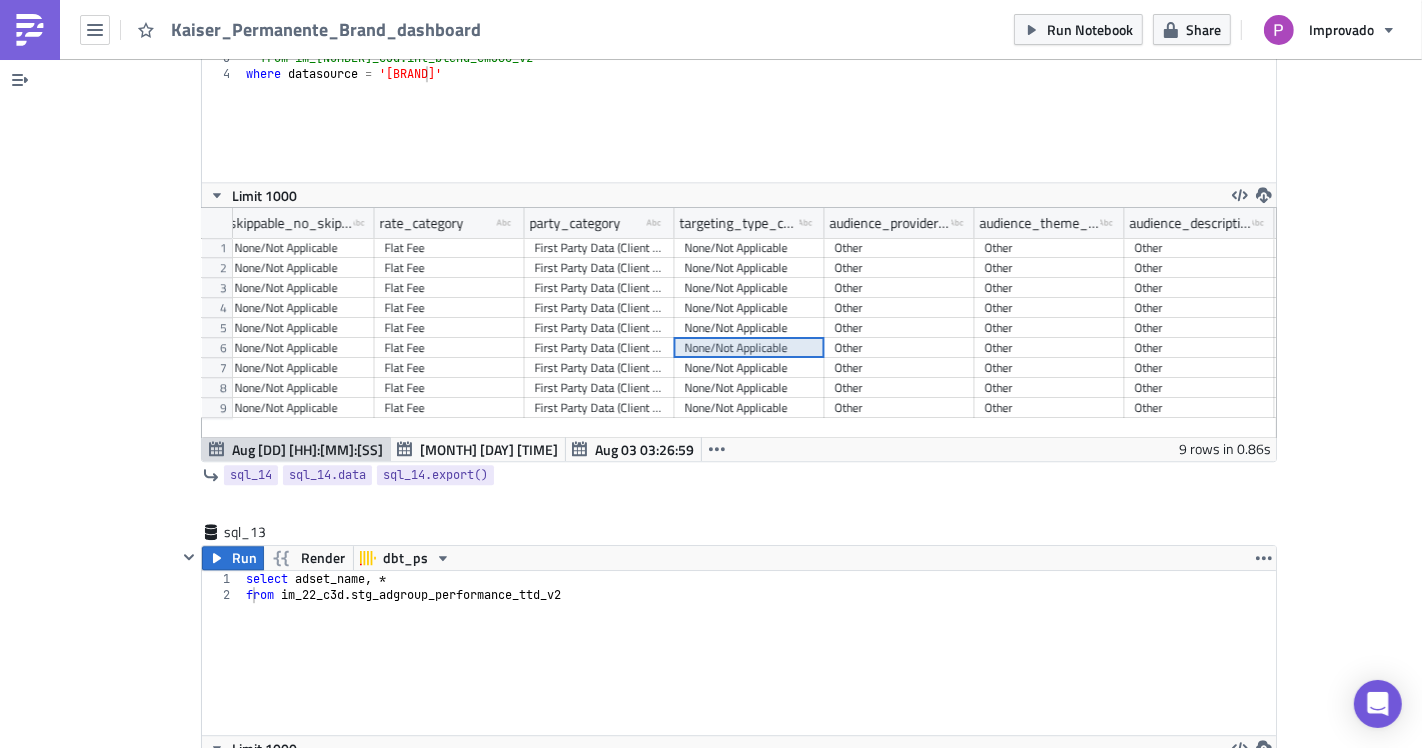 click on "None/Not Applicable" at bounding box center (750, 248) 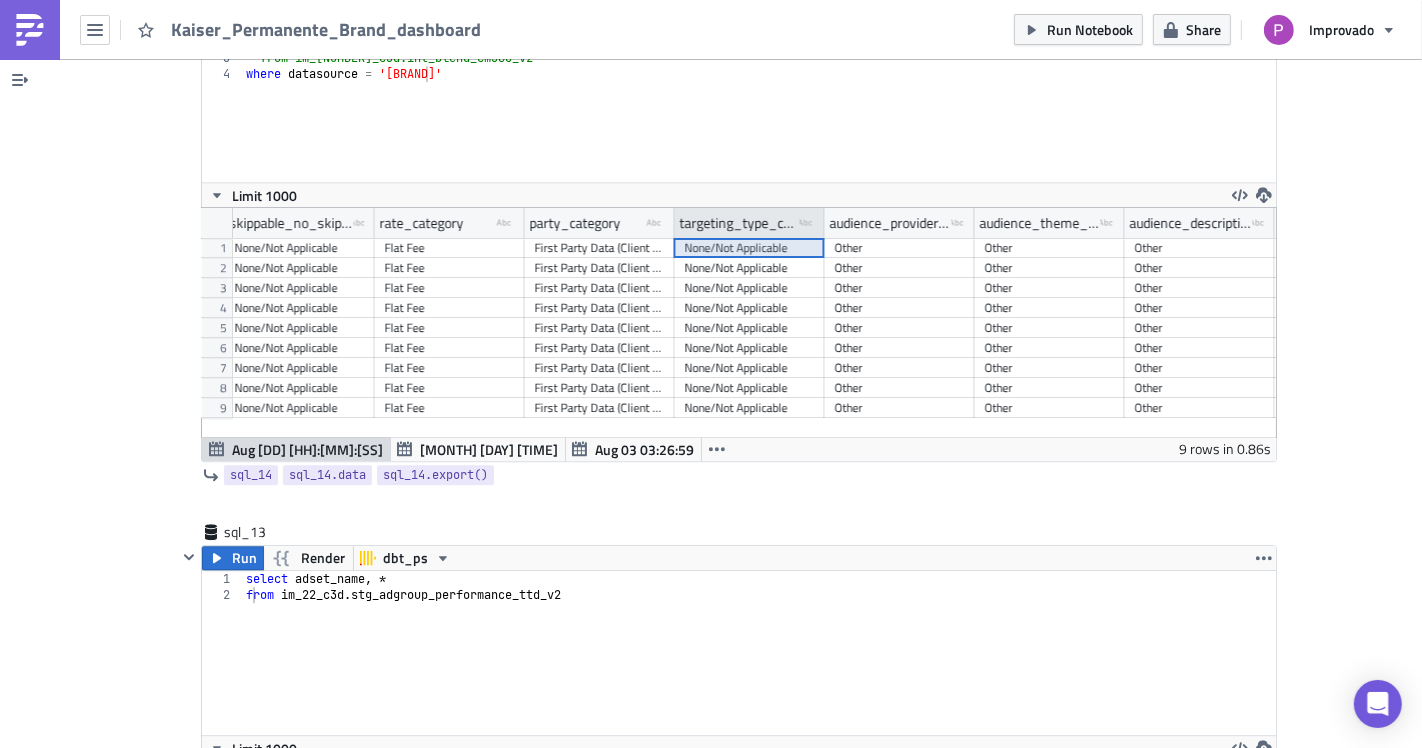 click on "targeting_type_category" at bounding box center (740, 223) 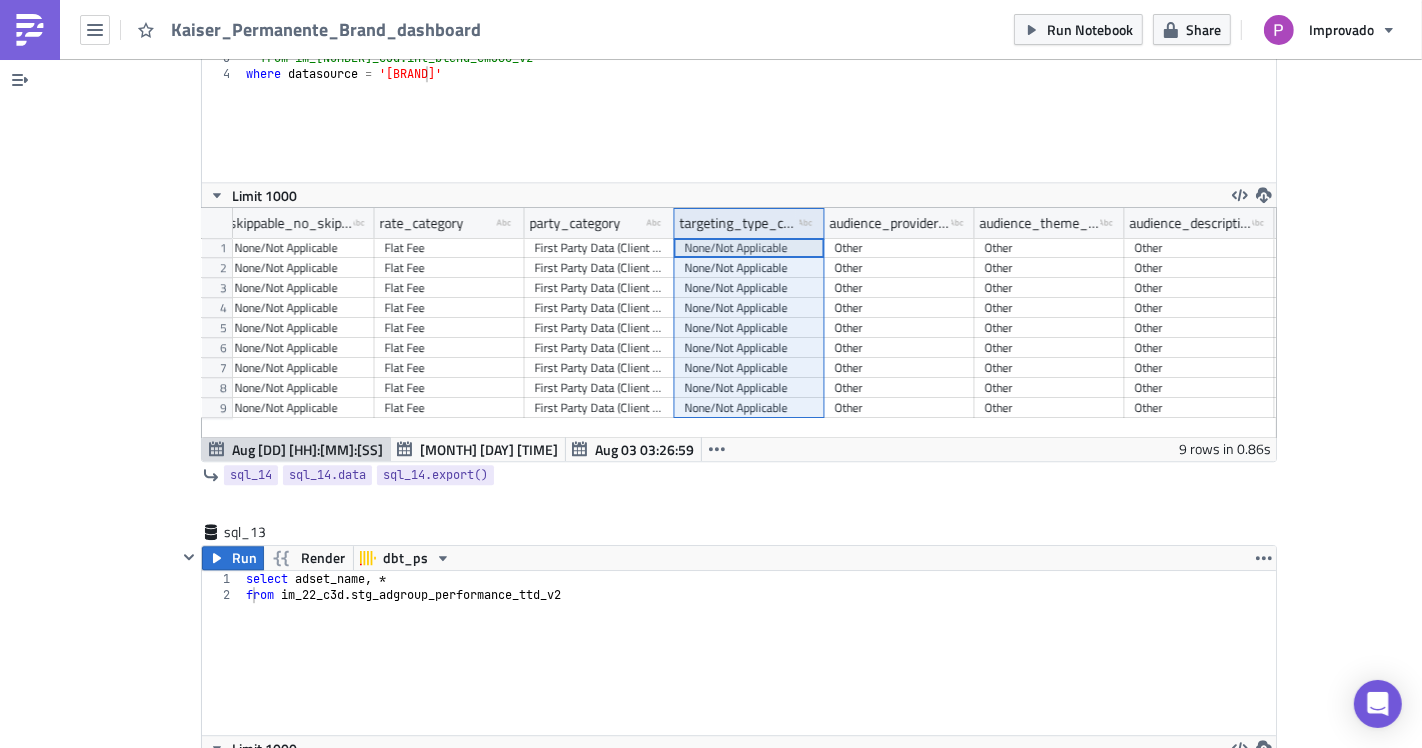 click on "None/Not Applicable" at bounding box center [750, 328] 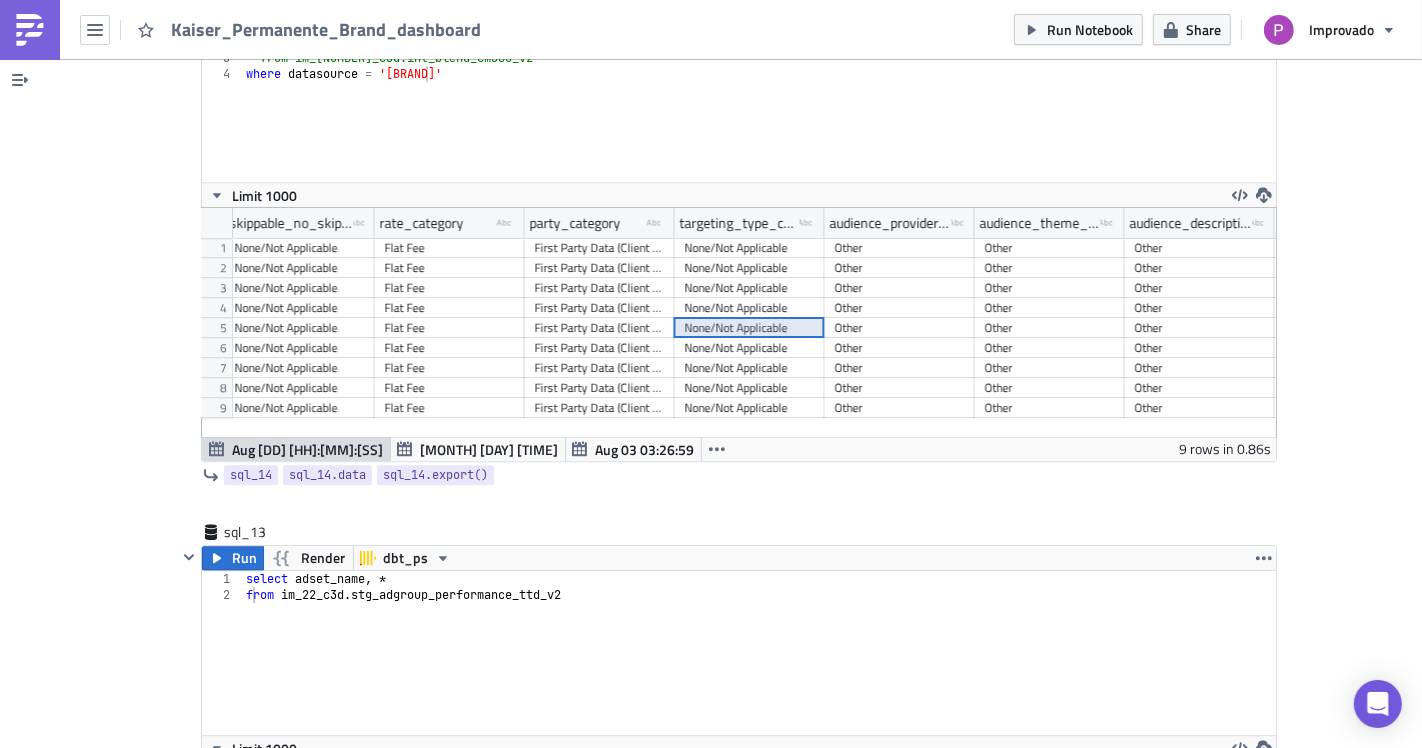 drag, startPoint x: 828, startPoint y: 309, endPoint x: 895, endPoint y: 301, distance: 67.47592 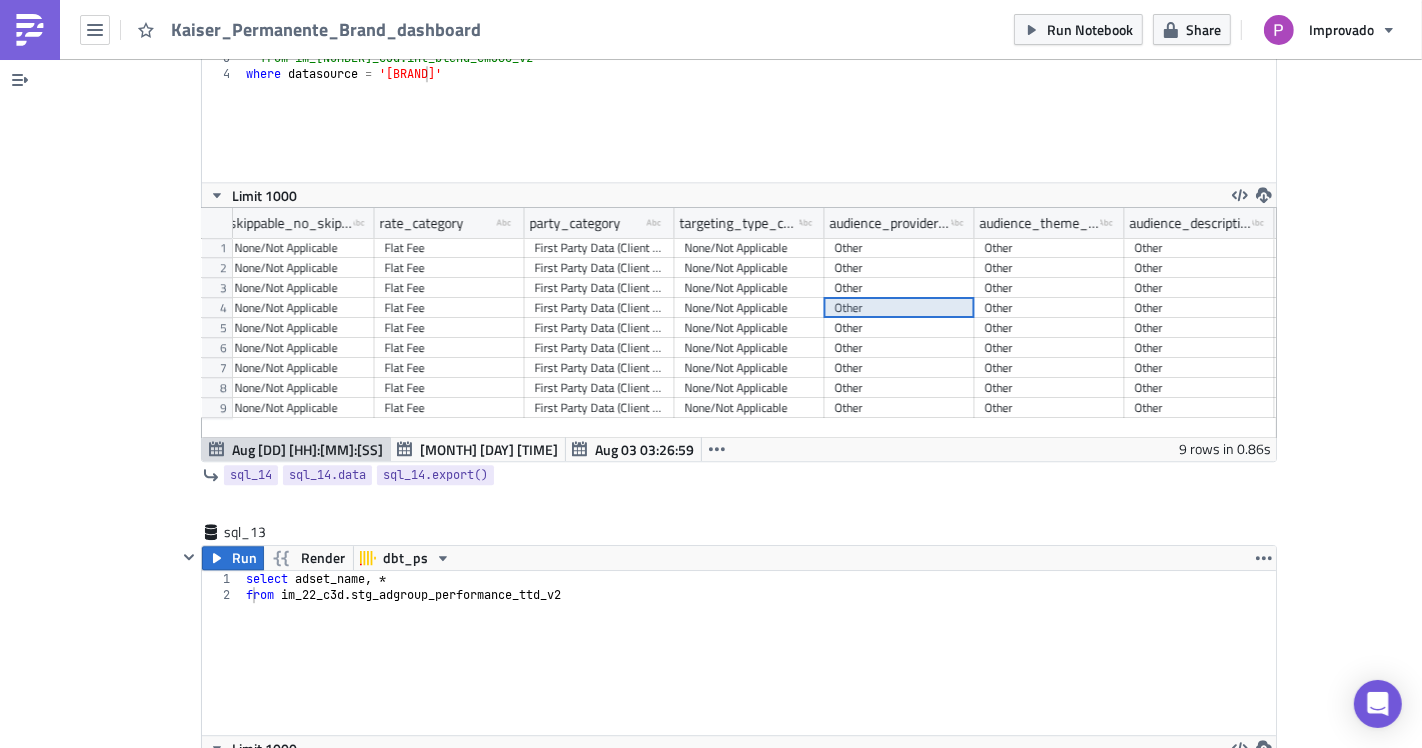 click on "Other" at bounding box center [900, 308] 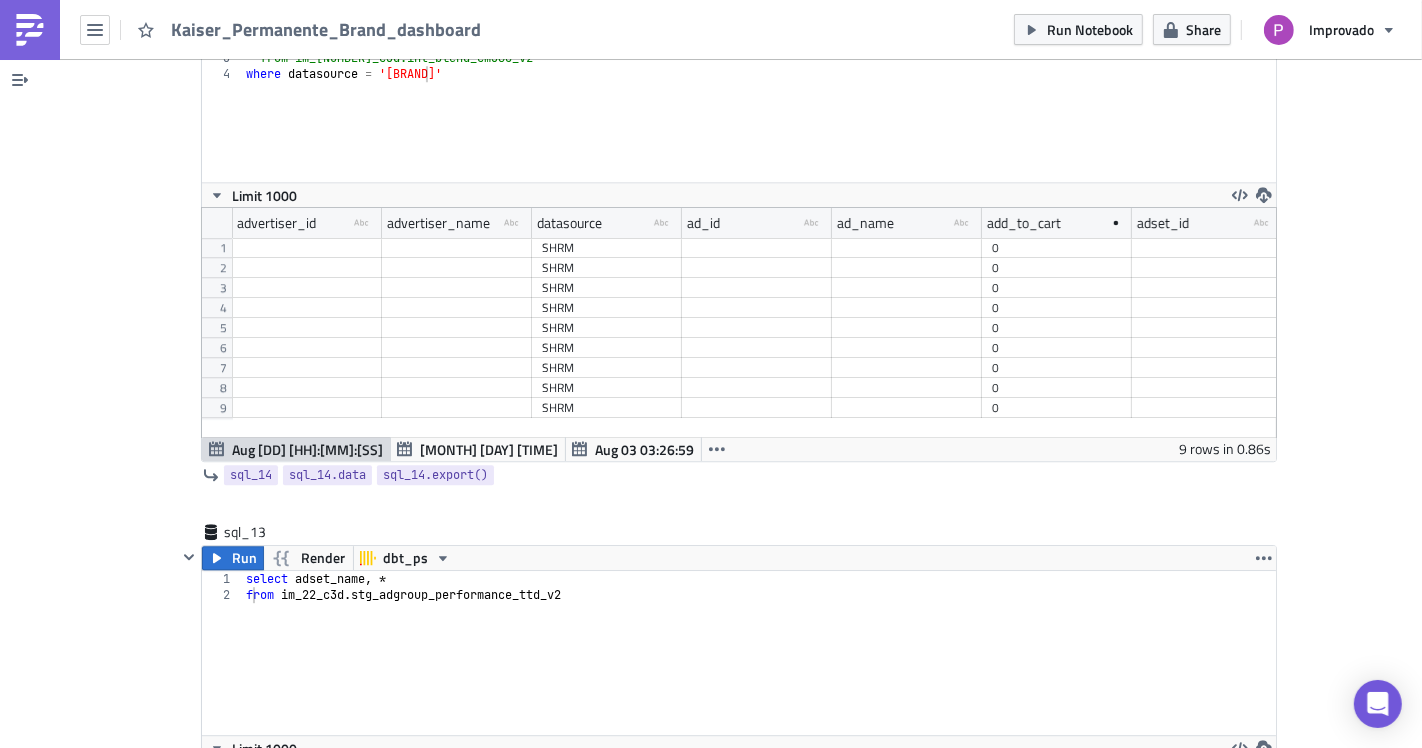 click at bounding box center (457, 328) 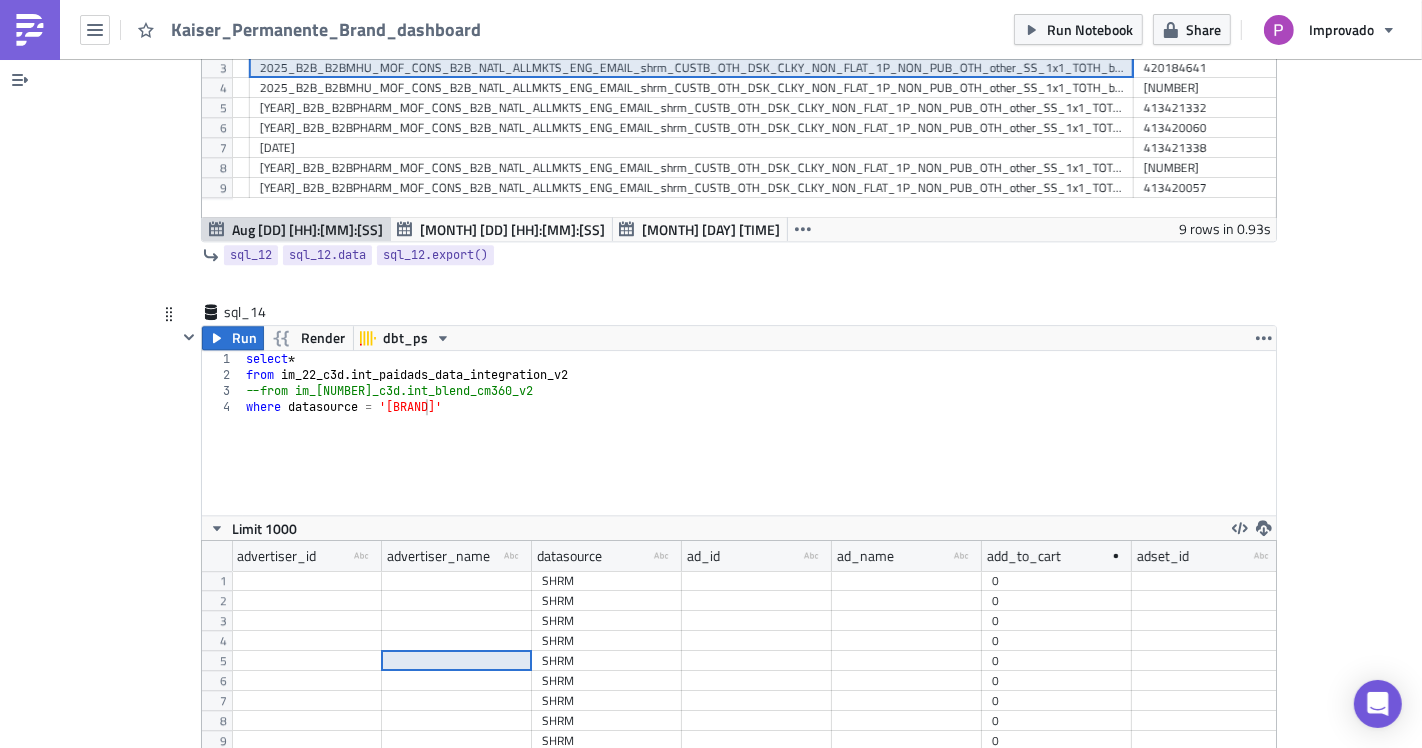 click on "select  * from   im_22_c3d . int_paidads_data_integration_v2 --from im.22_c3d.int_blend_cm360_v2 where   datasource   =   'SHRM'" at bounding box center [759, 449] 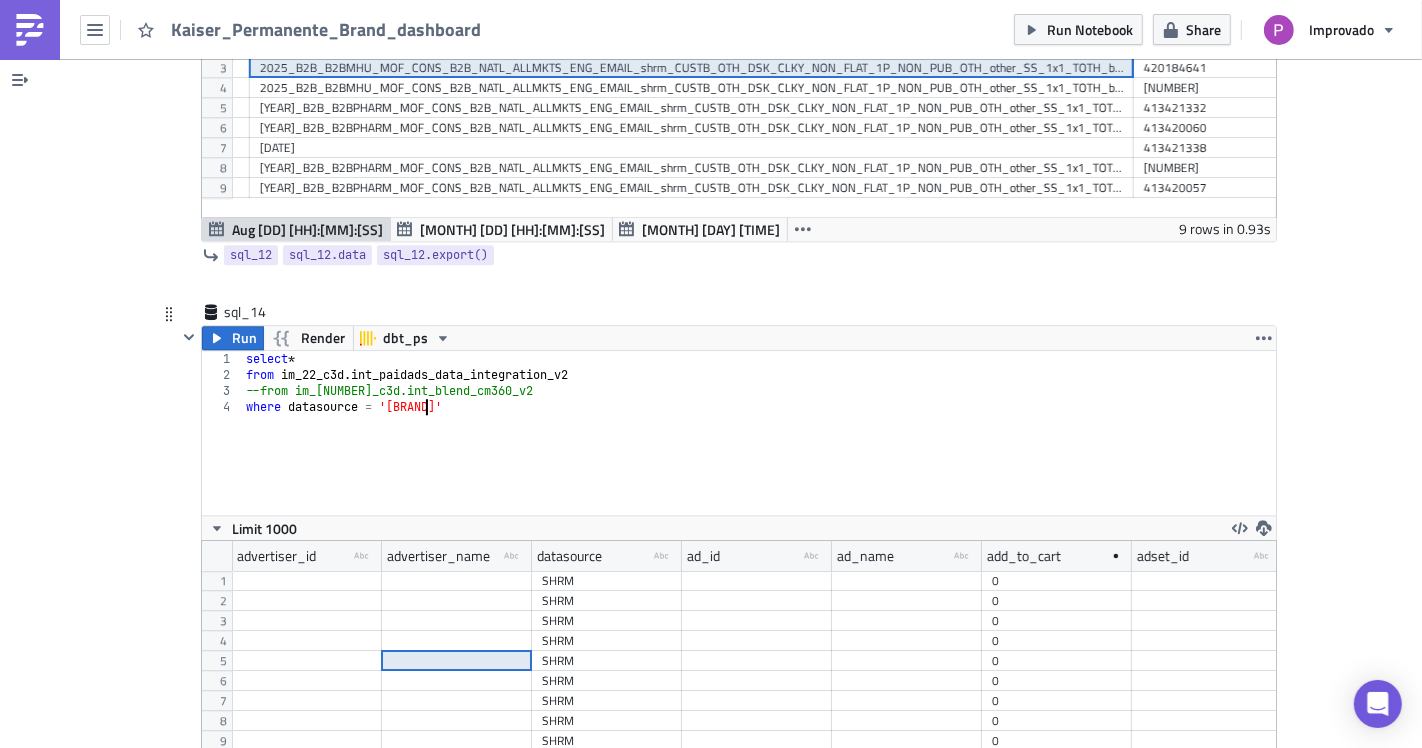 click on "select  * from   im_22_c3d . int_paidads_data_integration_v2 --from im.22_c3d.int_blend_cm360_v2 where   datasource   =   'SHRM'" at bounding box center (759, 449) 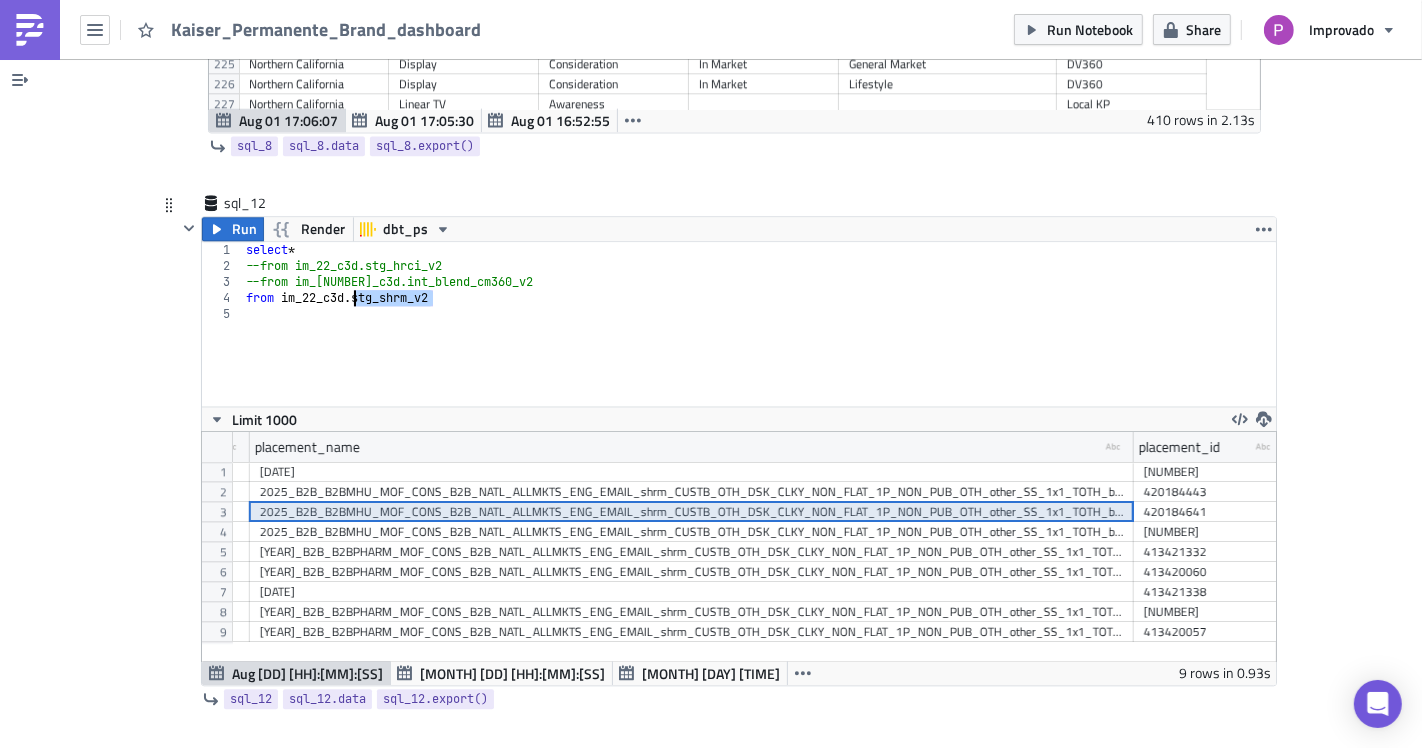 drag, startPoint x: 432, startPoint y: 288, endPoint x: 345, endPoint y: 290, distance: 87.02299 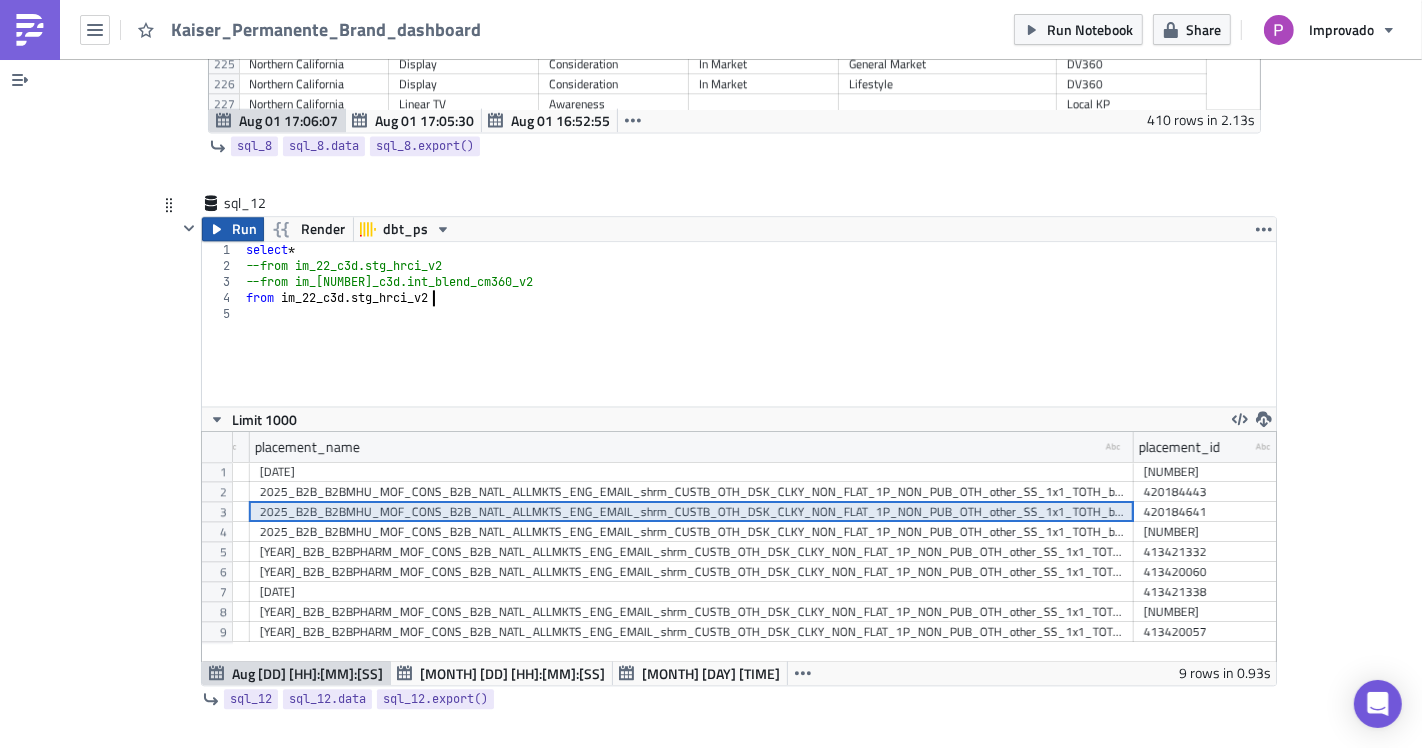 click on "Run" at bounding box center [244, 229] 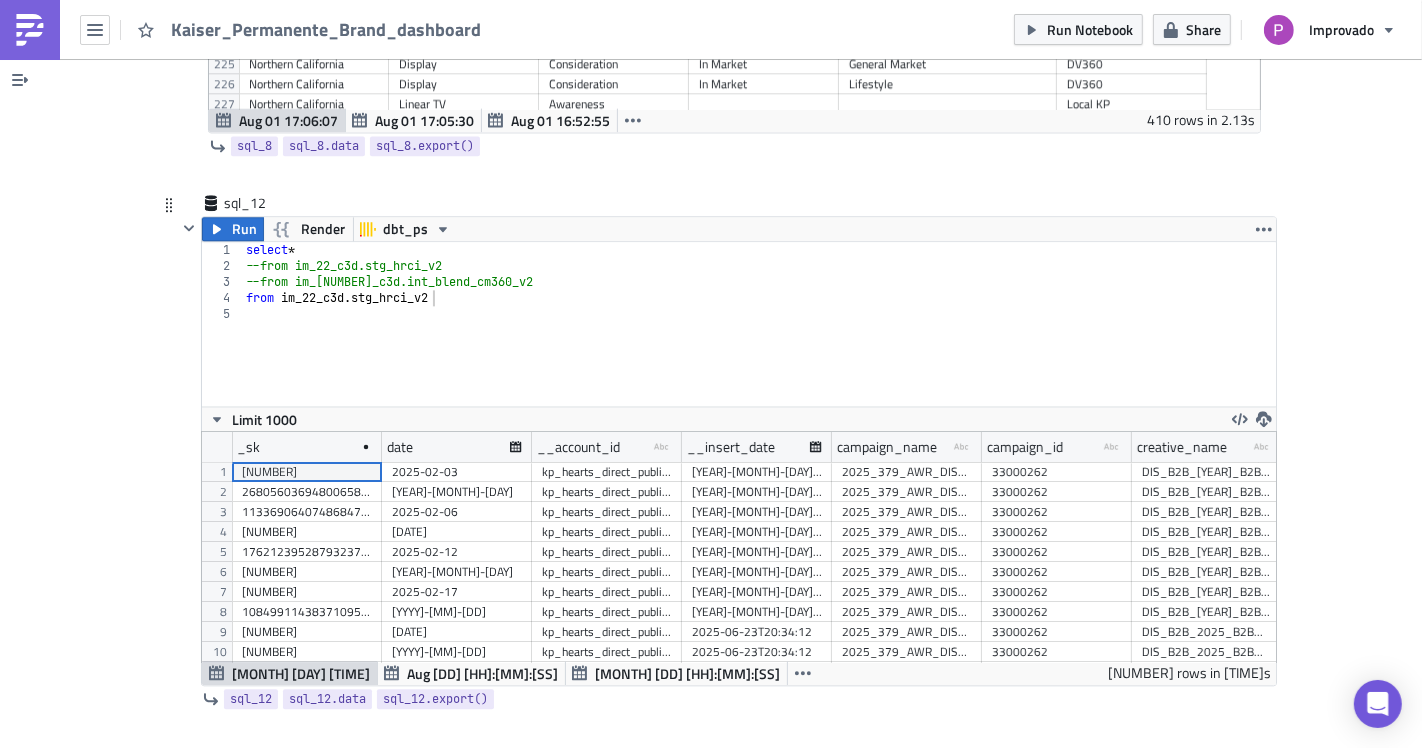 scroll, scrollTop: 0, scrollLeft: 69, axis: horizontal 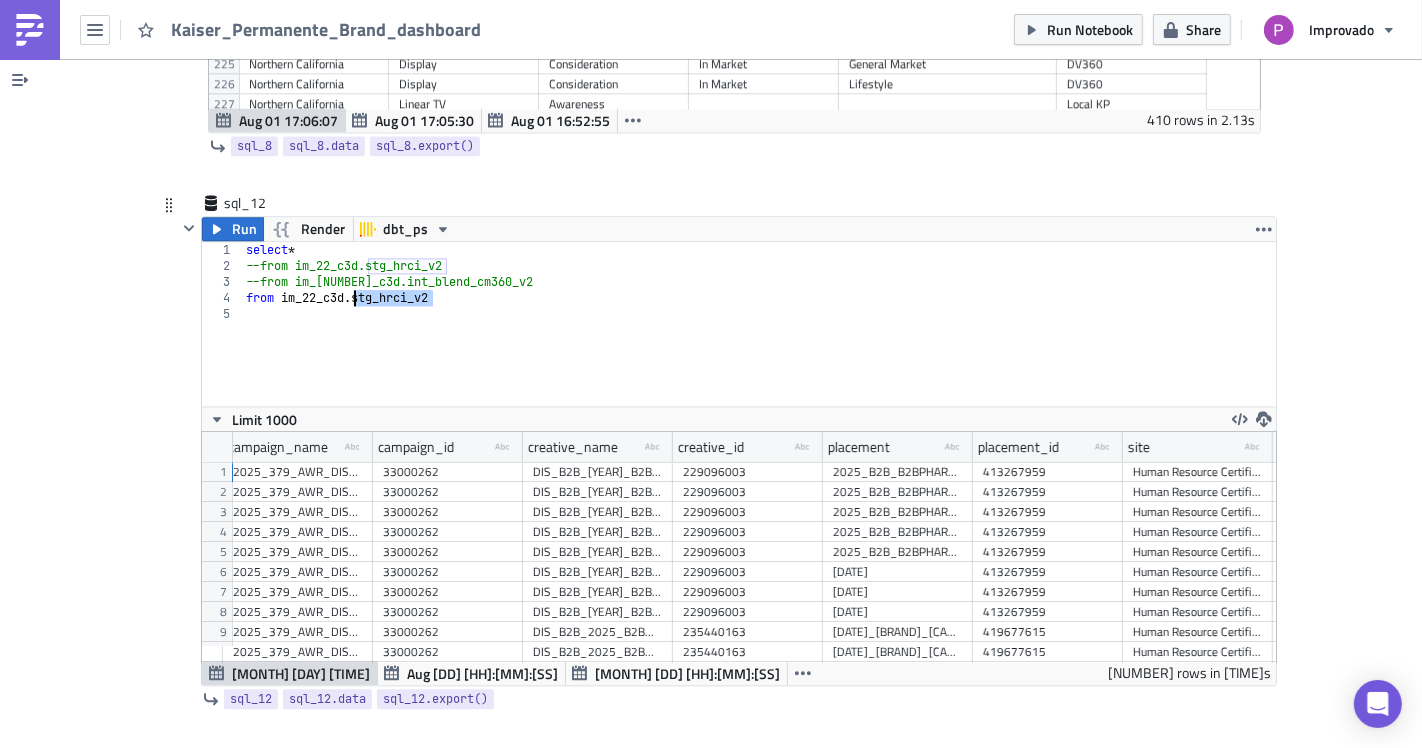 drag, startPoint x: 426, startPoint y: 292, endPoint x: 348, endPoint y: 290, distance: 78.025635 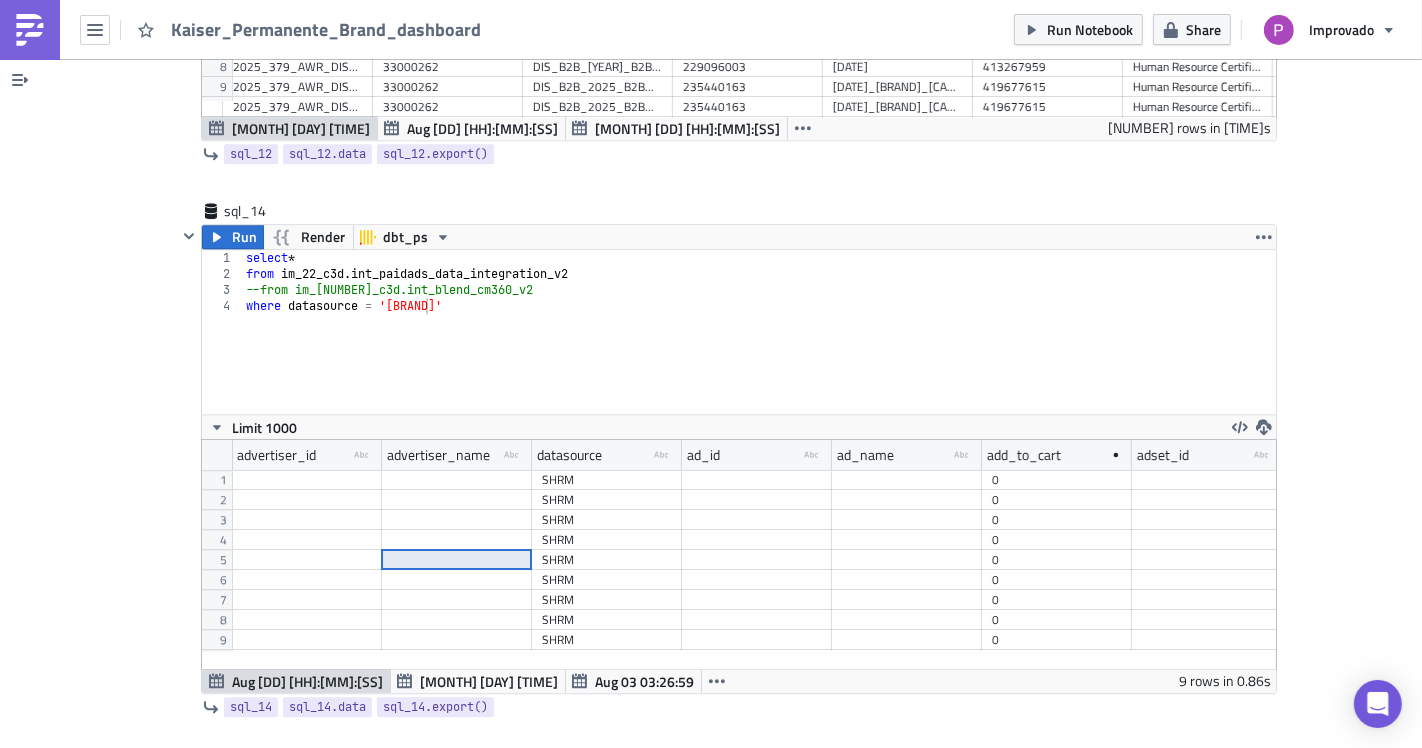 scroll, scrollTop: 4460, scrollLeft: 0, axis: vertical 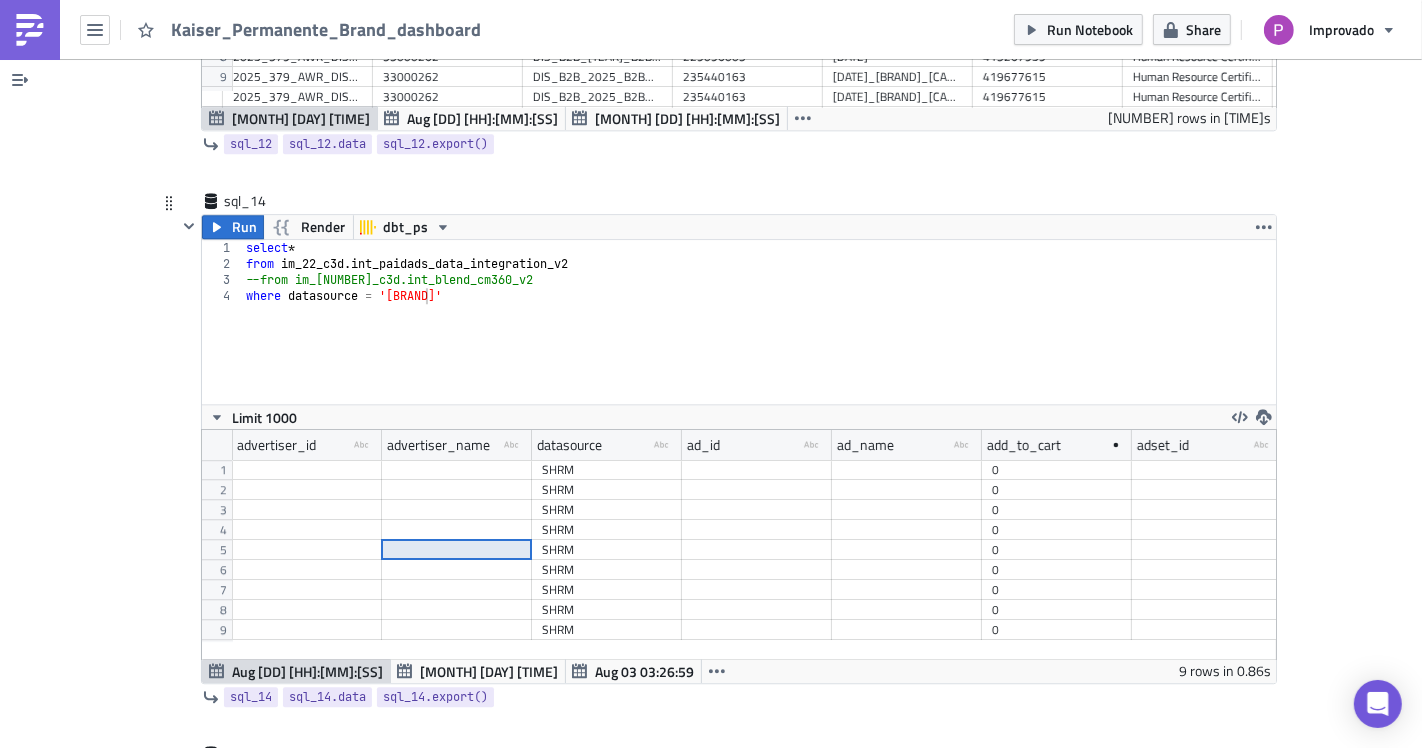 click on "select  * from   im_22_c3d . int_paidads_data_integration_v2 --from im.22_c3d.int_blend_cm360_v2 where   datasource   =   'SHRM'" at bounding box center [759, 338] 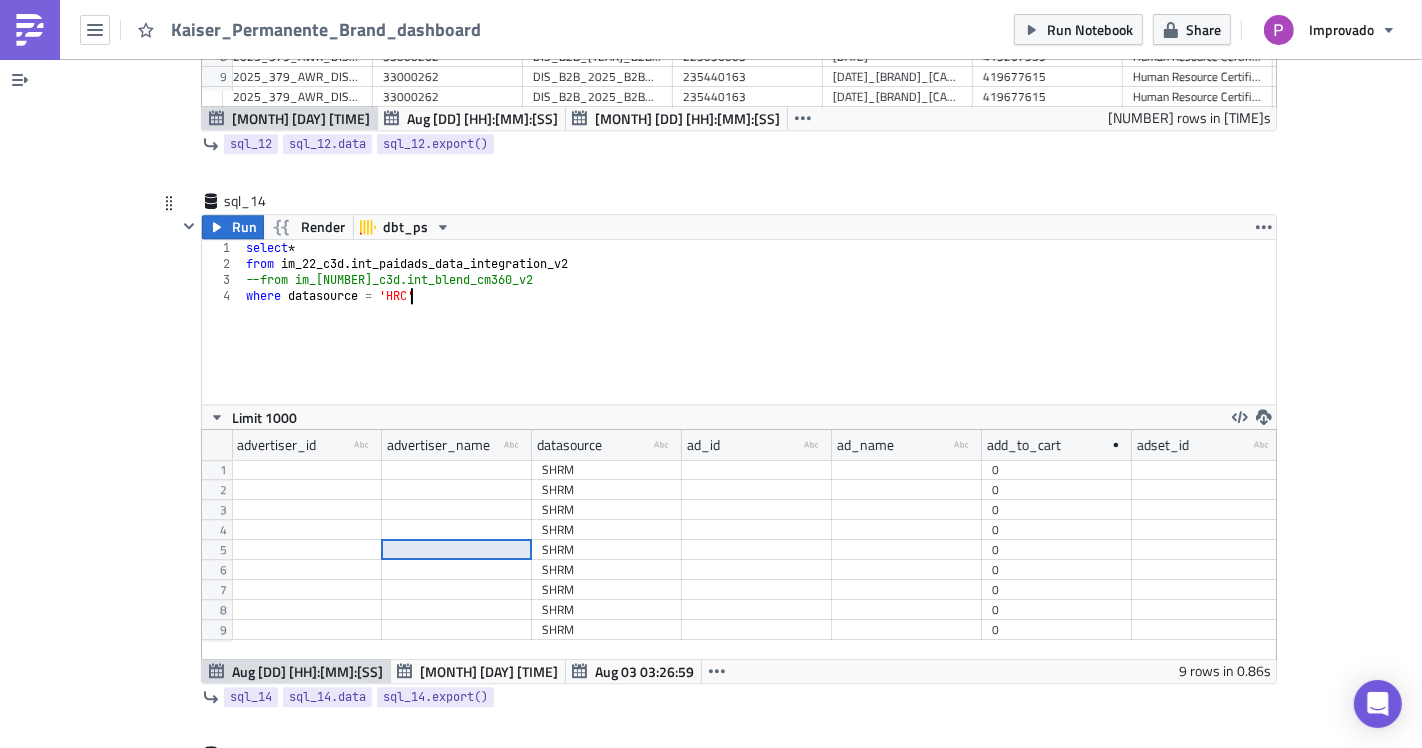 scroll, scrollTop: 0, scrollLeft: 13, axis: horizontal 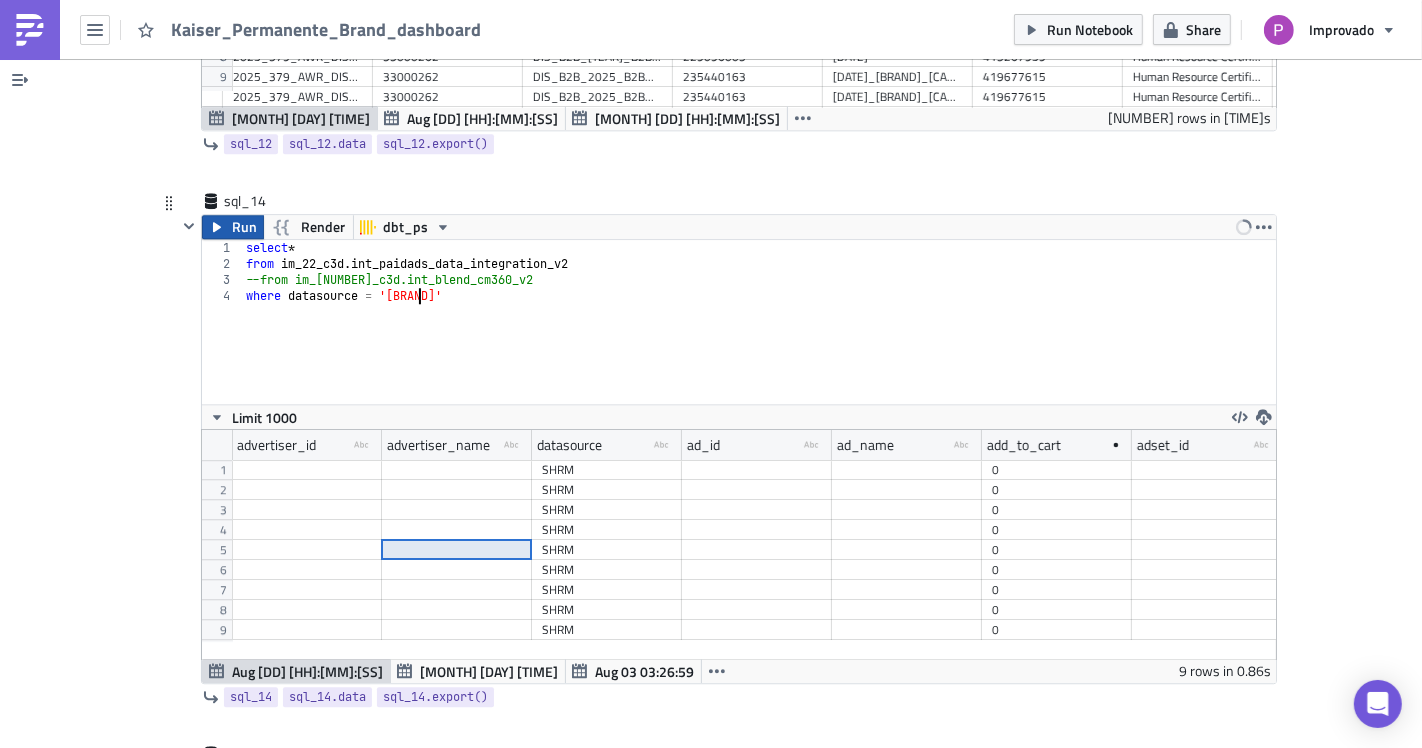 type on "where datasource = '[BRAND]'" 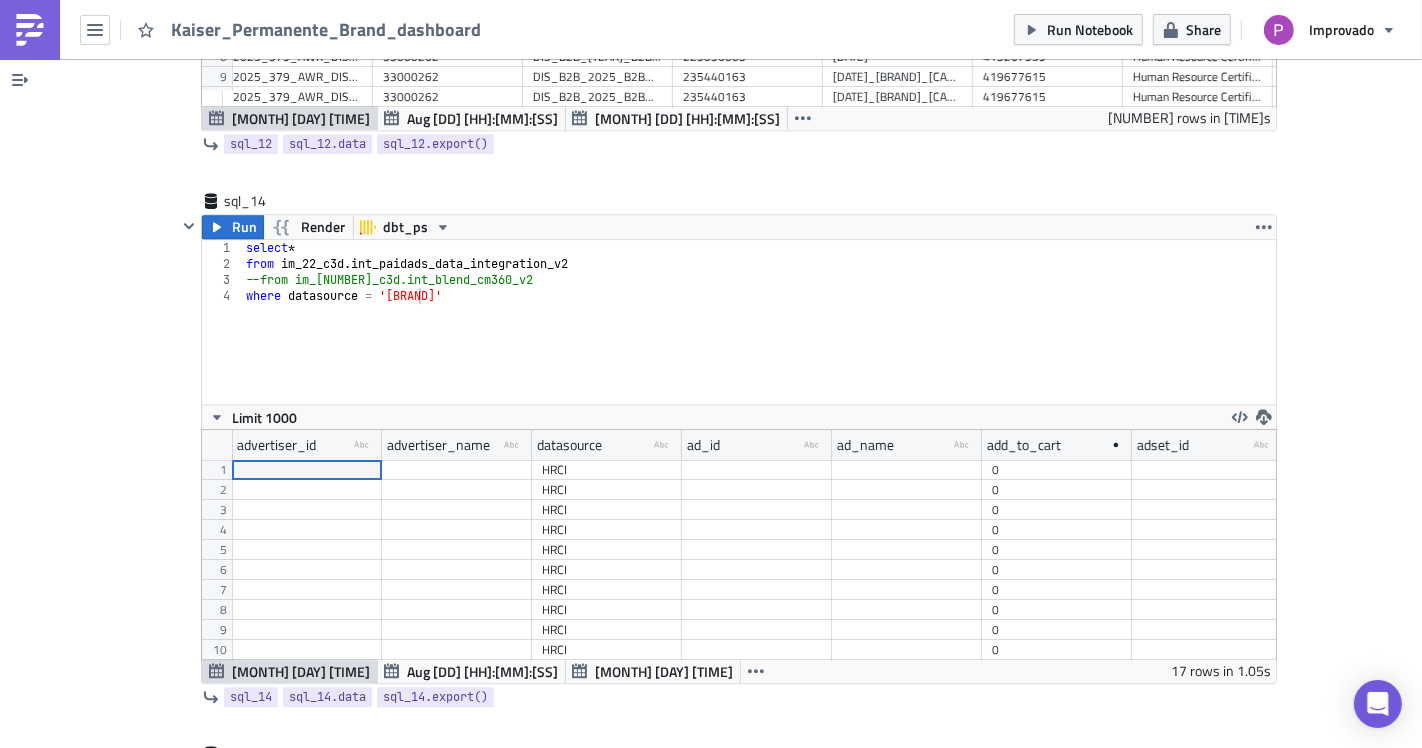 scroll, scrollTop: 99770, scrollLeft: 98925, axis: both 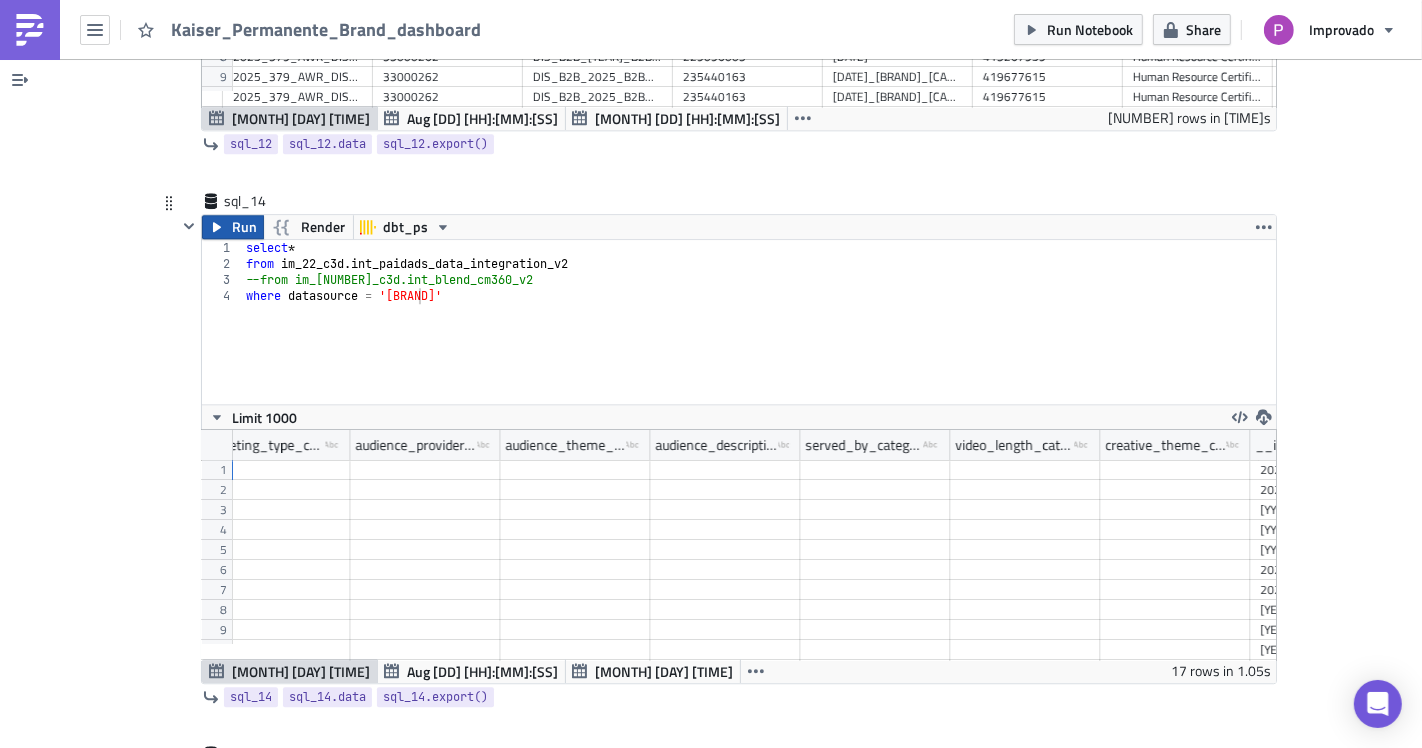 click on "Run" at bounding box center (244, 227) 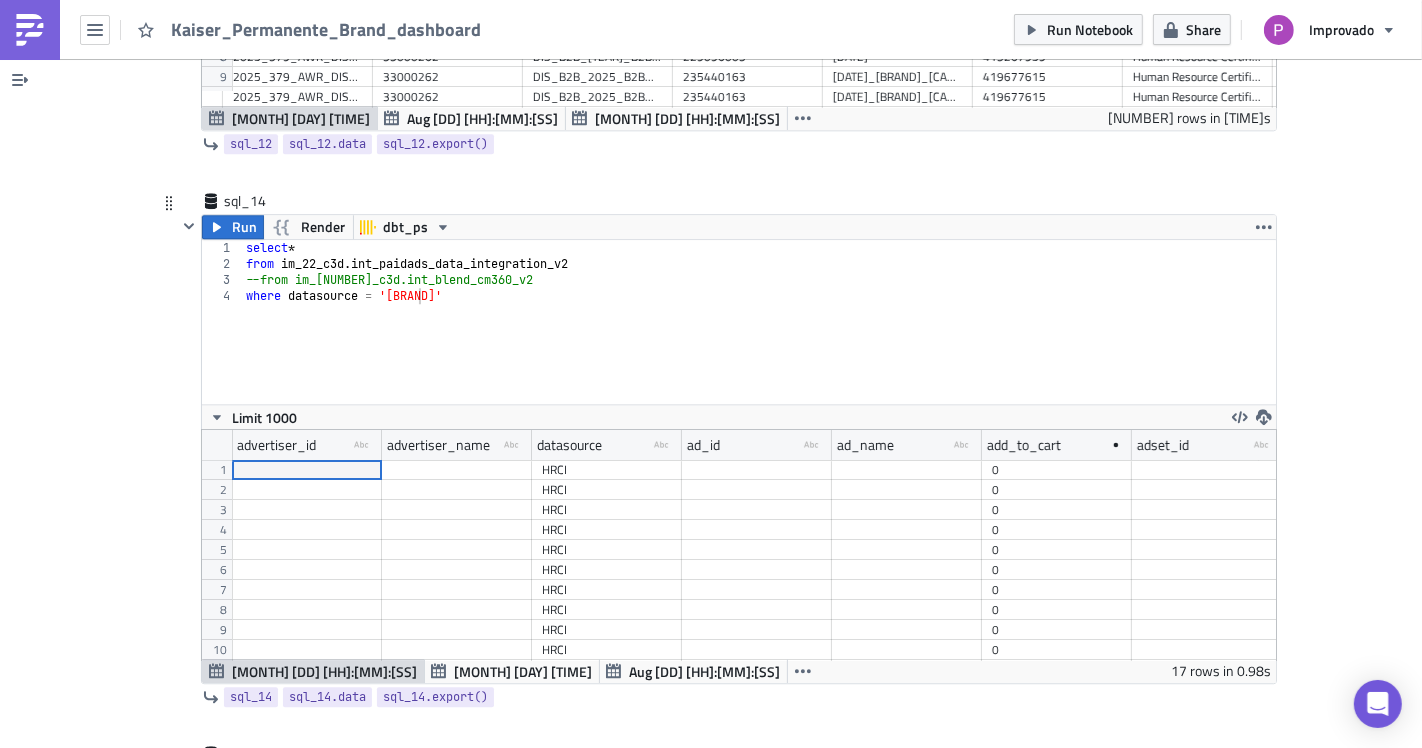 scroll, scrollTop: 99770, scrollLeft: 98925, axis: both 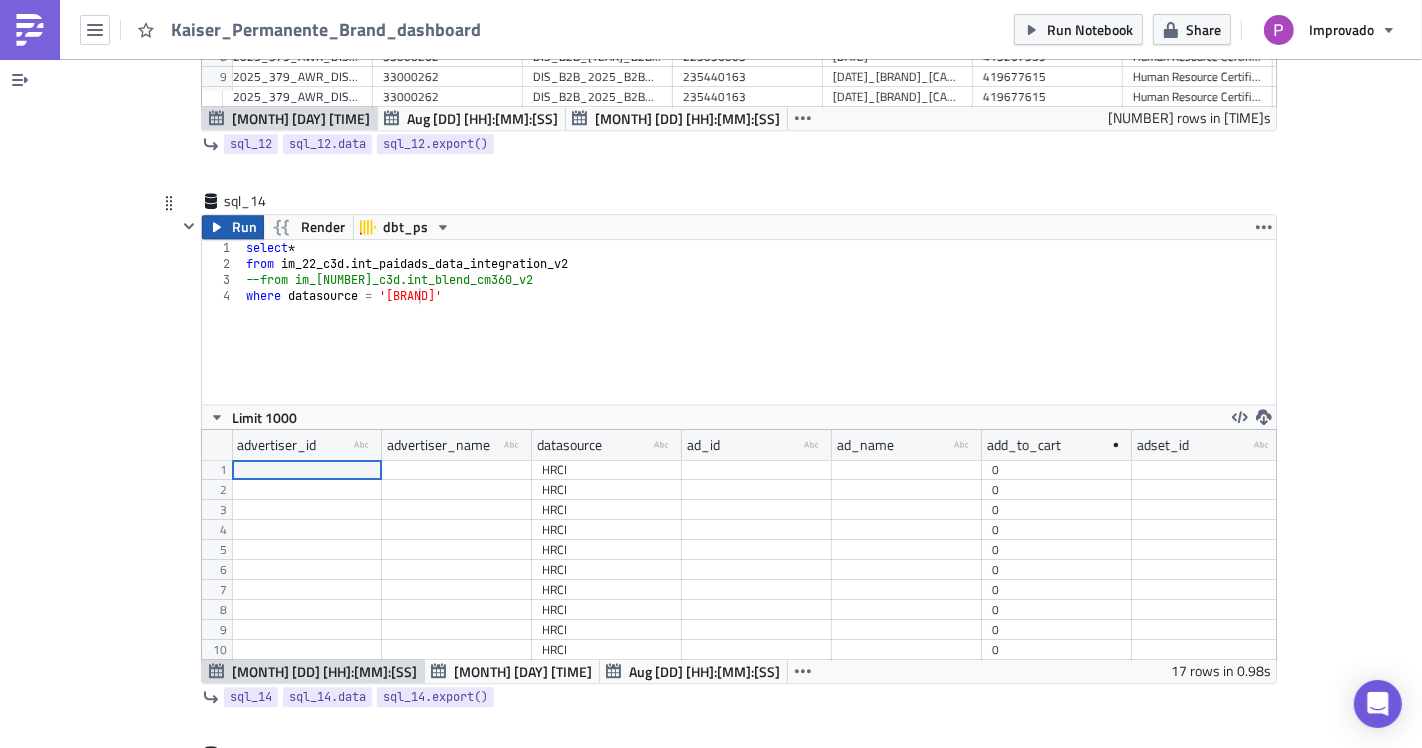 click on "Run" at bounding box center [244, 227] 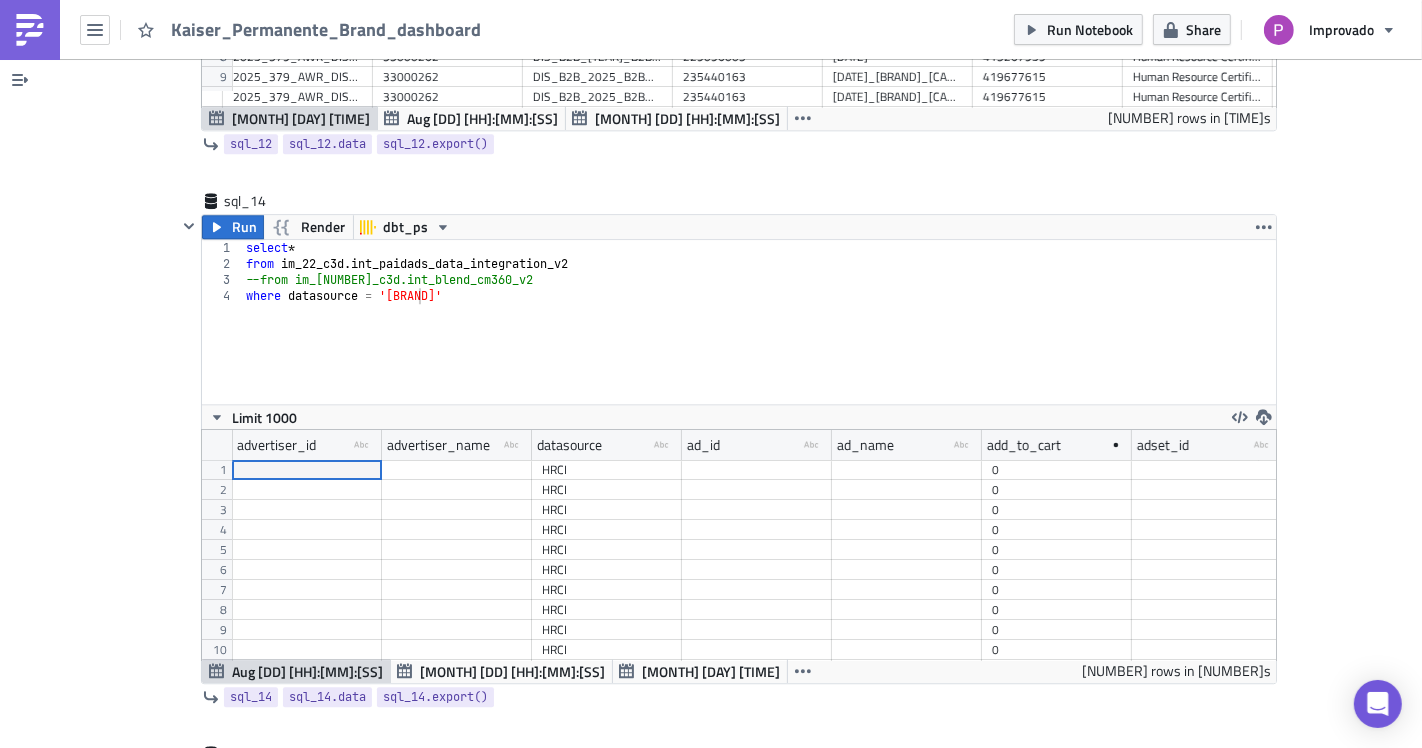 scroll, scrollTop: 99770, scrollLeft: 98925, axis: both 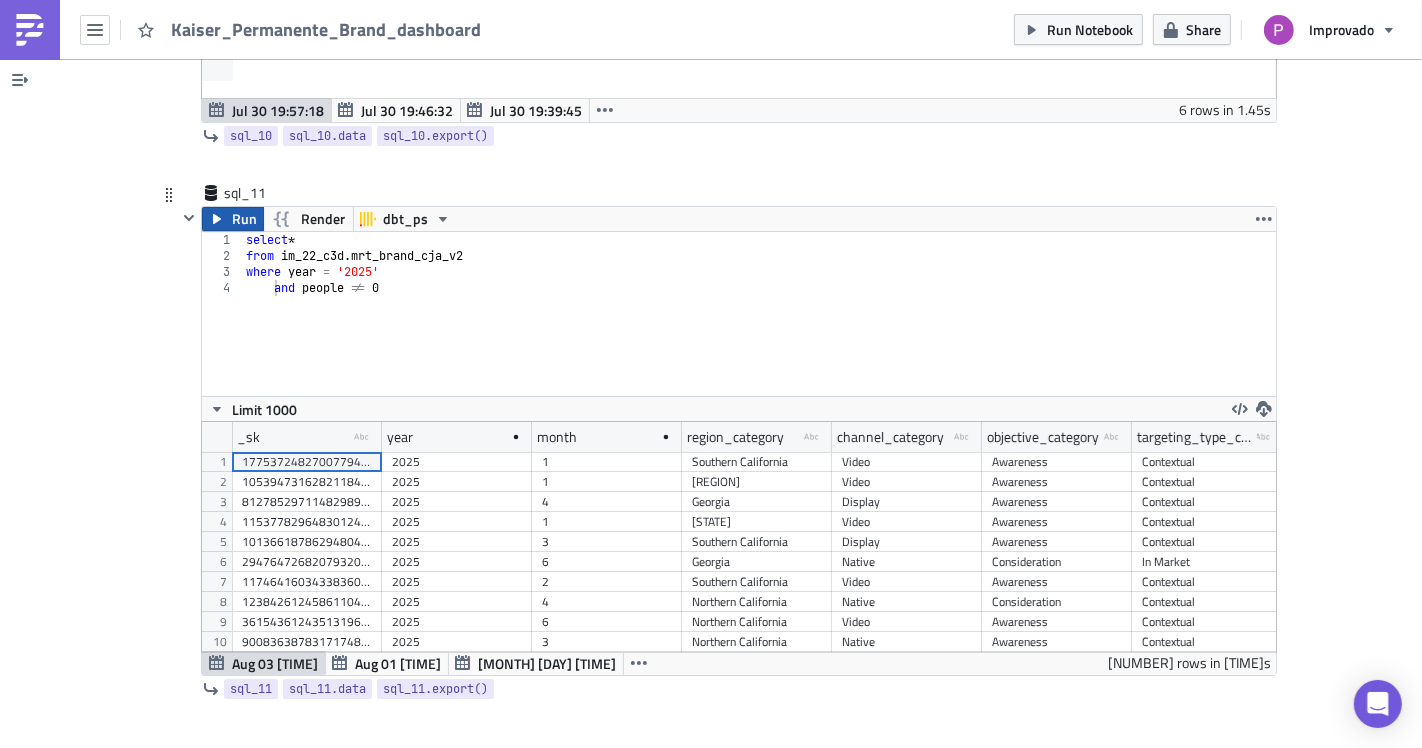 click on "Run" at bounding box center [244, 219] 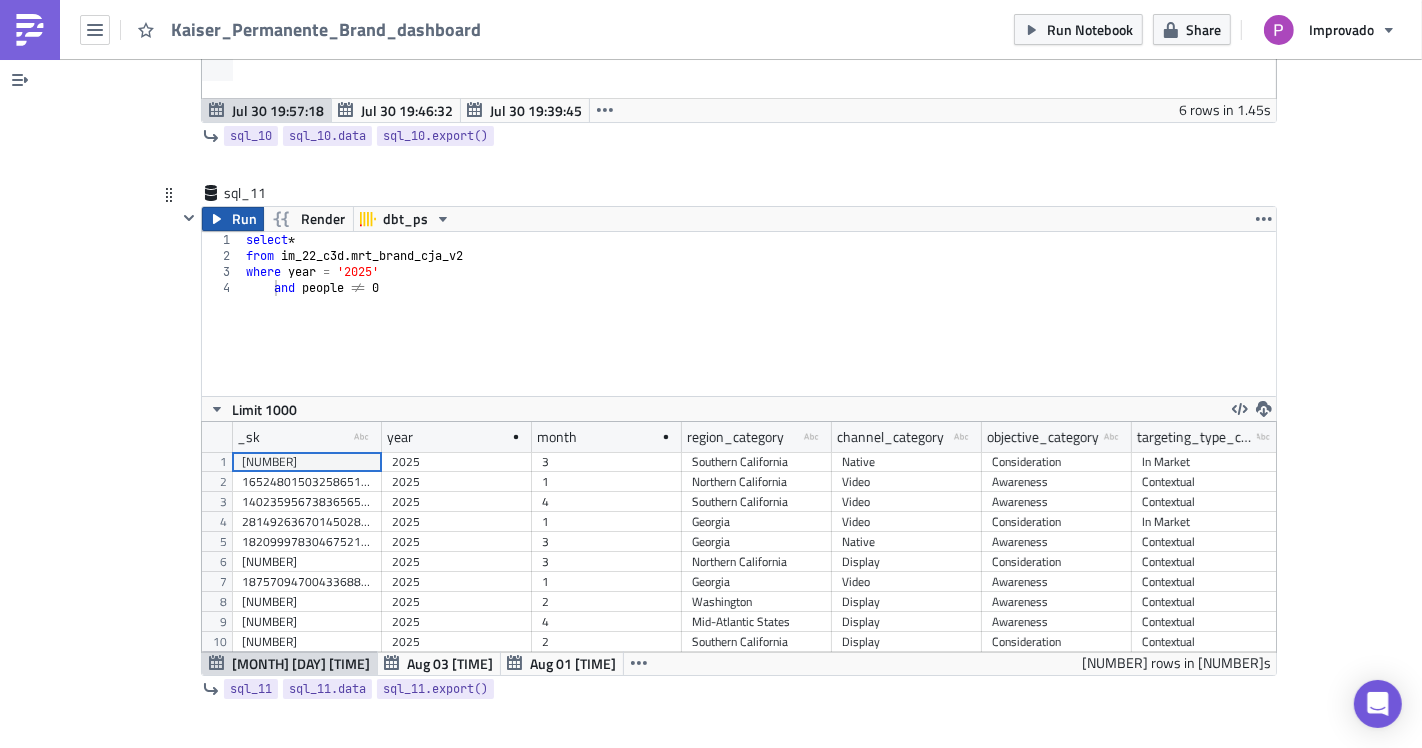 scroll, scrollTop: 99770, scrollLeft: 98925, axis: both 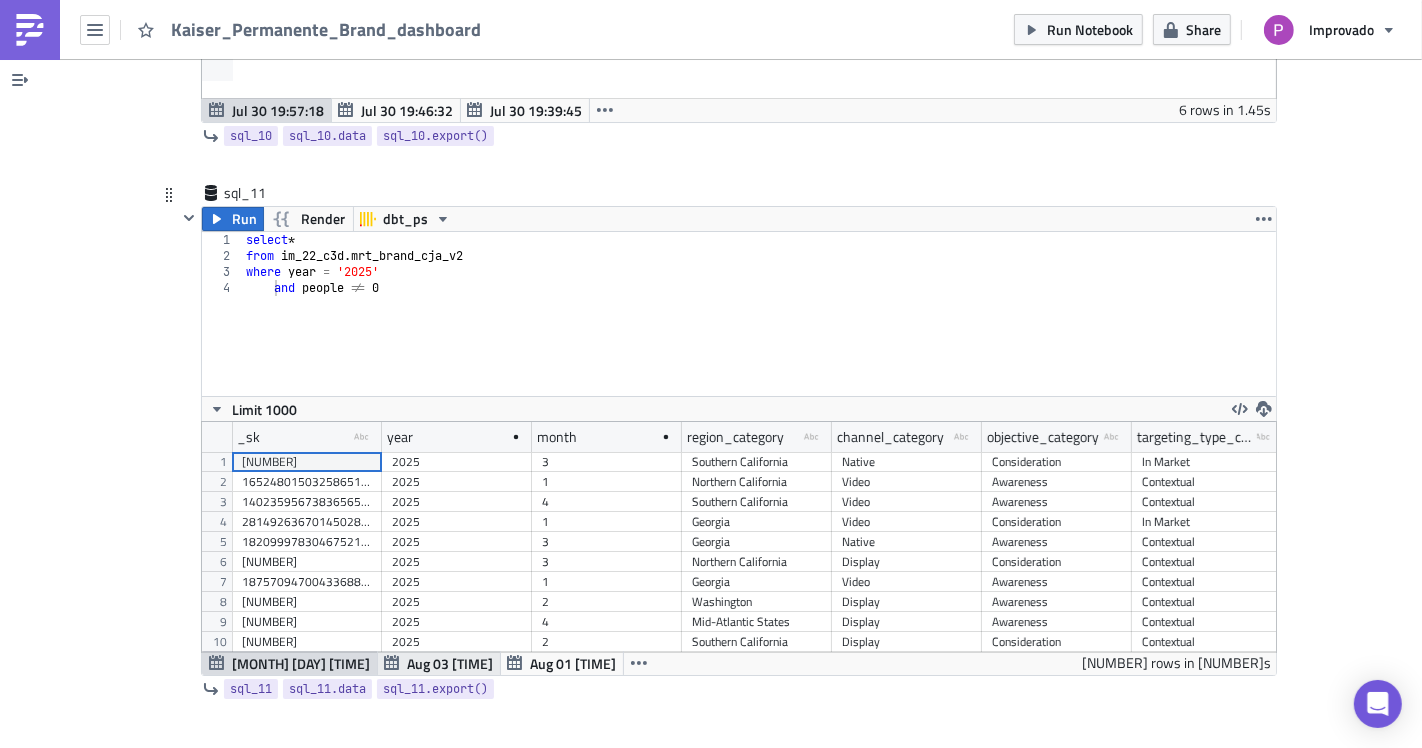 click on "Aug 03 [TIME]" at bounding box center (450, 663) 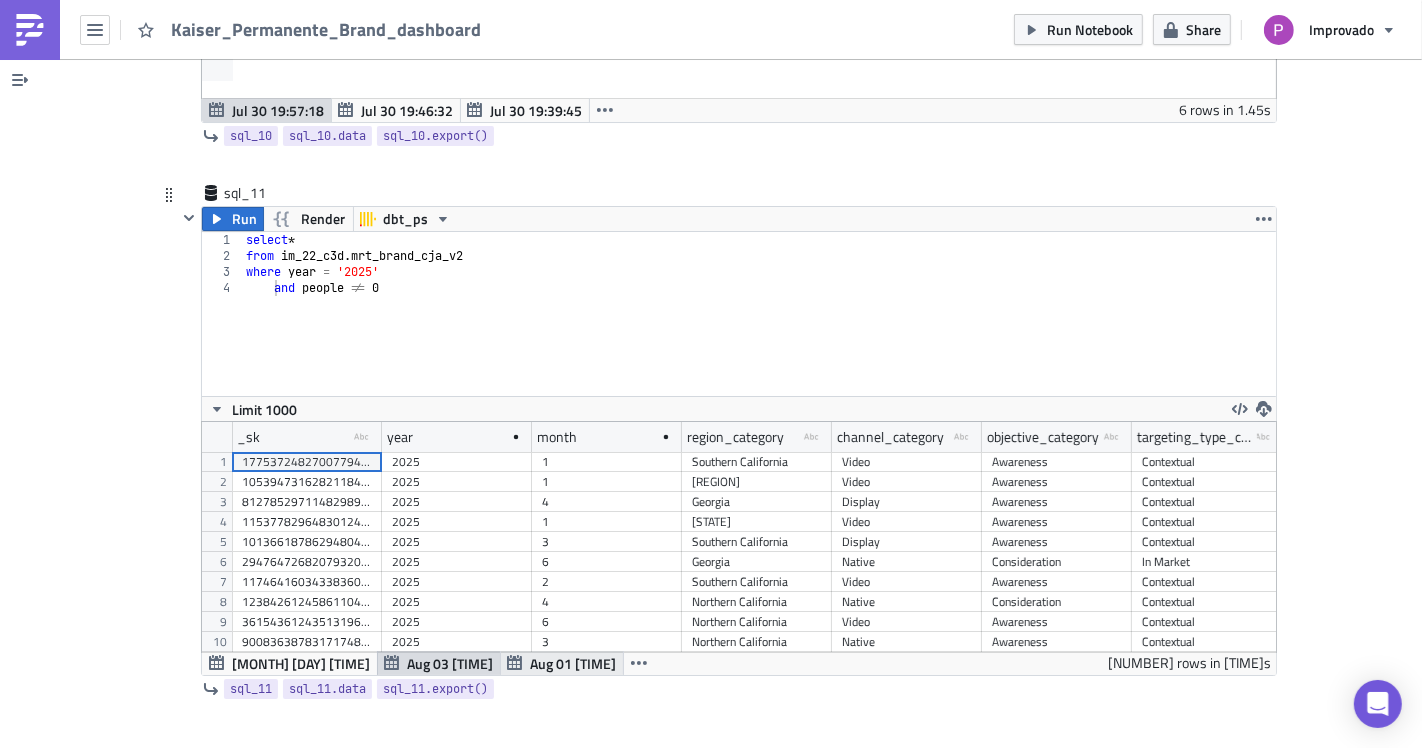 scroll, scrollTop: 99770, scrollLeft: 98925, axis: both 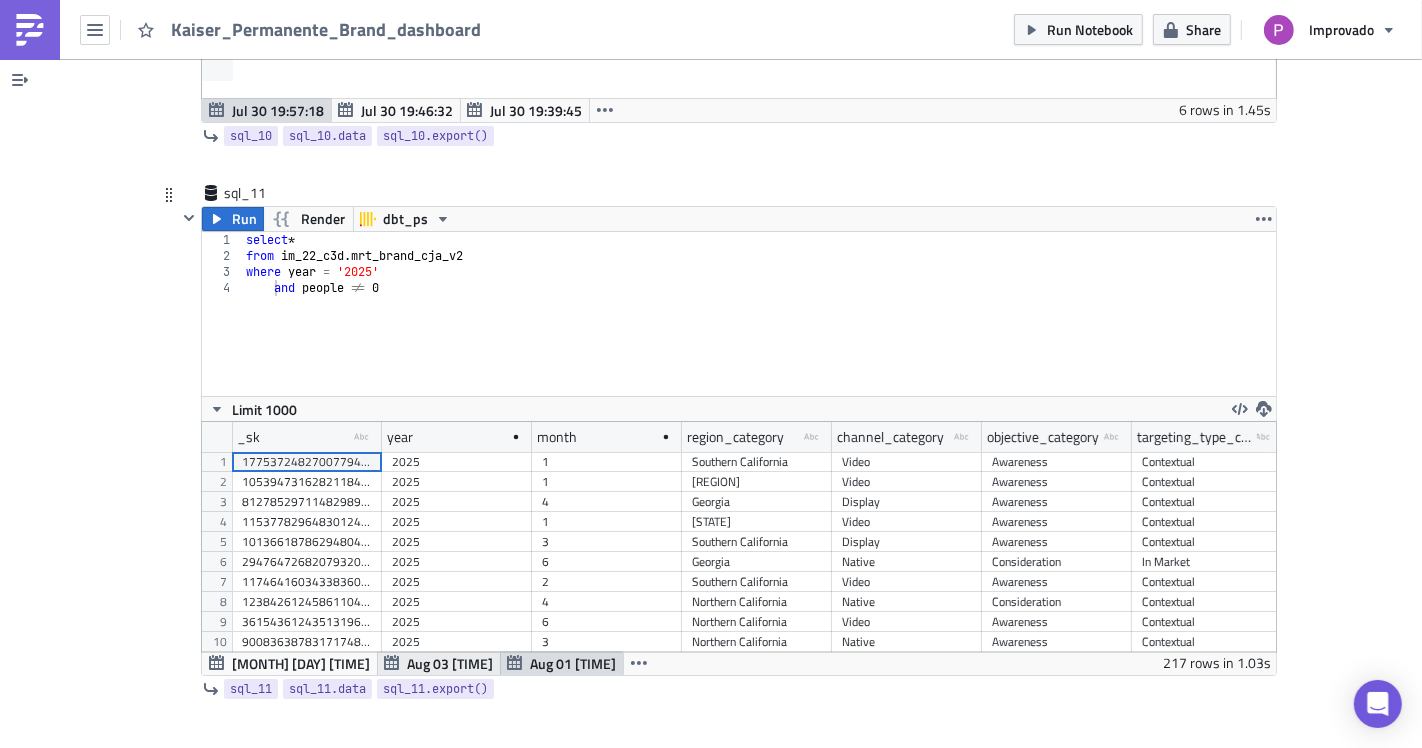 click on "Aug 03 [TIME]" at bounding box center [450, 663] 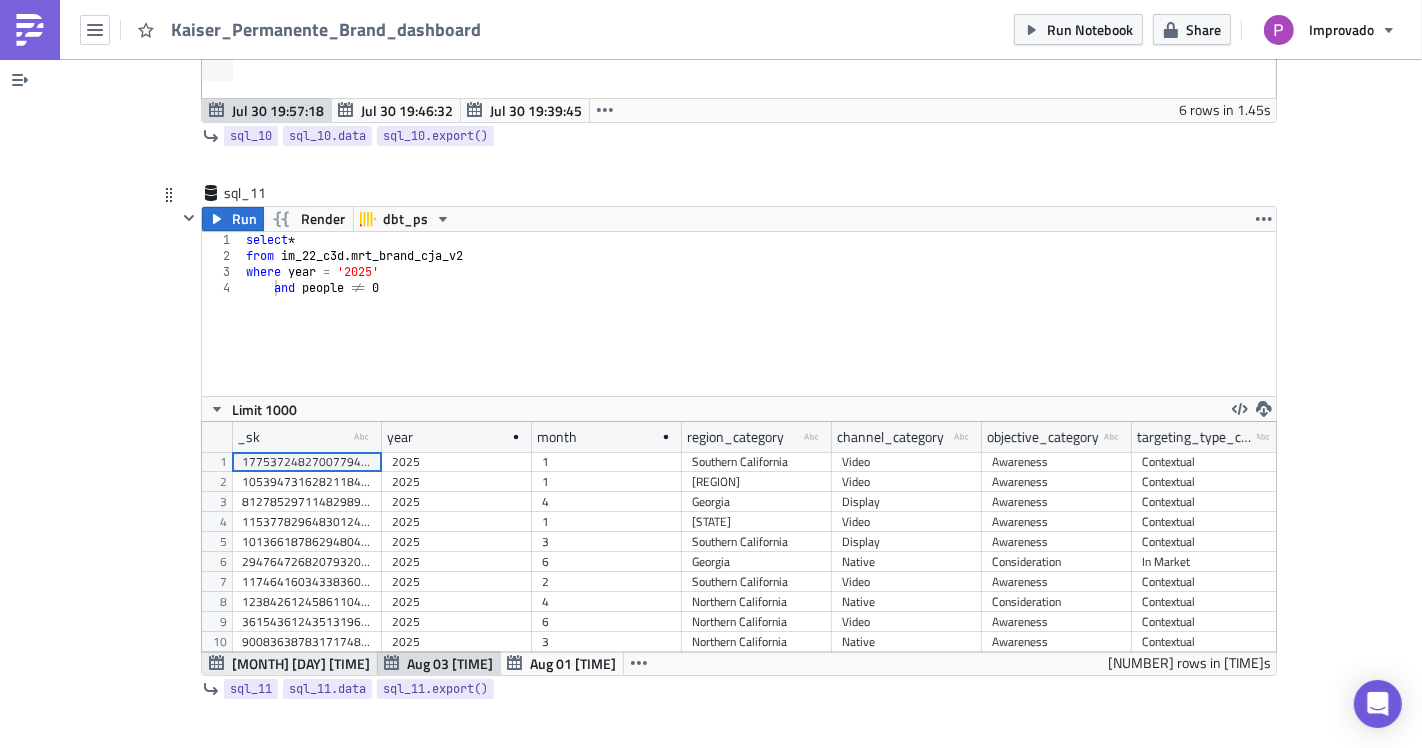 scroll, scrollTop: 99770, scrollLeft: 98925, axis: both 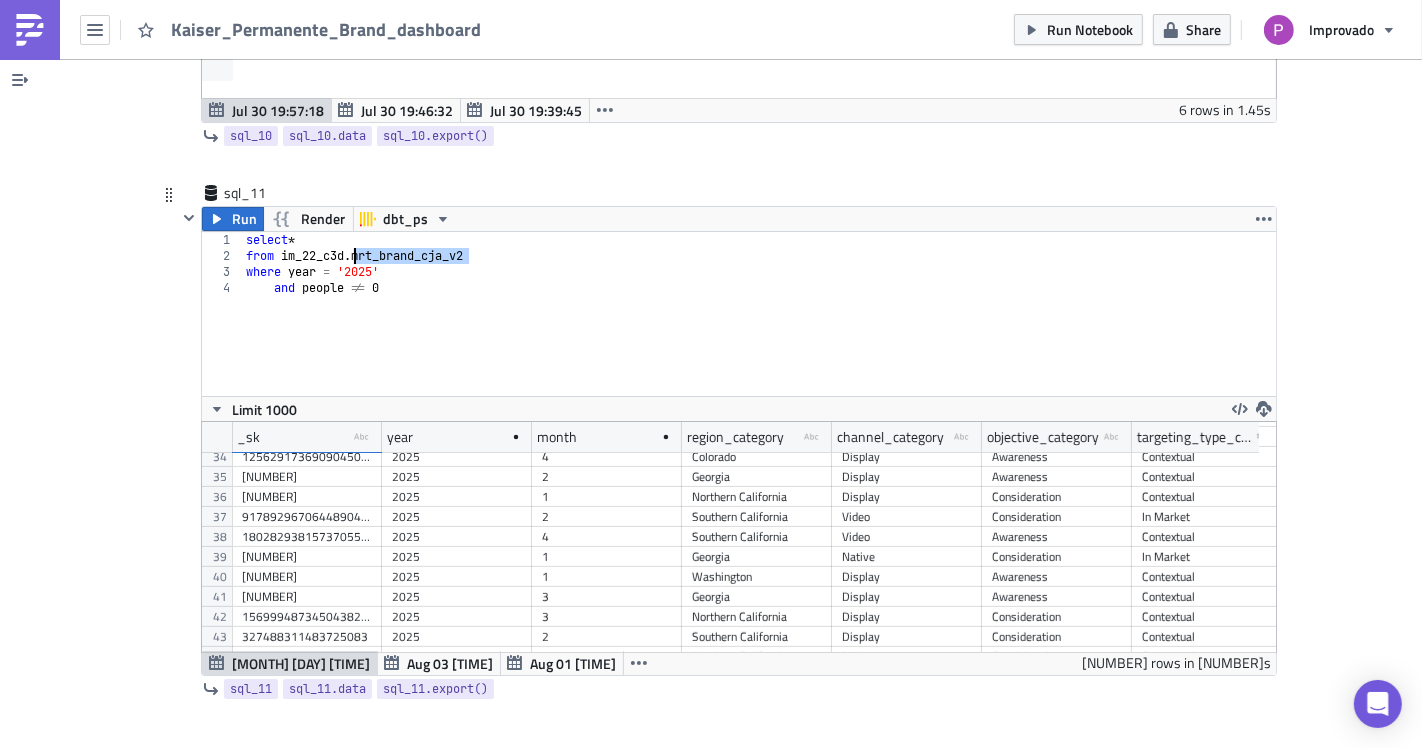 drag, startPoint x: 464, startPoint y: 244, endPoint x: 342, endPoint y: 245, distance: 122.0041 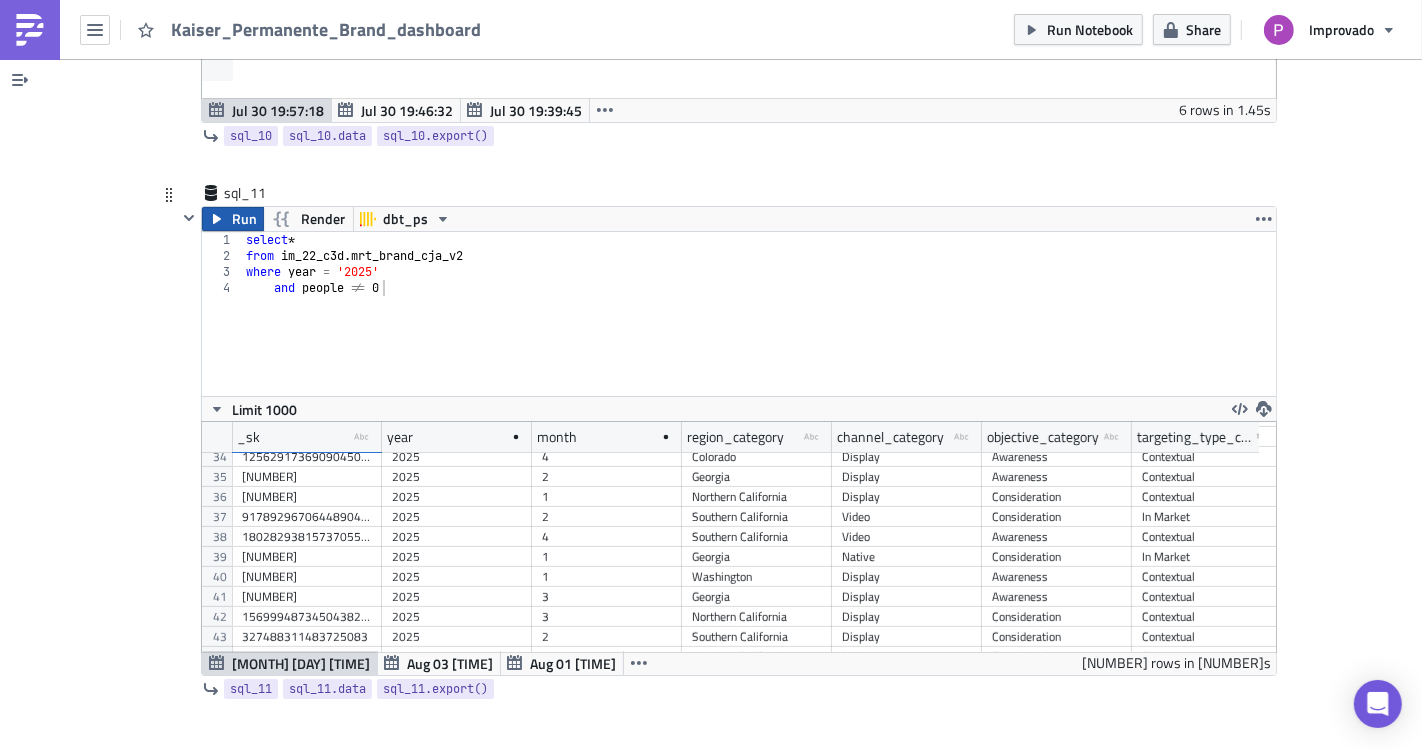 click on "Run" at bounding box center (244, 219) 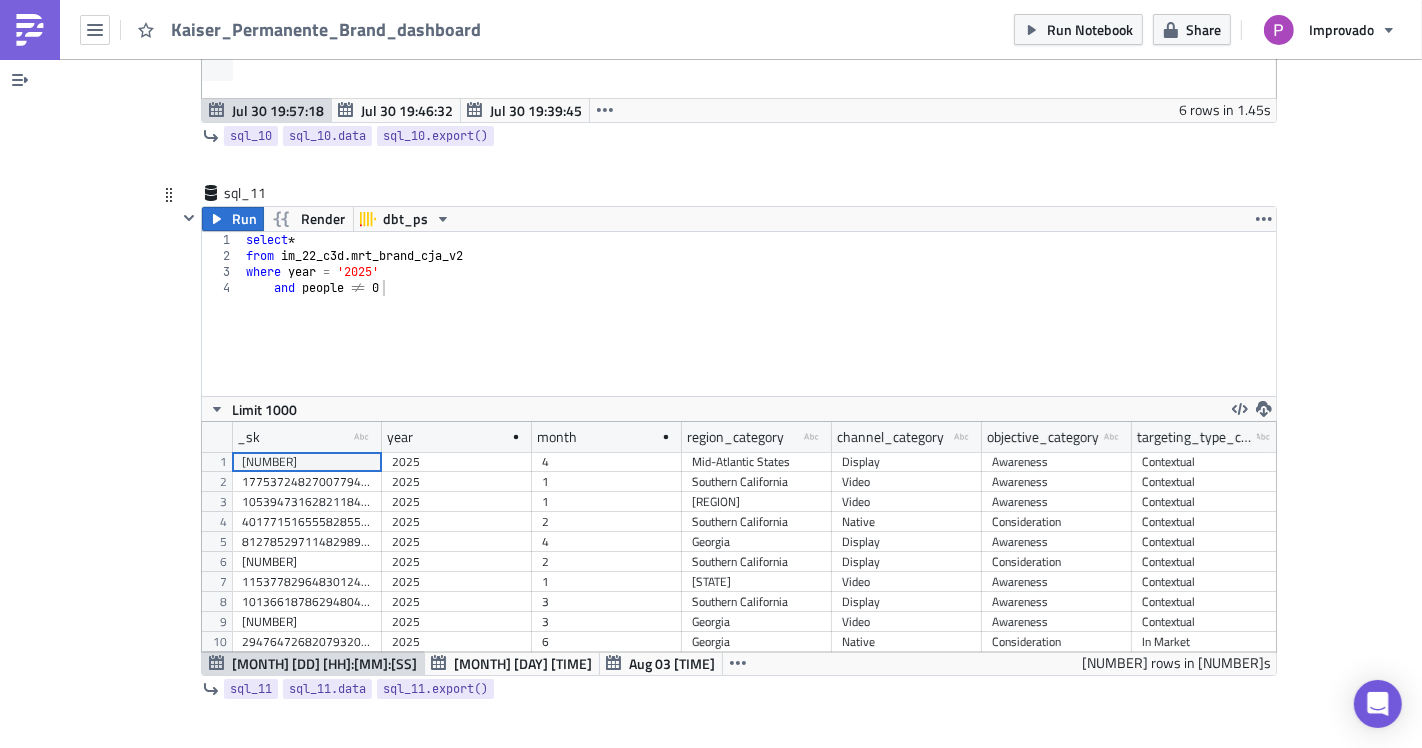 scroll, scrollTop: 99770, scrollLeft: 98925, axis: both 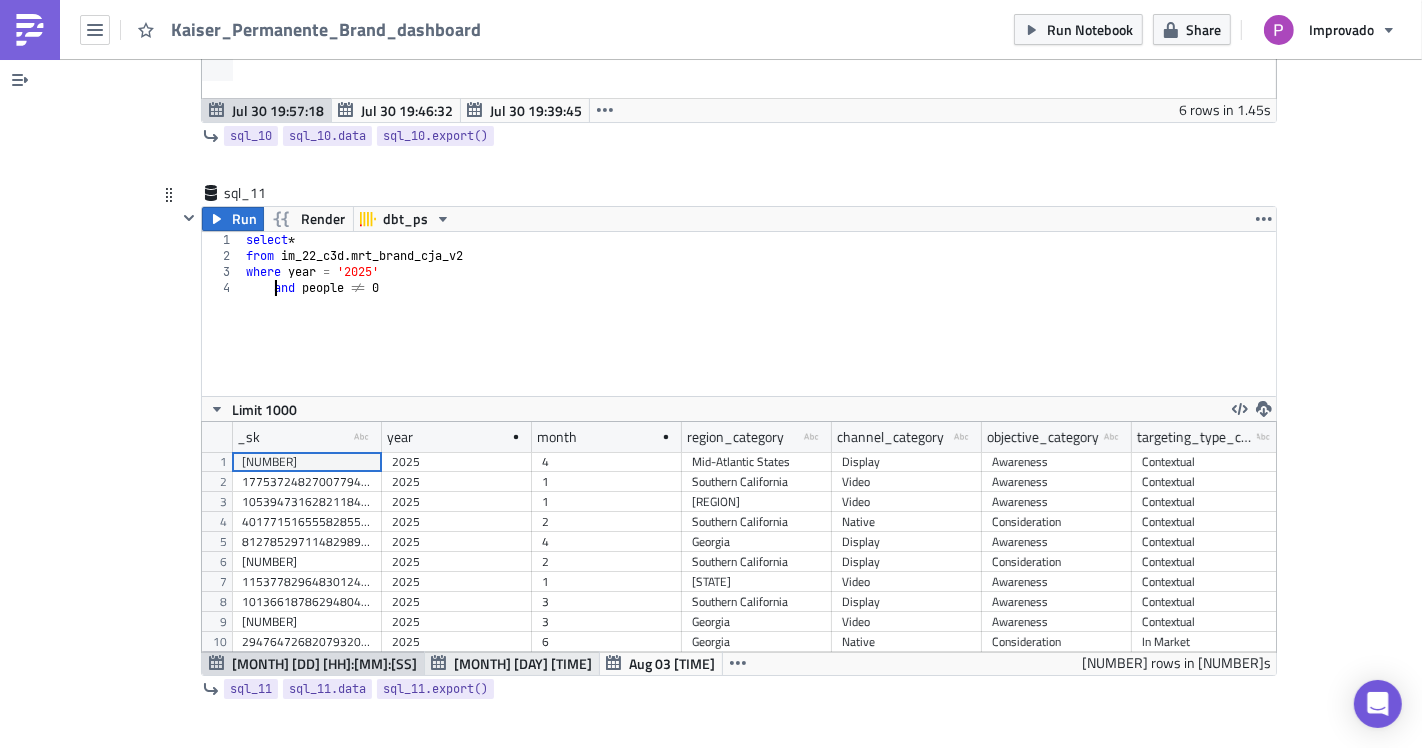 click on "[MONTH] [DAY] [TIME]" at bounding box center [523, 663] 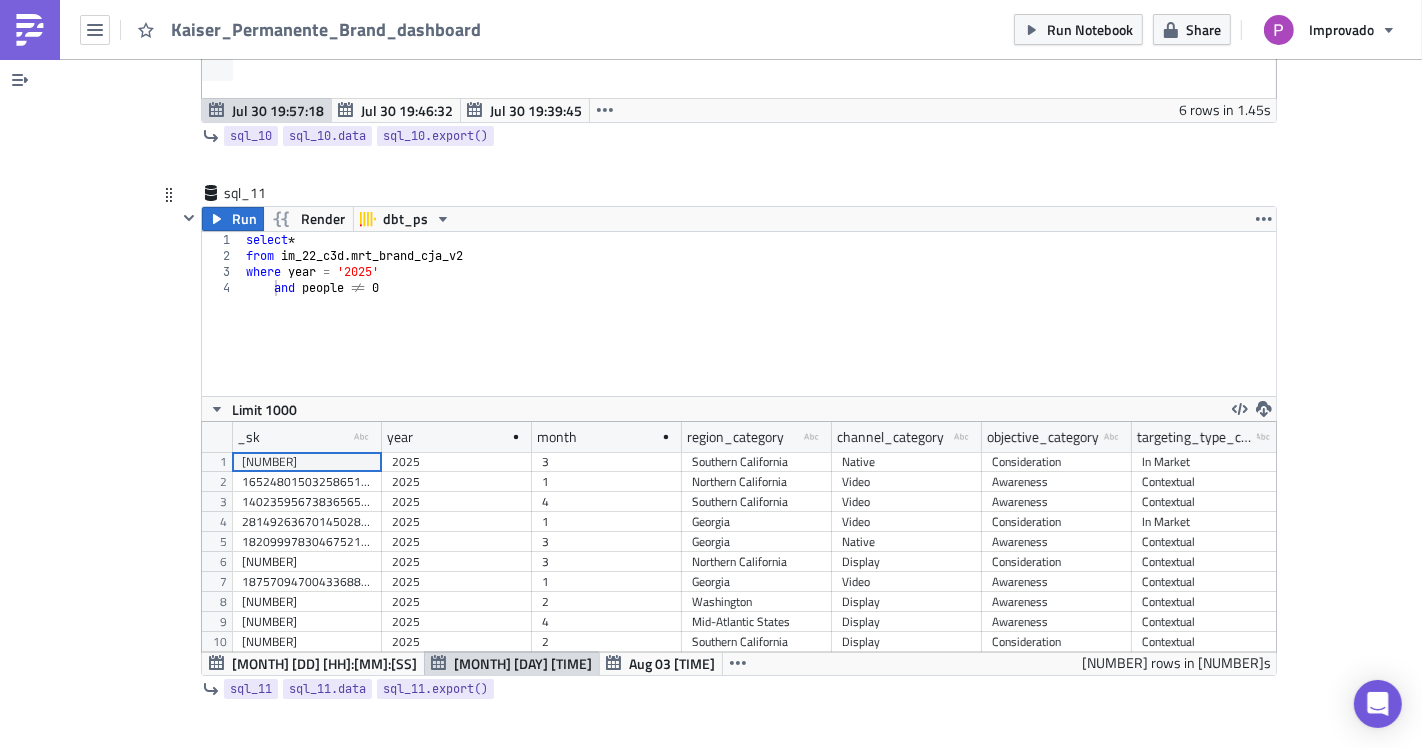 scroll, scrollTop: 99770, scrollLeft: 98925, axis: both 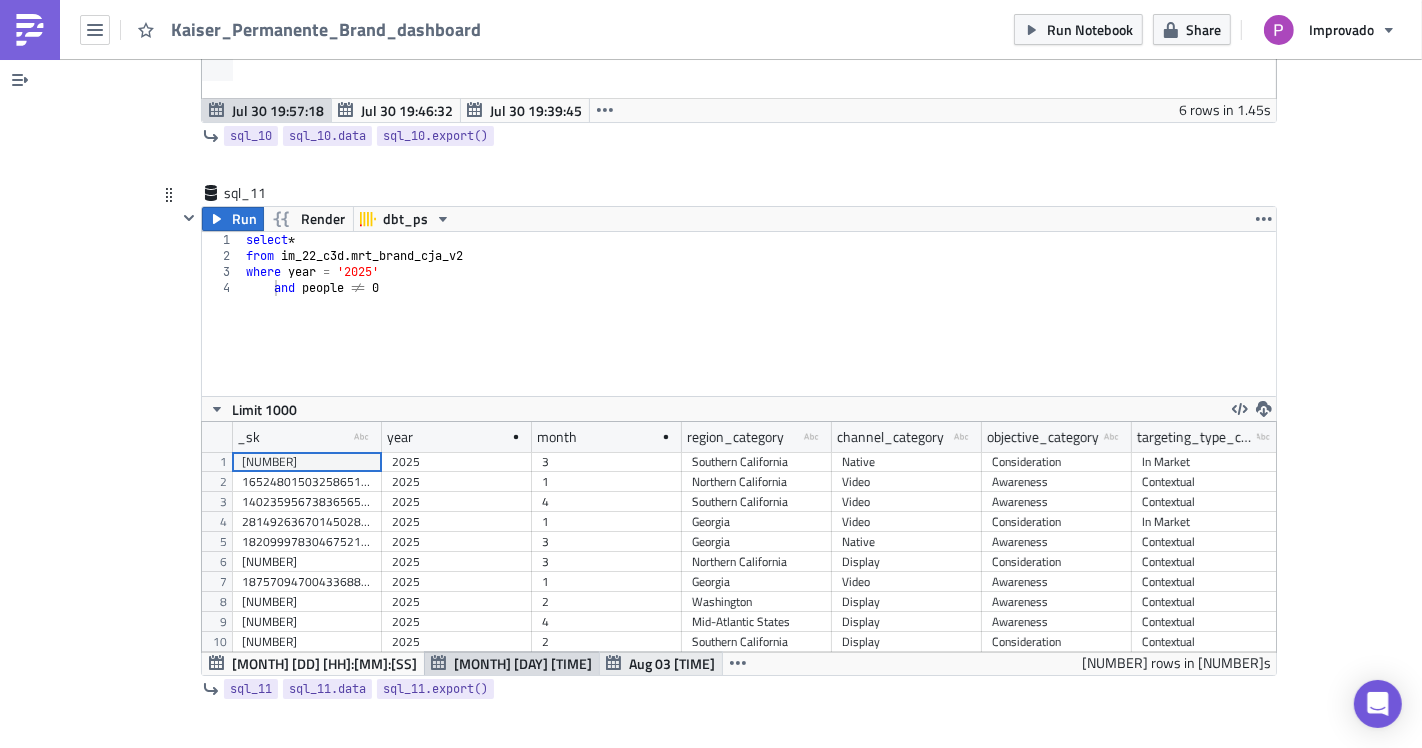 click on "Aug 03 [TIME]" at bounding box center (672, 663) 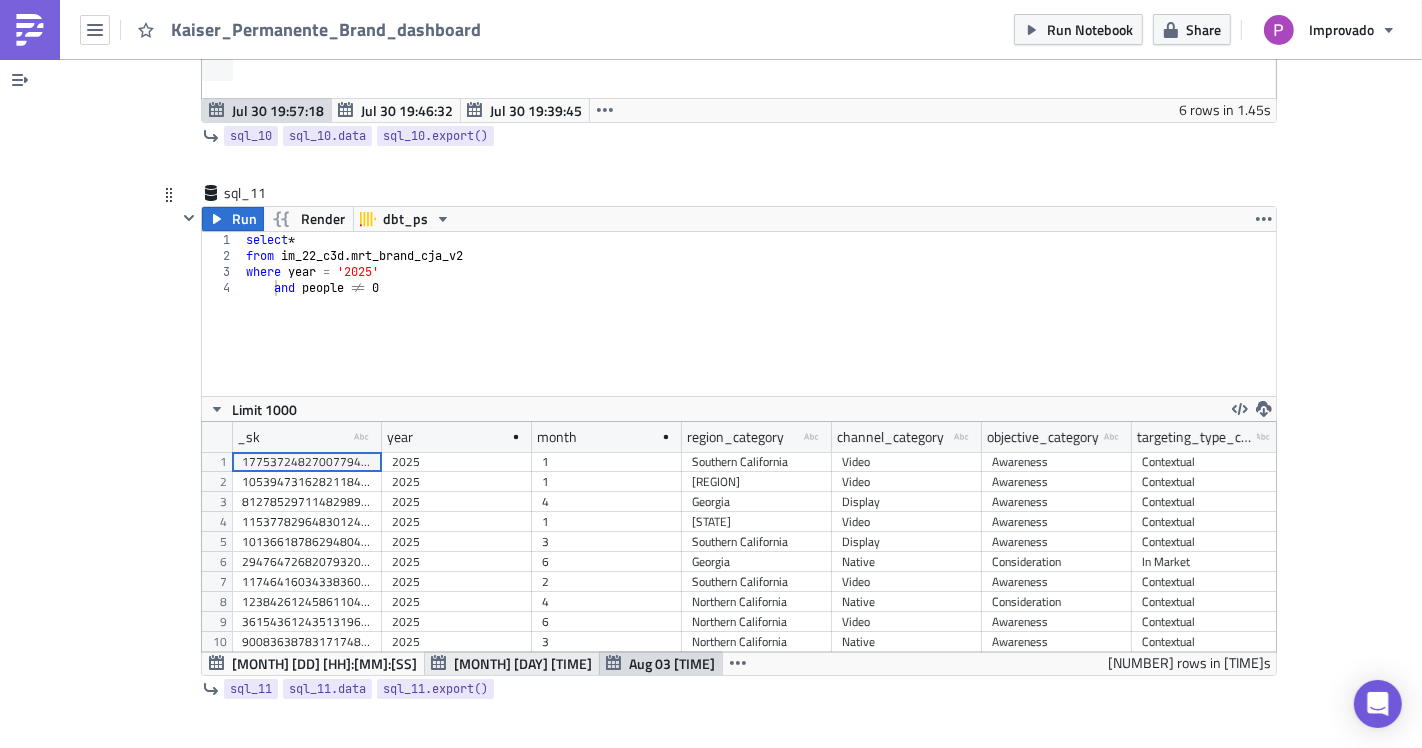 scroll, scrollTop: 99770, scrollLeft: 98925, axis: both 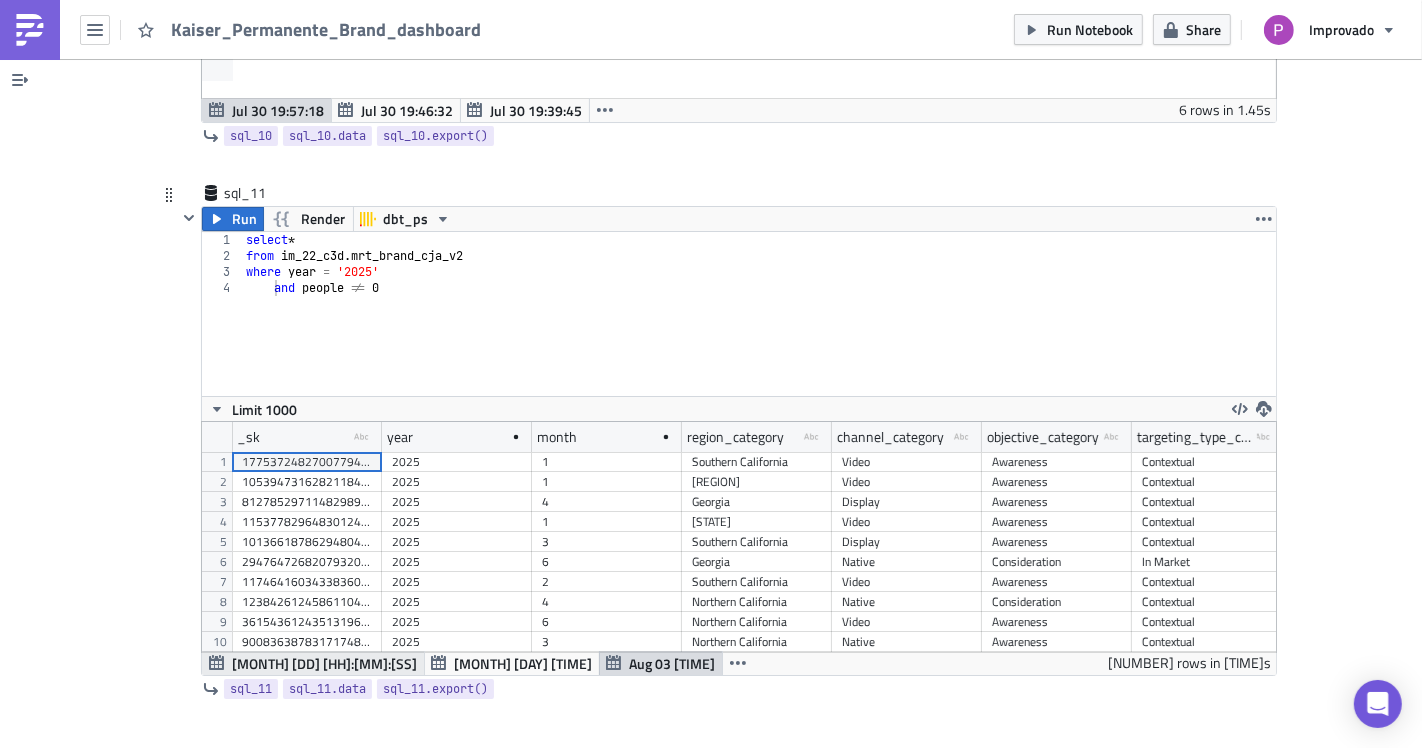 click on "[MONTH] [DD] [HH]:[MM]:[SS]" at bounding box center (324, 663) 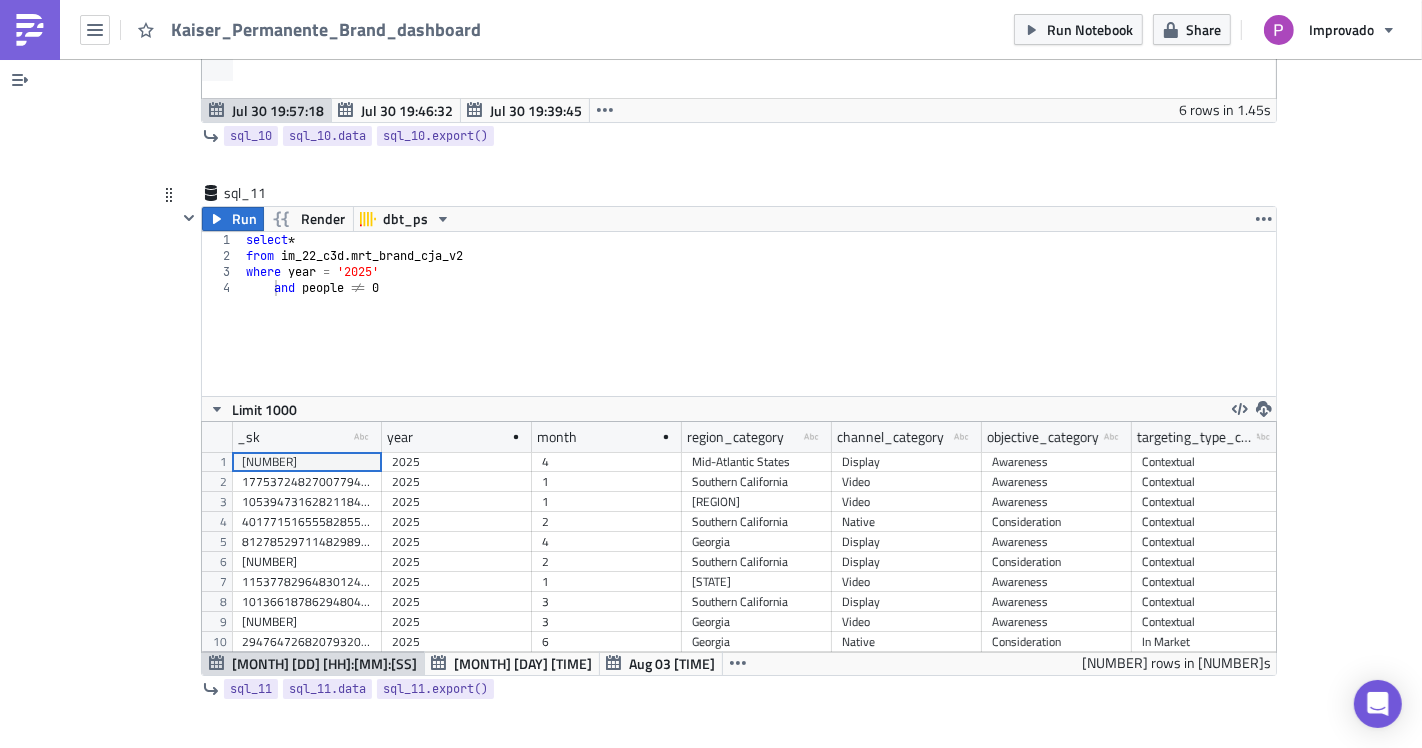 scroll, scrollTop: 99770, scrollLeft: 98925, axis: both 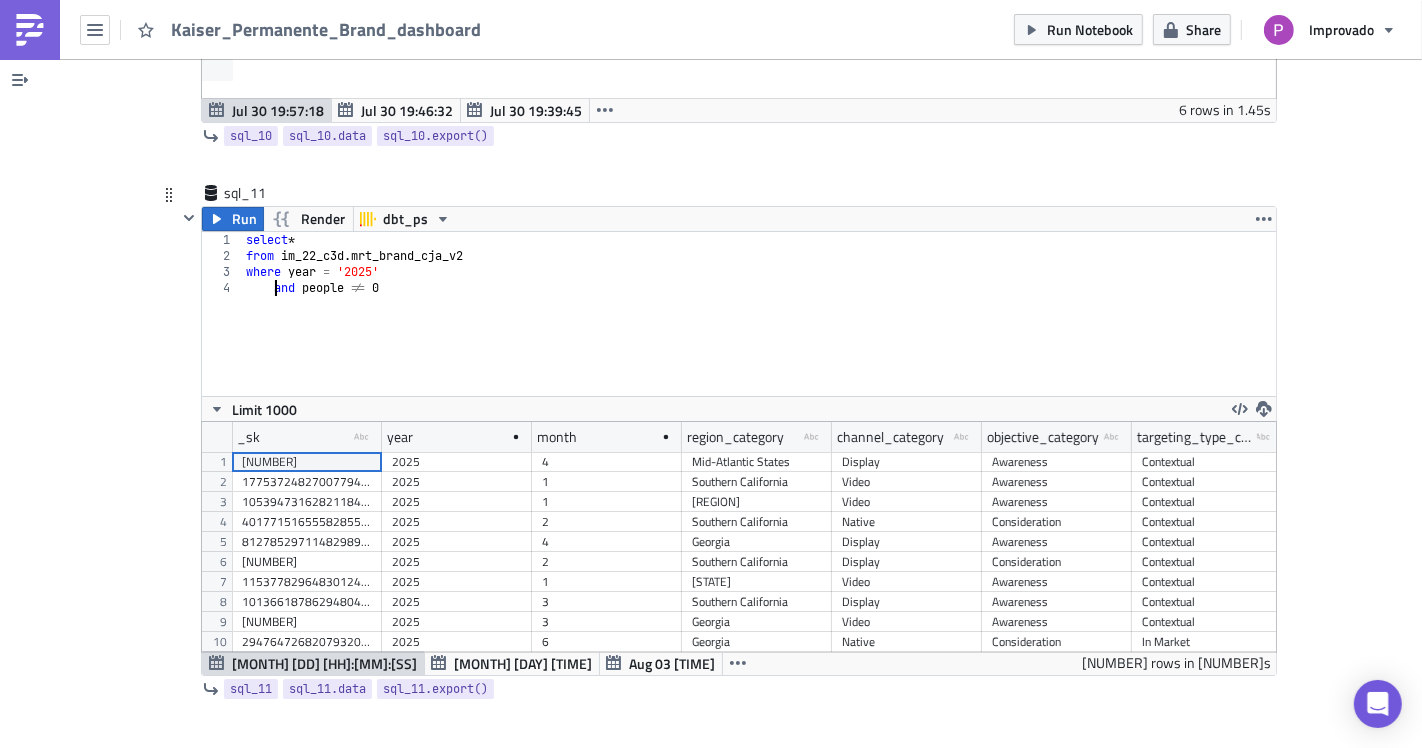 click on "select  * from   im_22_c3d . mrt_brand_cja_v2 where   year   =   '2025'      and   people   !=   0" at bounding box center [759, 330] 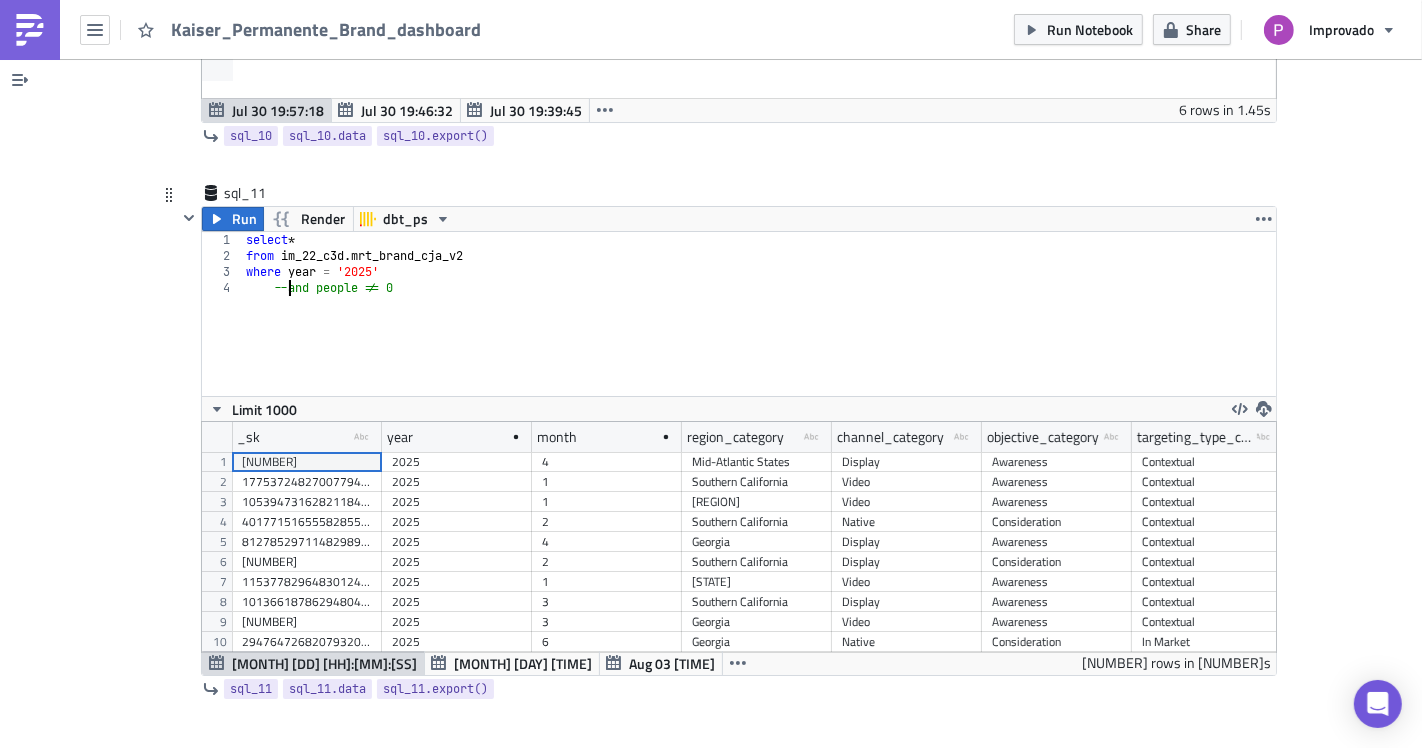 scroll, scrollTop: 0, scrollLeft: 2, axis: horizontal 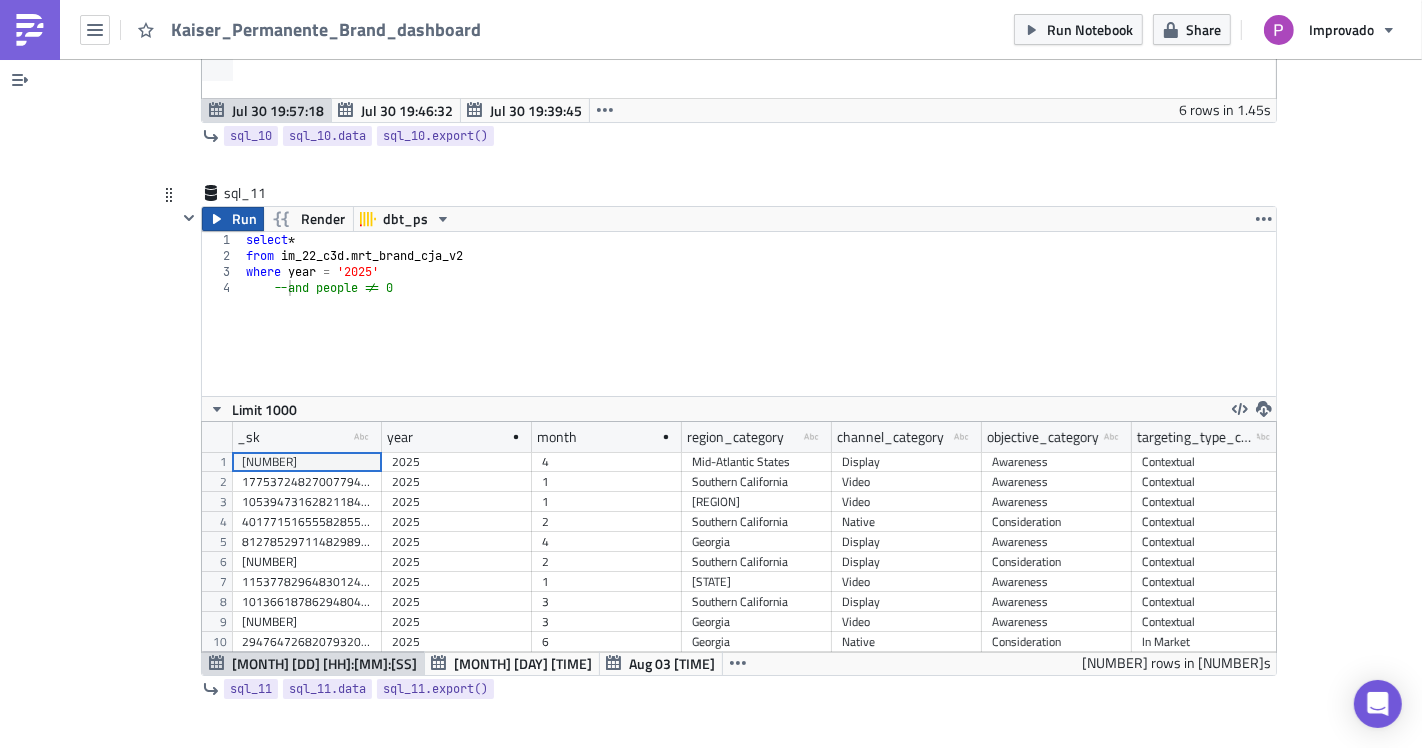 click on "Run" at bounding box center (233, 219) 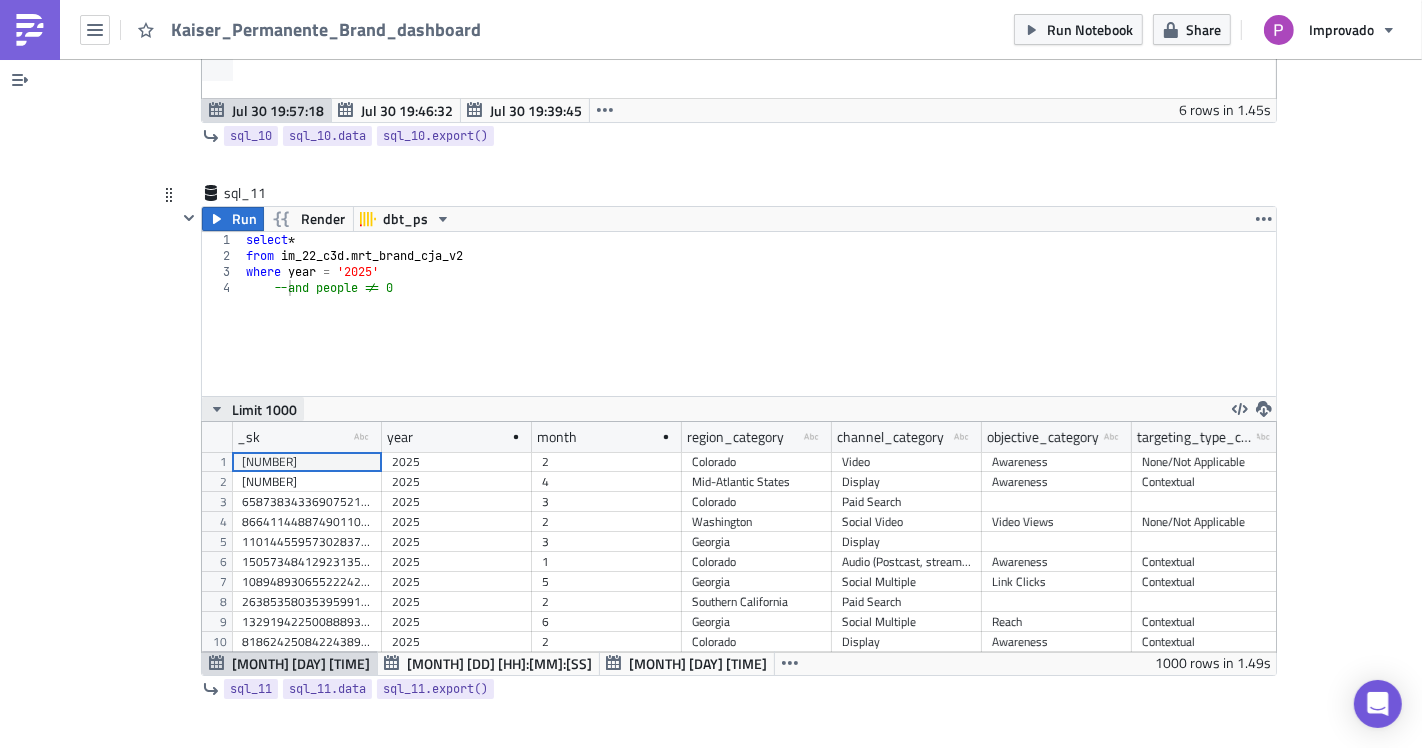 scroll, scrollTop: 99770, scrollLeft: 98925, axis: both 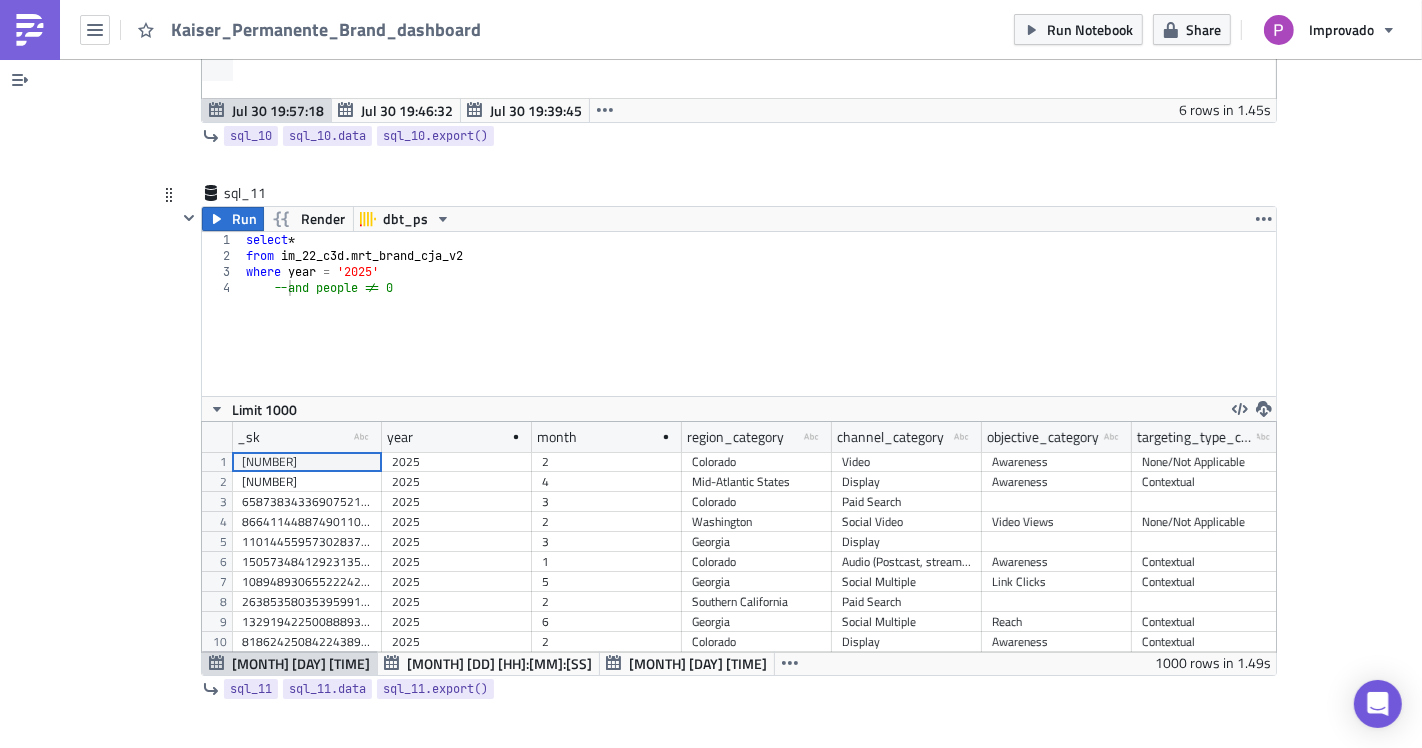click on "select * from [BRAND] where year = '[YEAR]' --and people != 0" at bounding box center [759, 330] 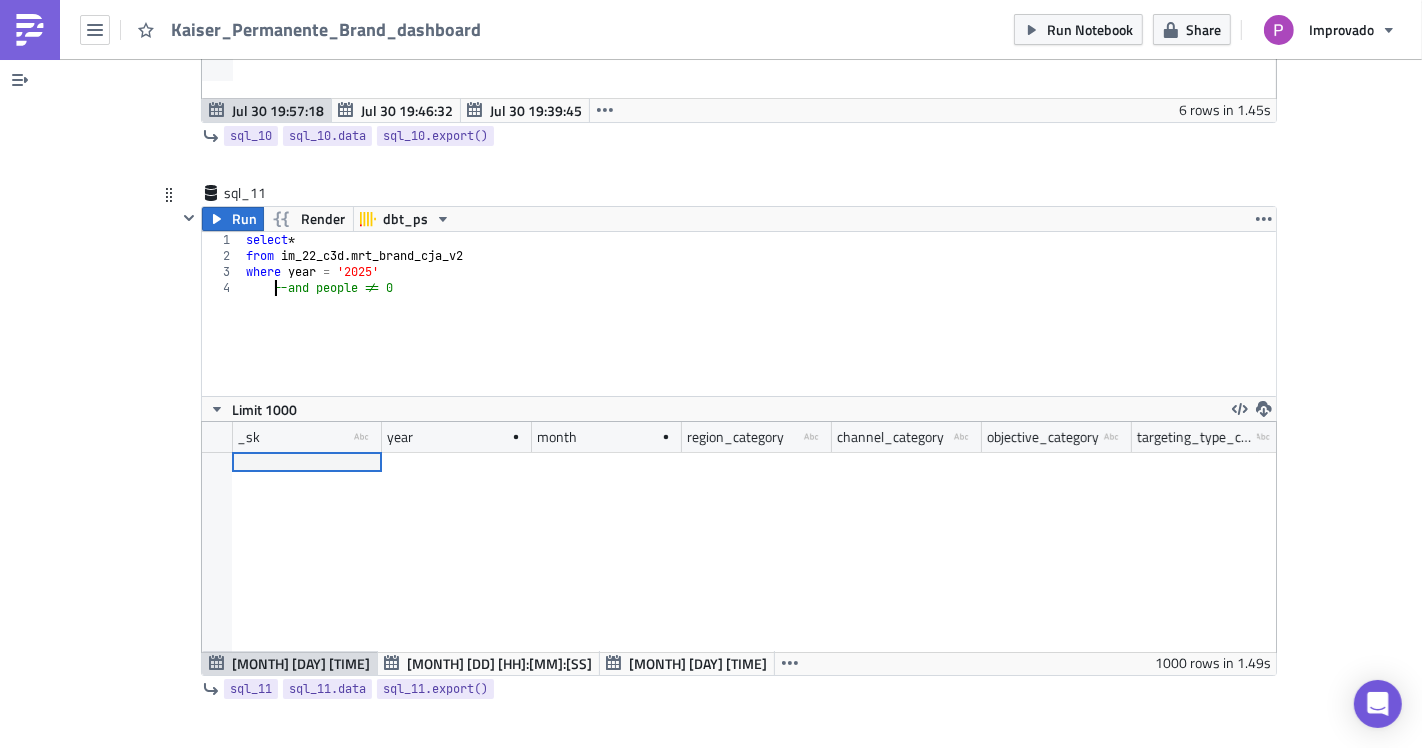 scroll, scrollTop: 666, scrollLeft: 0, axis: vertical 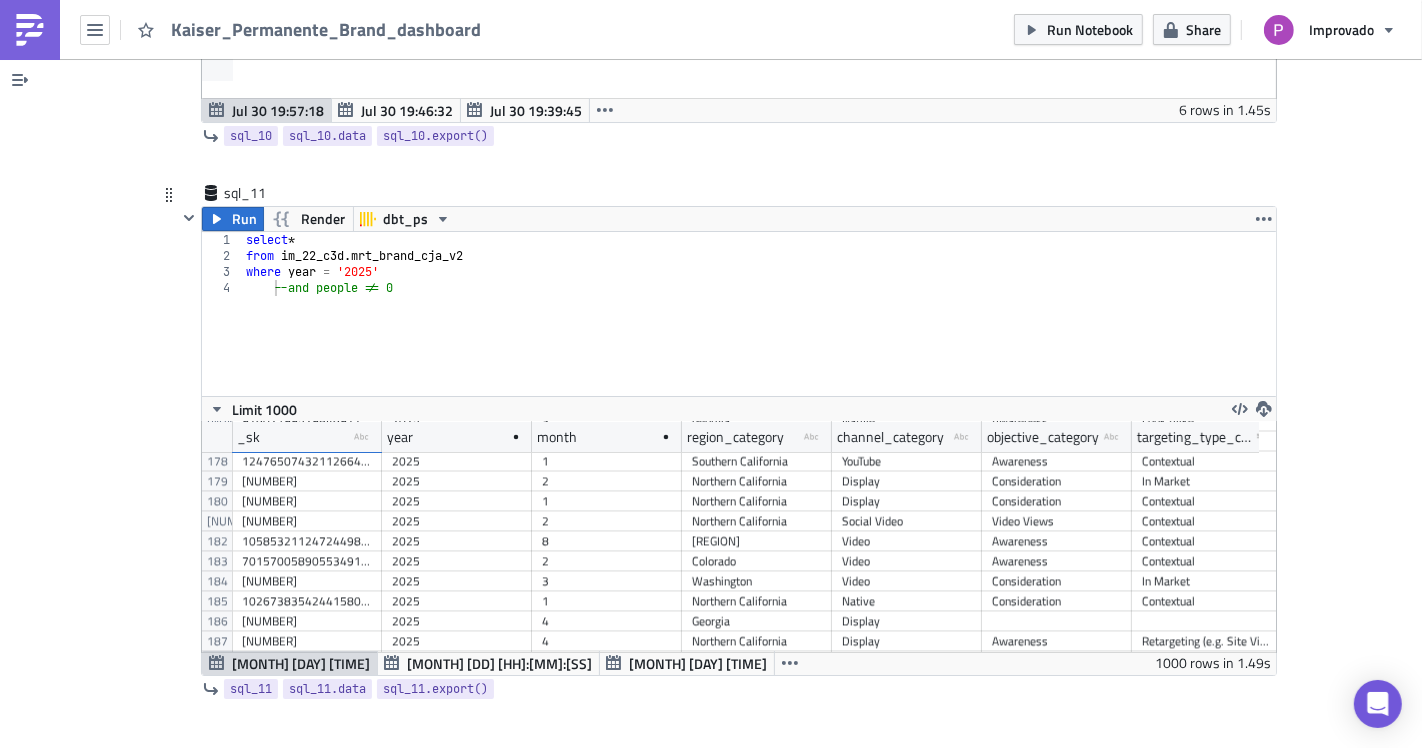 click on "select * from [BRAND] where year = '[YEAR]' --and people != 0" at bounding box center (759, 330) 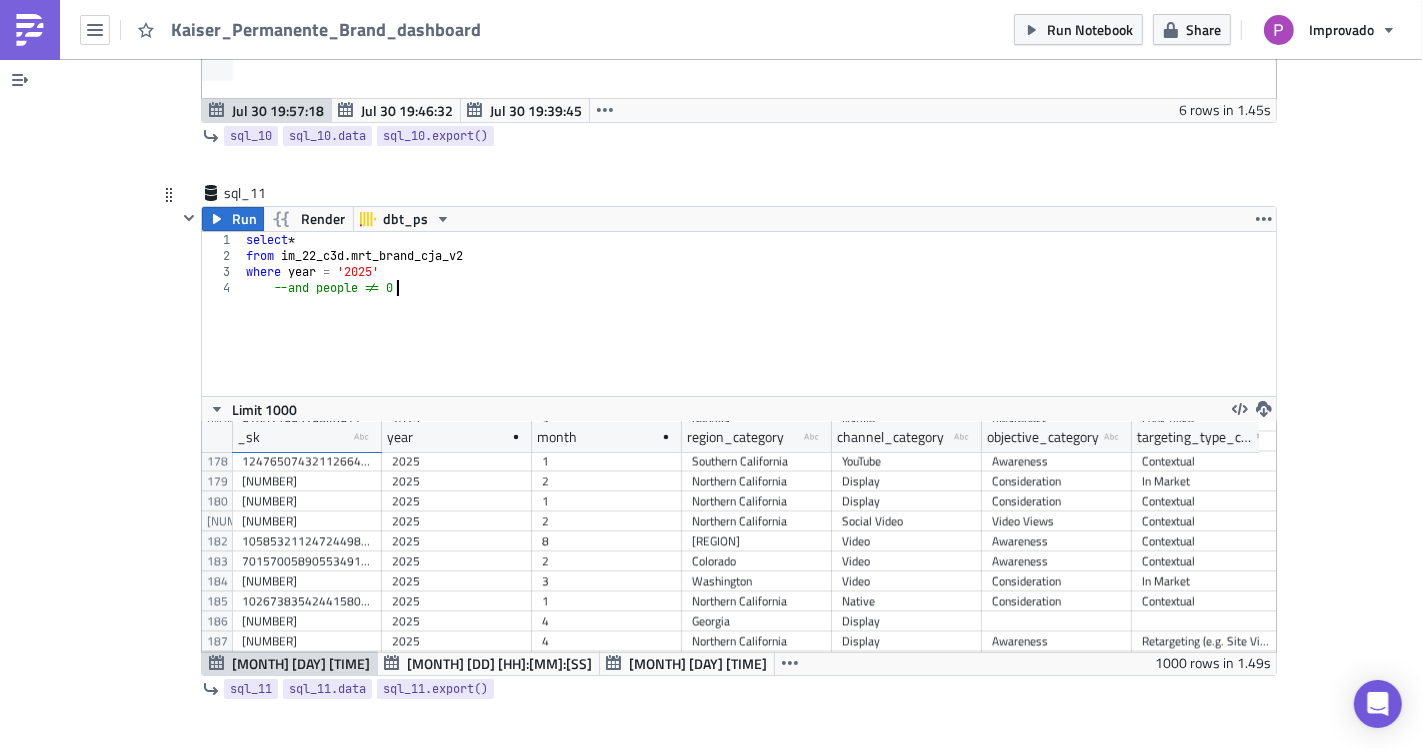 click on "select * from [BRAND] where year = '[YEAR]' --and people != 0" at bounding box center [759, 330] 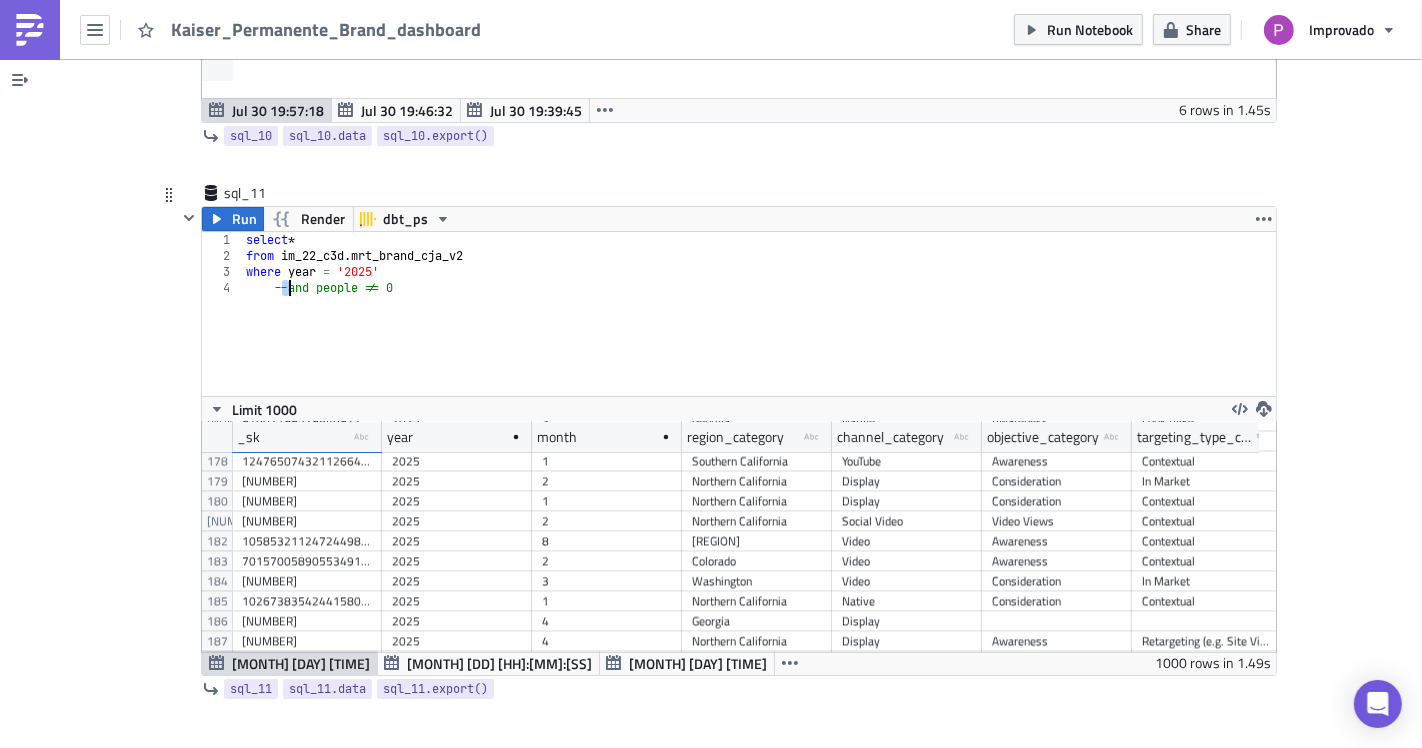 click on "select * from [BRAND] where year = '[YEAR]' --and people != 0" at bounding box center [759, 314] 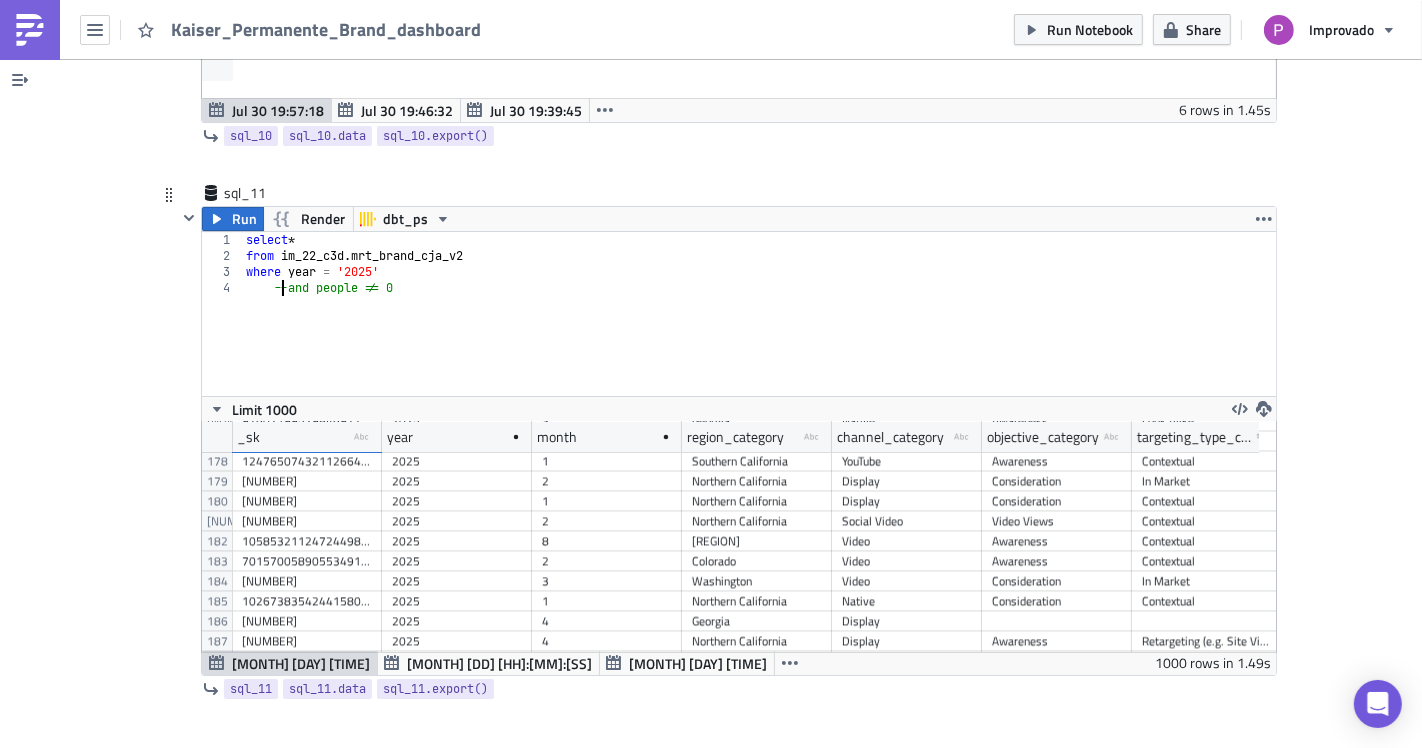 click on "select * from [BRAND] where year = '[YEAR]' --and people != 0" at bounding box center (759, 330) 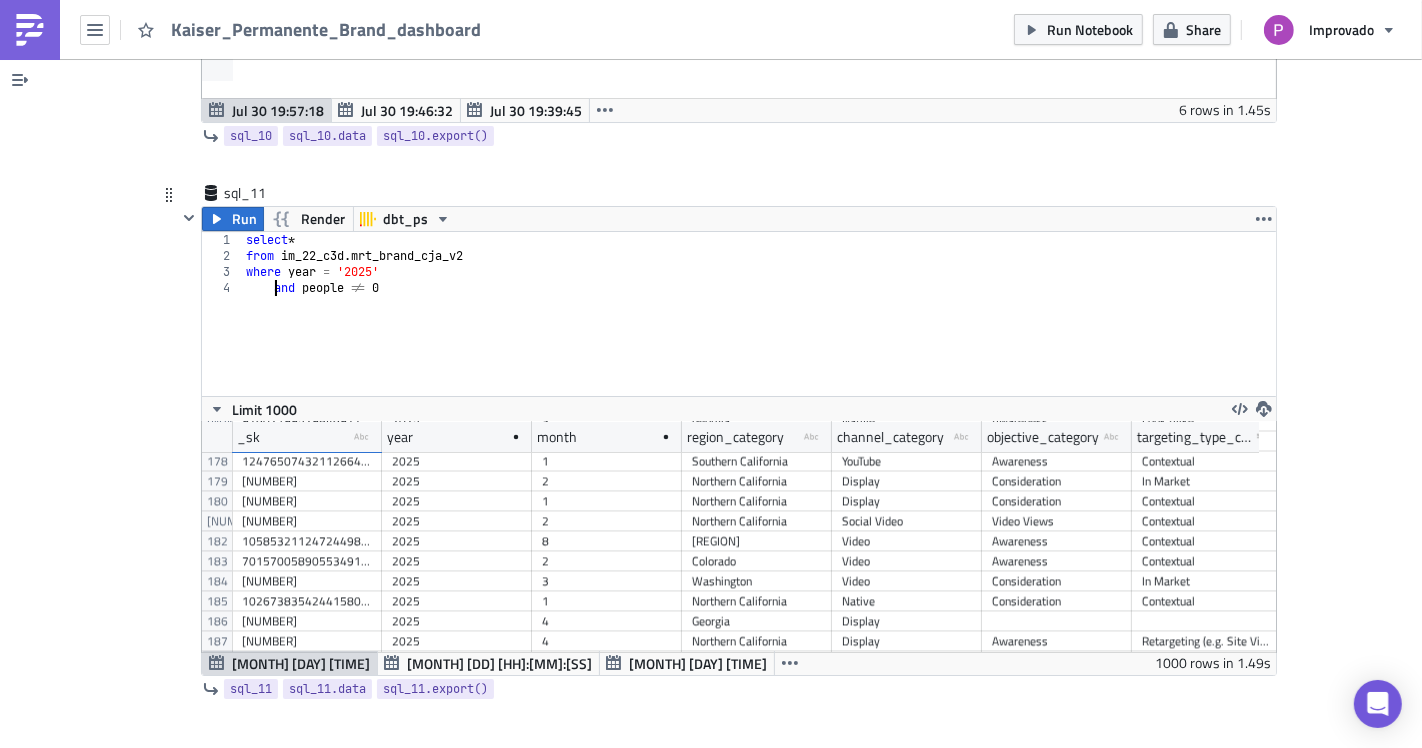 click on "select  * from   im_22_c3d . mrt_brand_cja_v2 where   year   =   '2025'      and   people   !=   0" at bounding box center [759, 330] 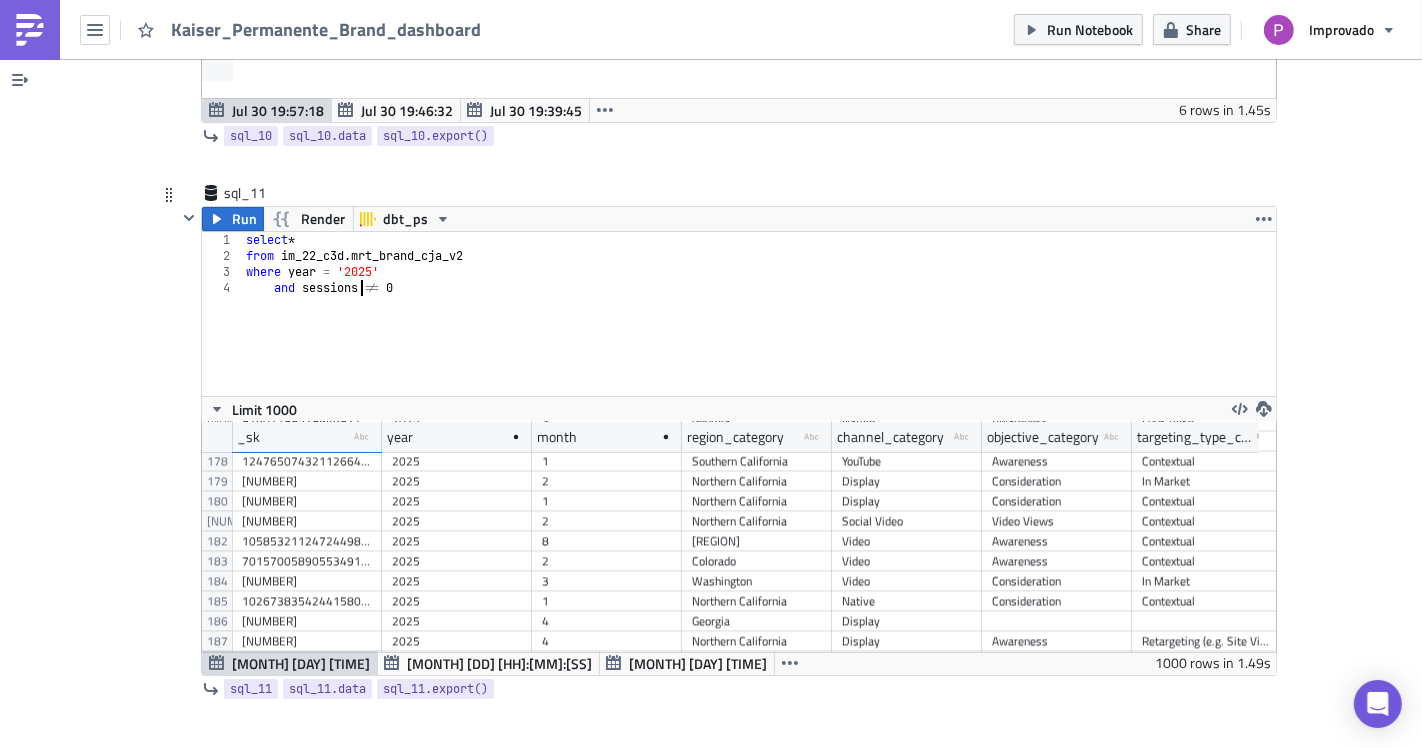 scroll, scrollTop: 0, scrollLeft: 9, axis: horizontal 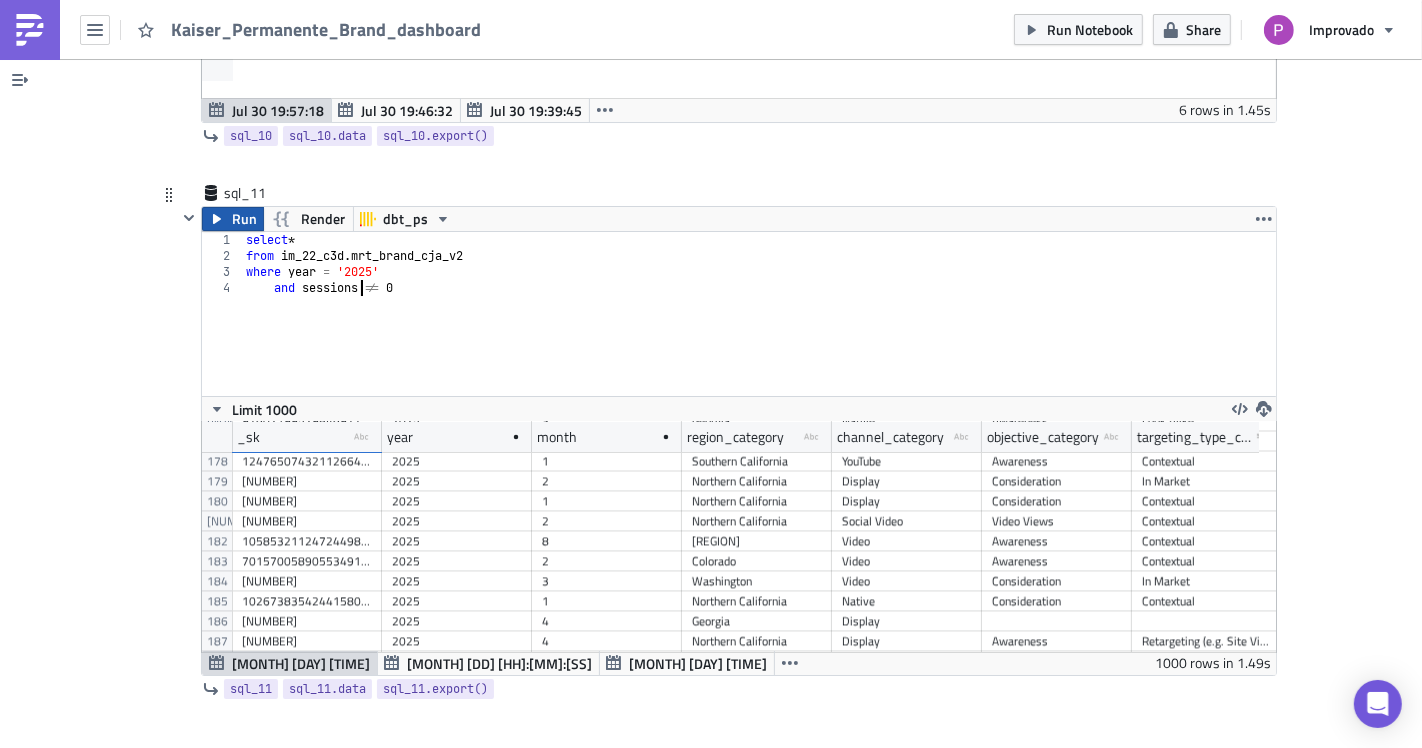 type on "and sessions != 0" 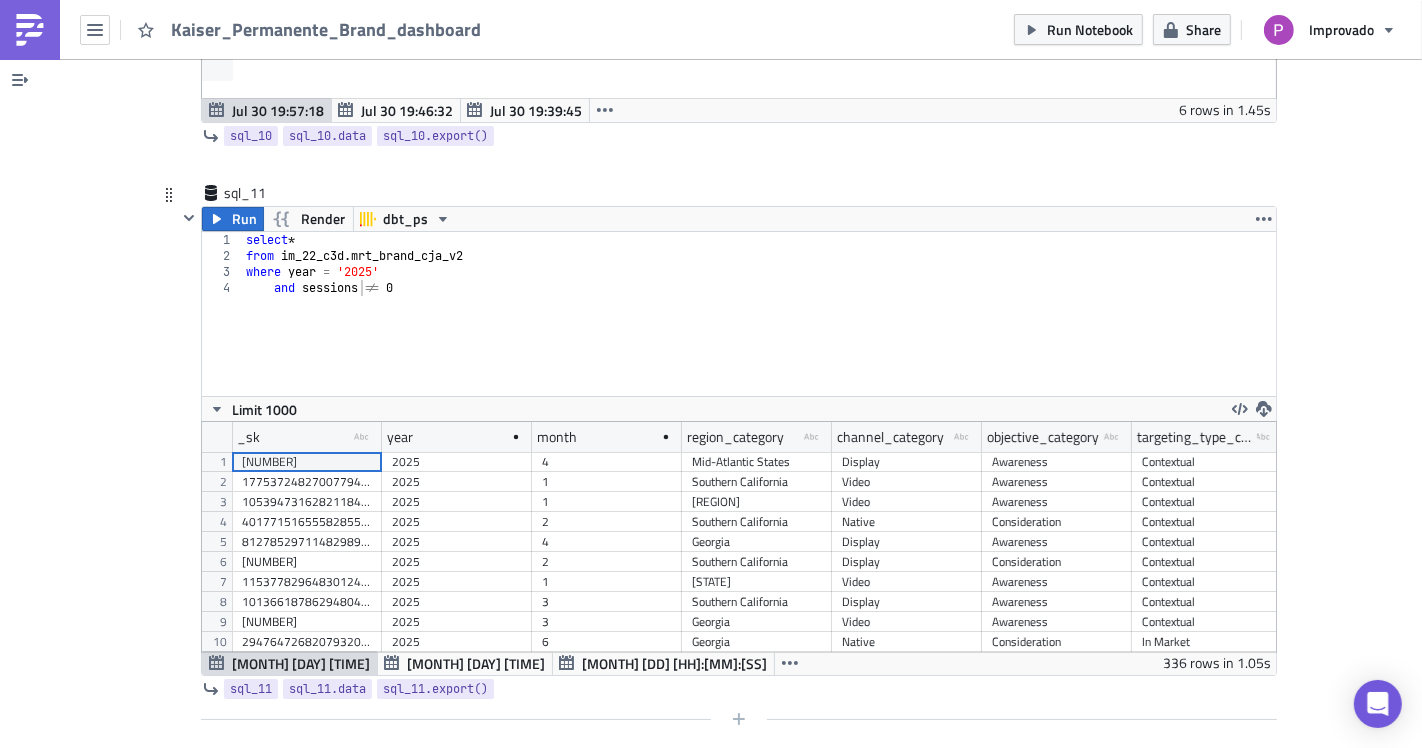 scroll, scrollTop: 99770, scrollLeft: 98925, axis: both 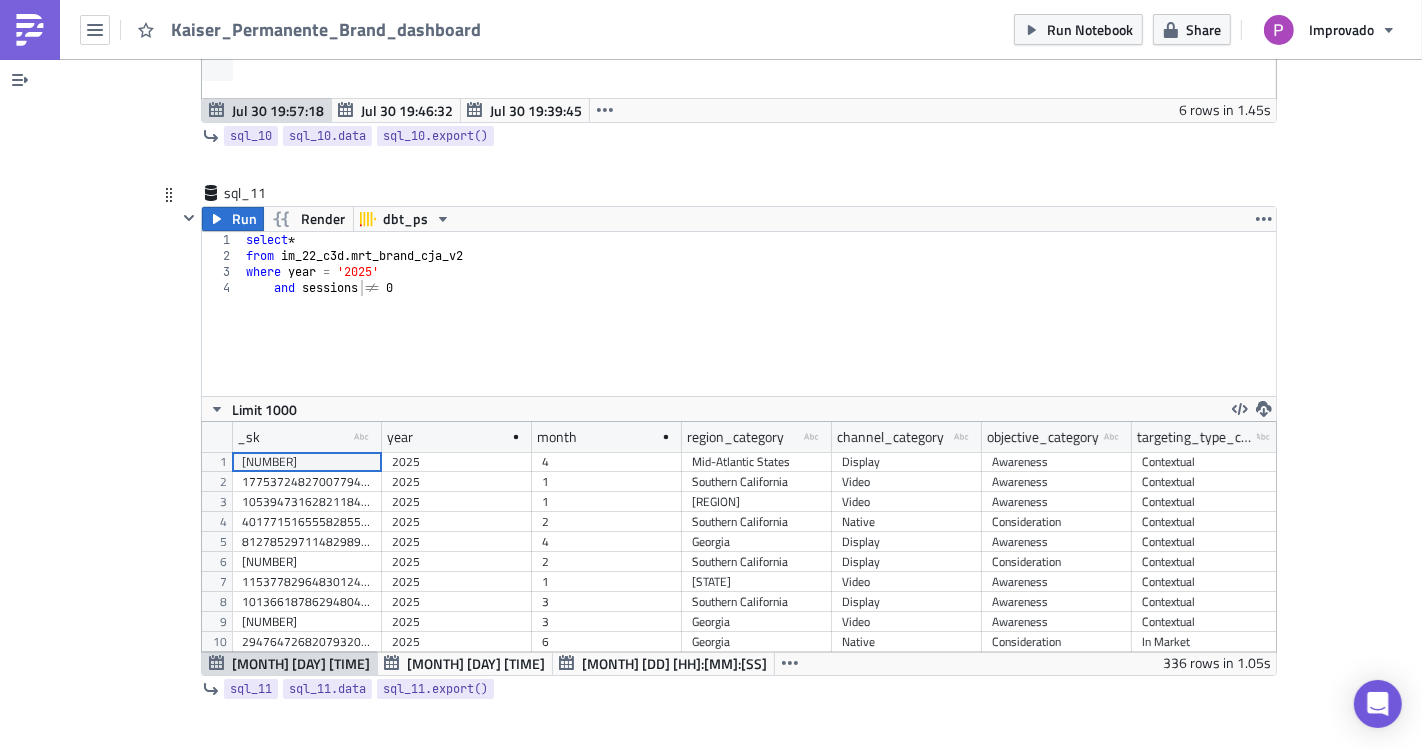 click on "select  * from   im_22_c3d . mrt_brand_cja_v2 where   year   =   '2025'      and   sessions   !=   0" at bounding box center [759, 330] 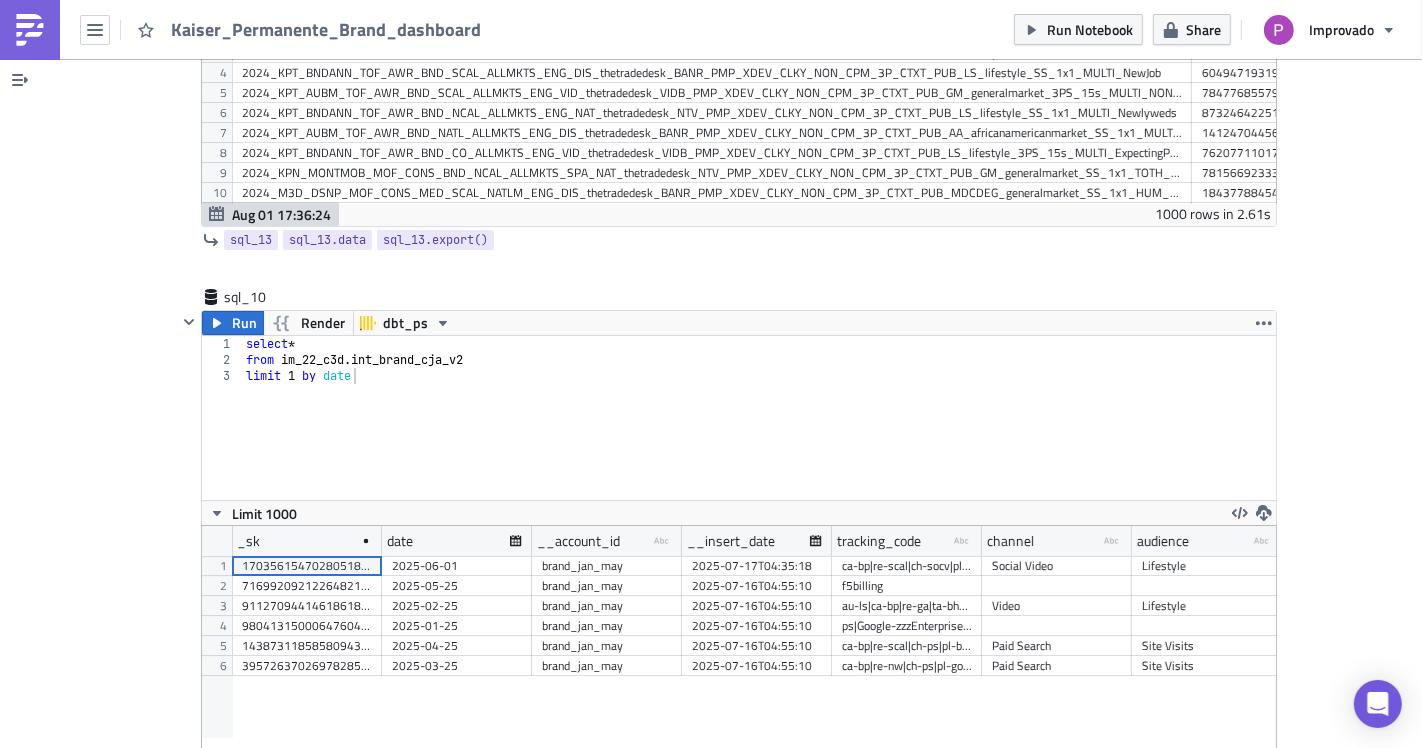 scroll, scrollTop: 5682, scrollLeft: 0, axis: vertical 